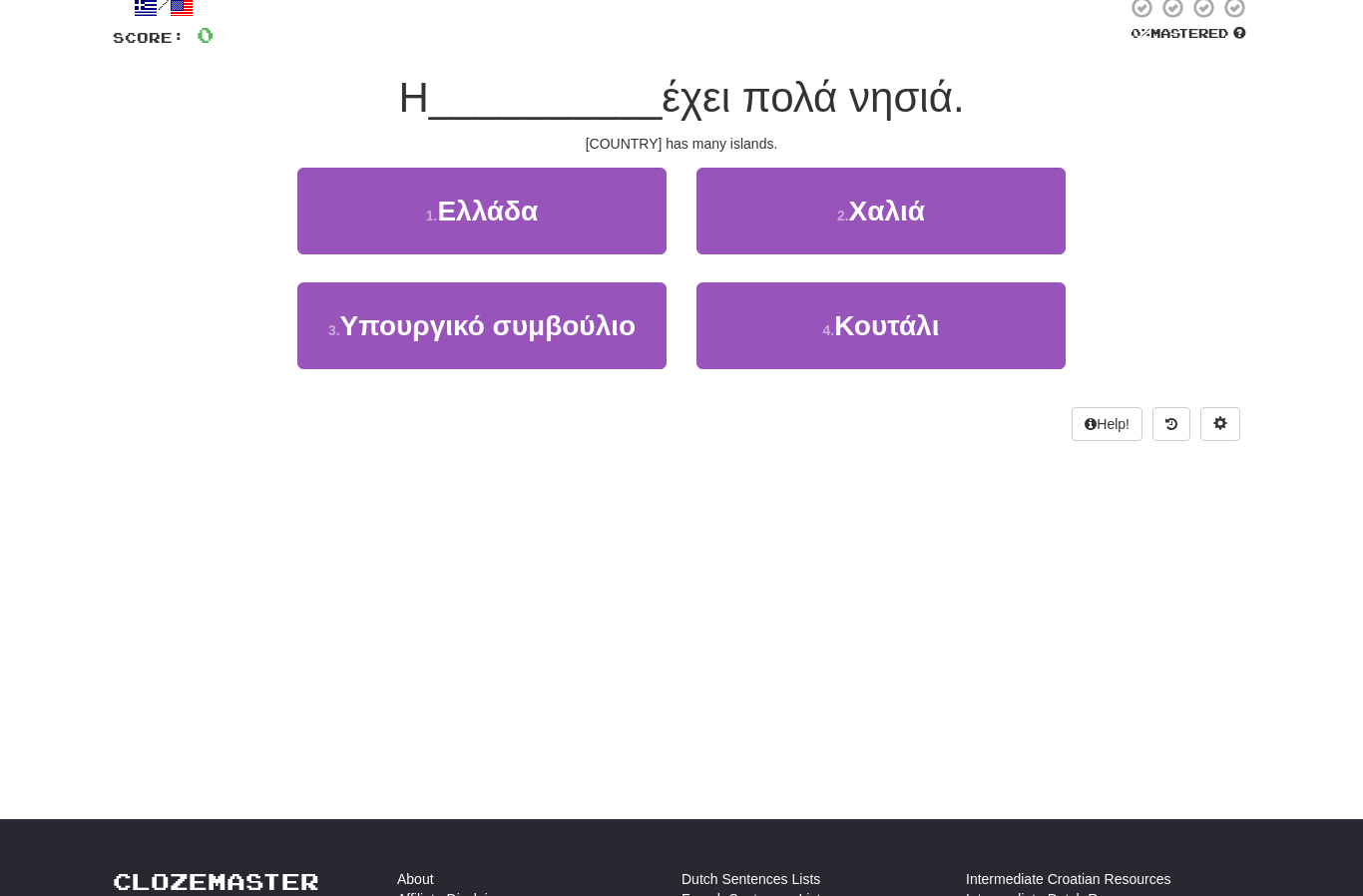 scroll, scrollTop: 0, scrollLeft: 0, axis: both 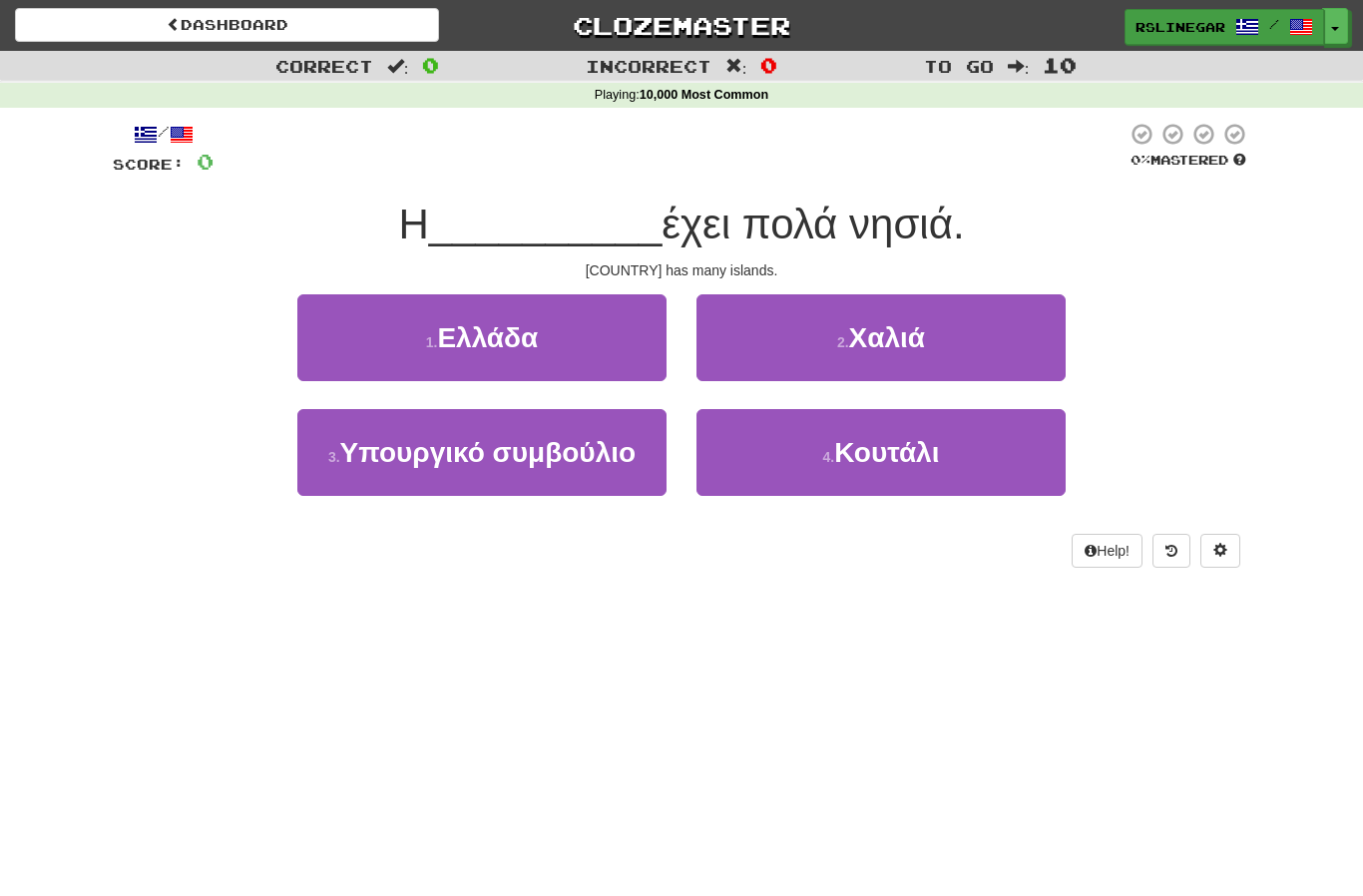 click on "rslinegar" at bounding box center [1180, 27] 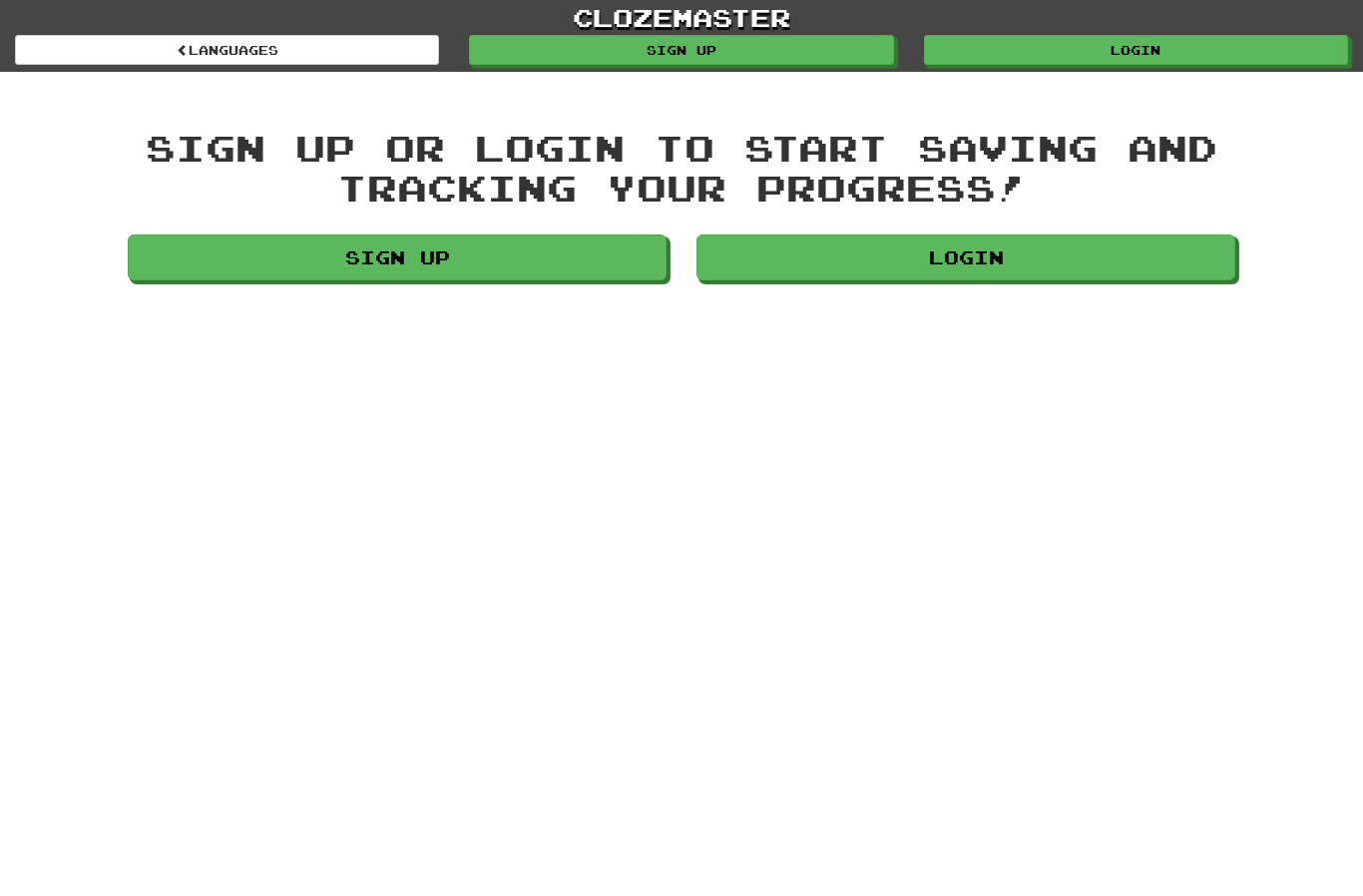 scroll, scrollTop: 0, scrollLeft: 0, axis: both 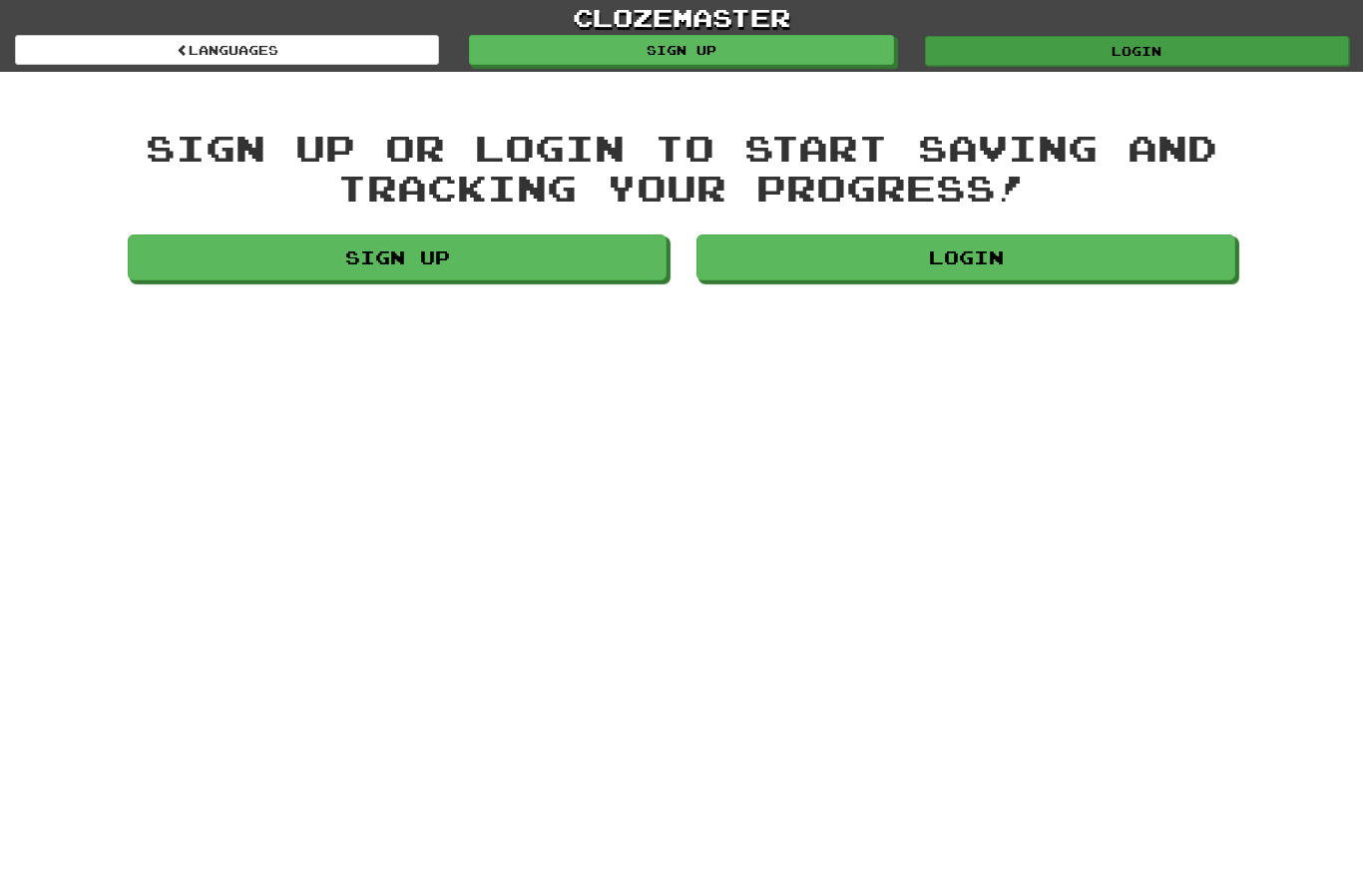 click on "Login" at bounding box center (1136, 51) 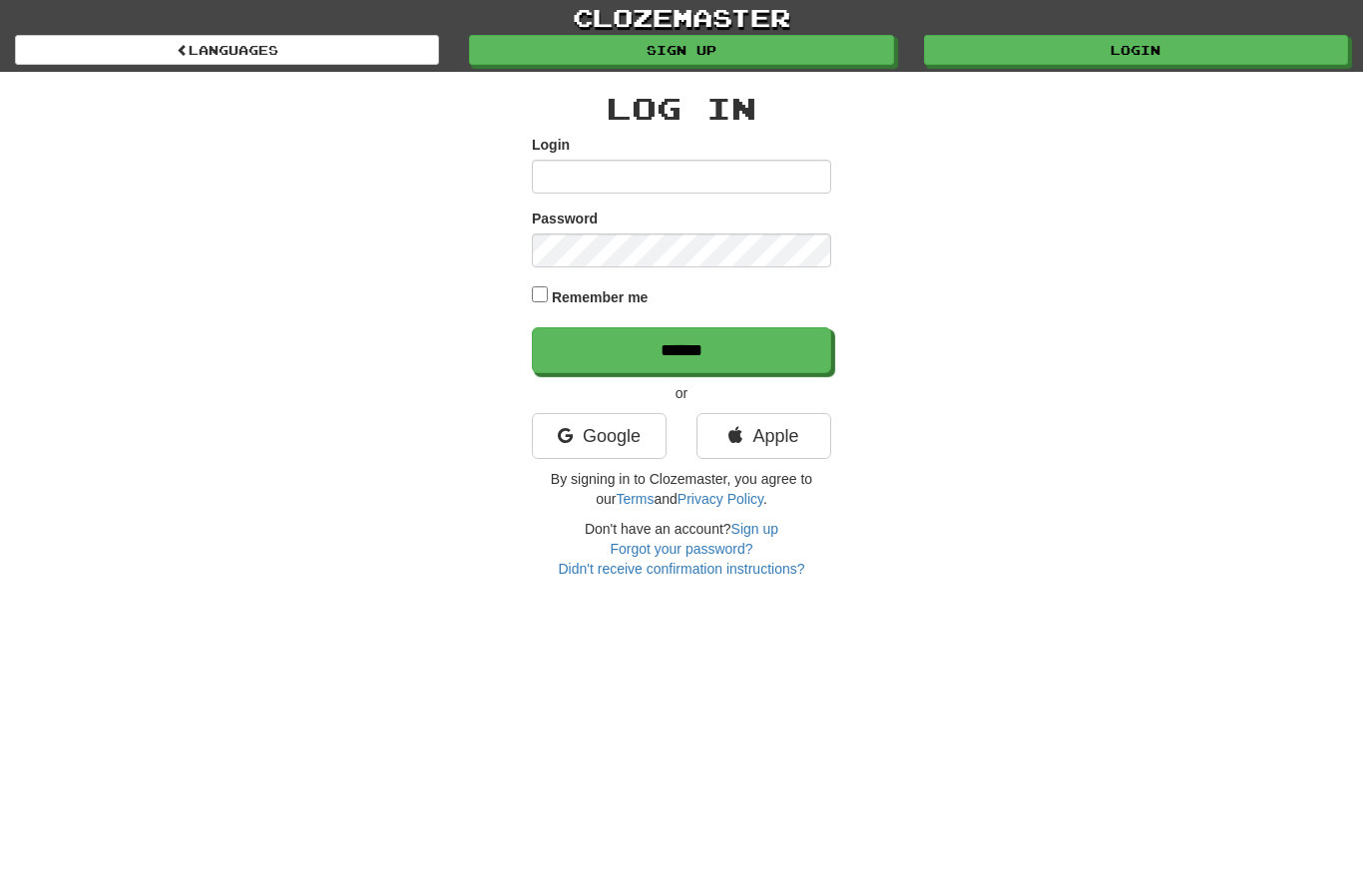 scroll, scrollTop: 0, scrollLeft: 0, axis: both 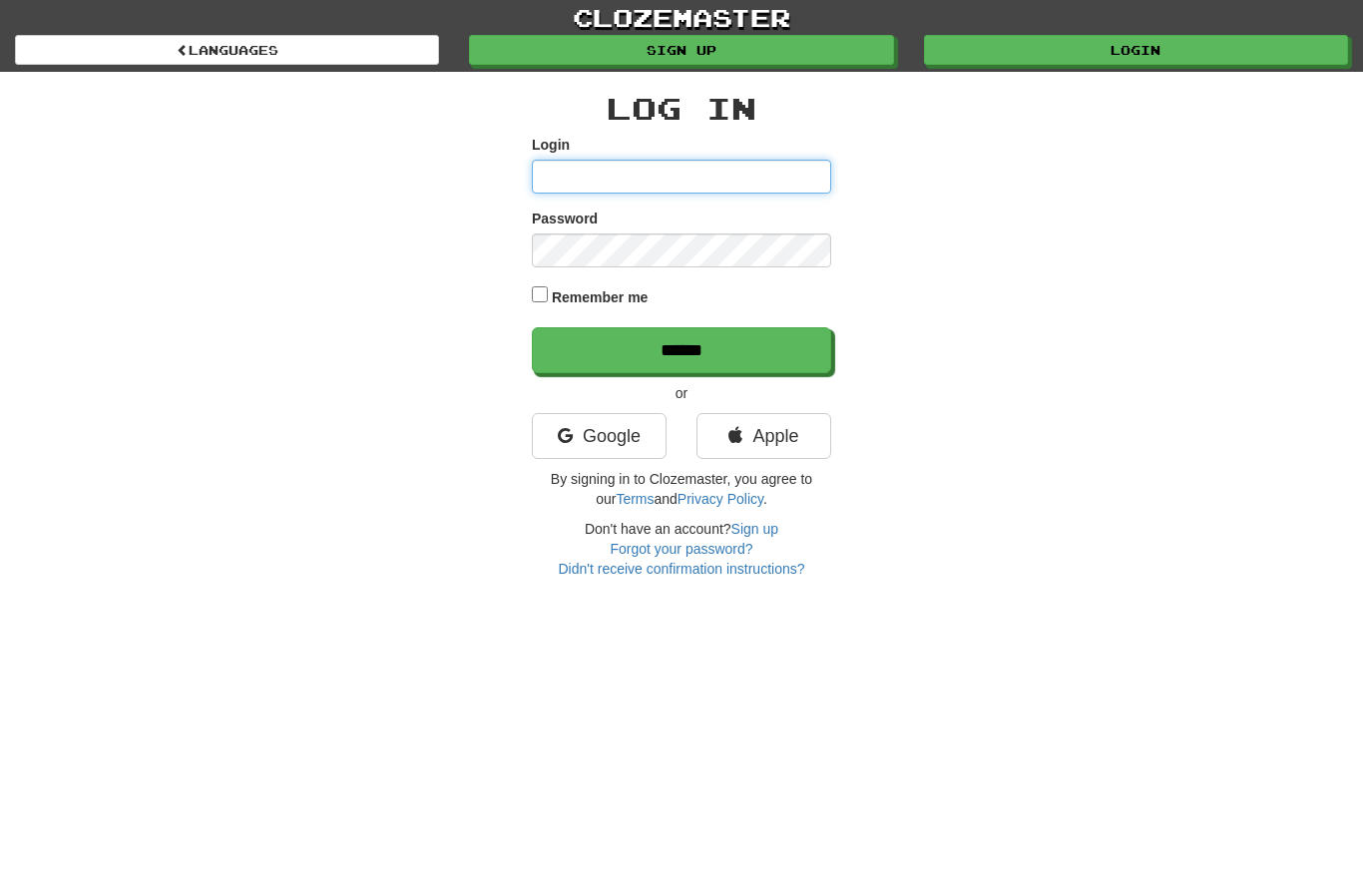 type on "**********" 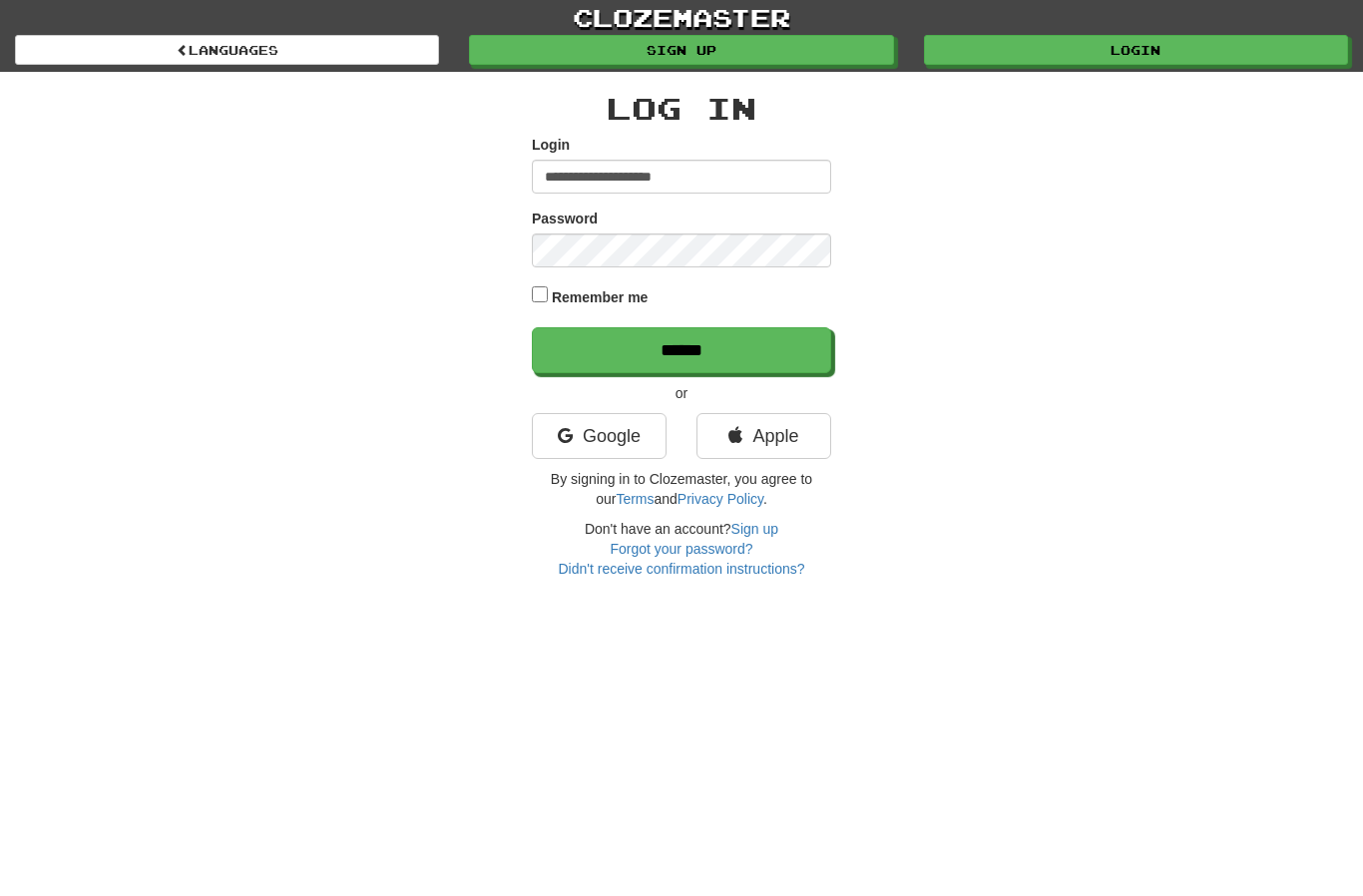 click on "******" at bounding box center (682, 350) 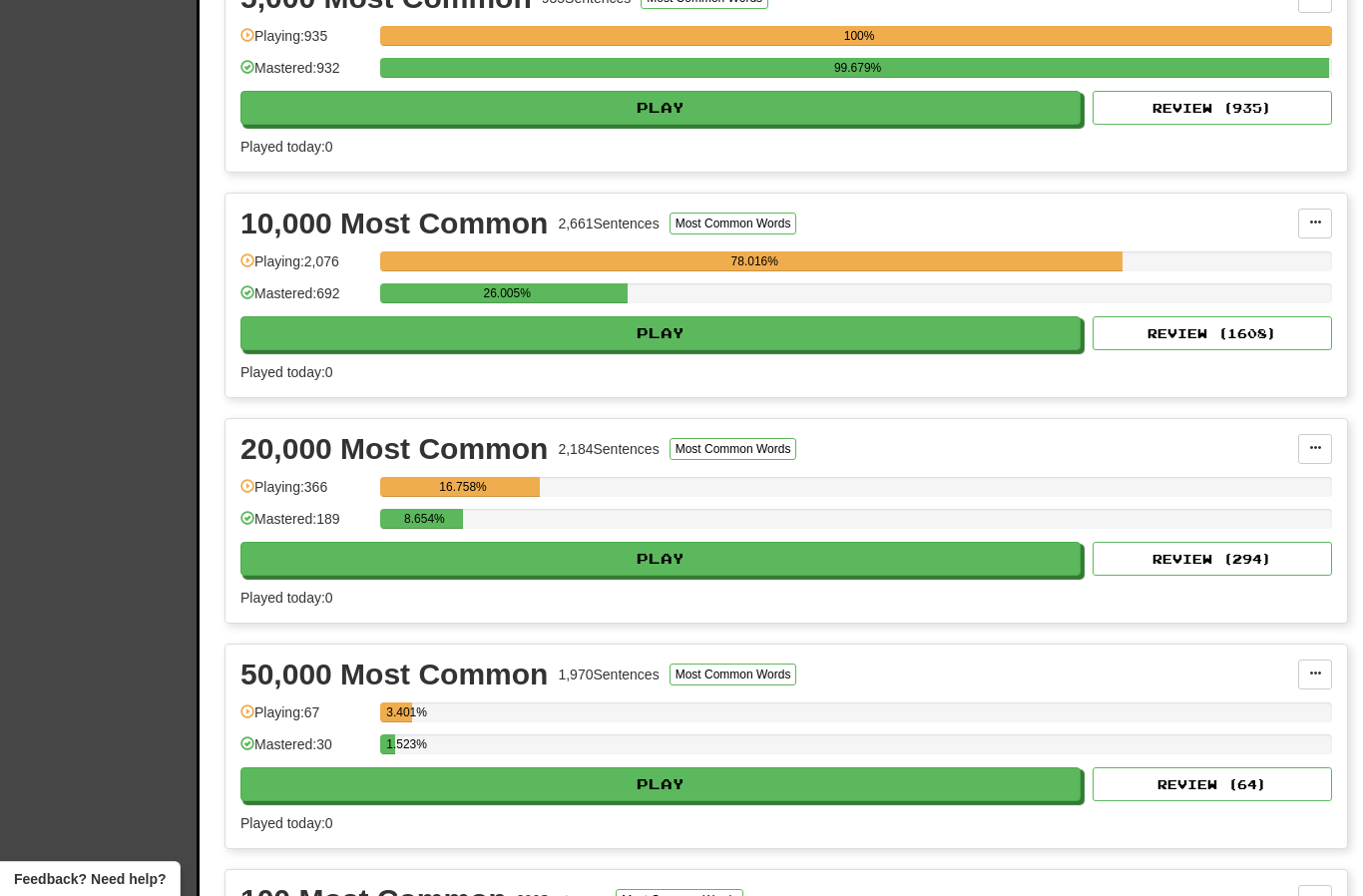 scroll, scrollTop: 1397, scrollLeft: 0, axis: vertical 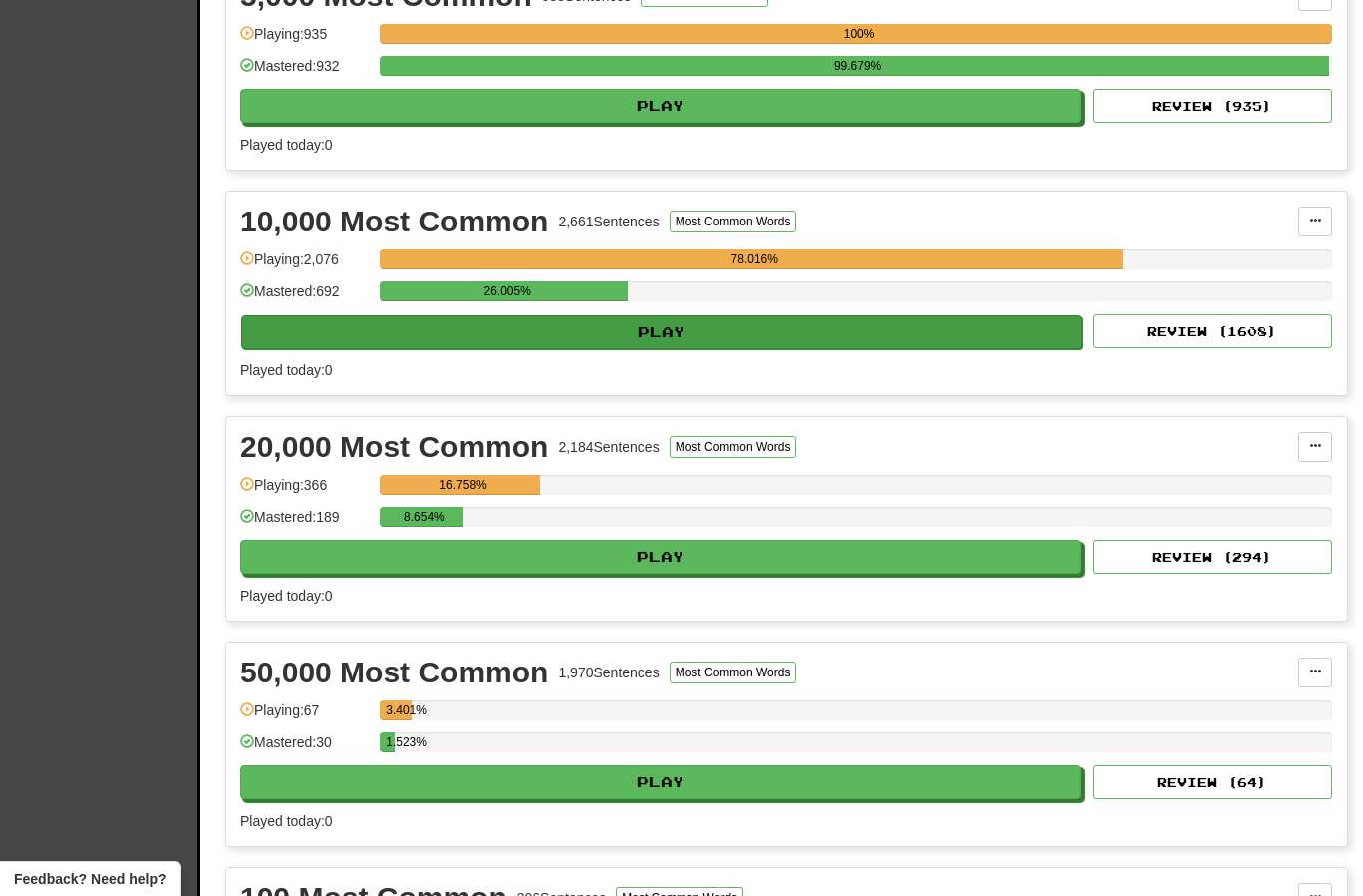 click on "Play" at bounding box center [662, 332] 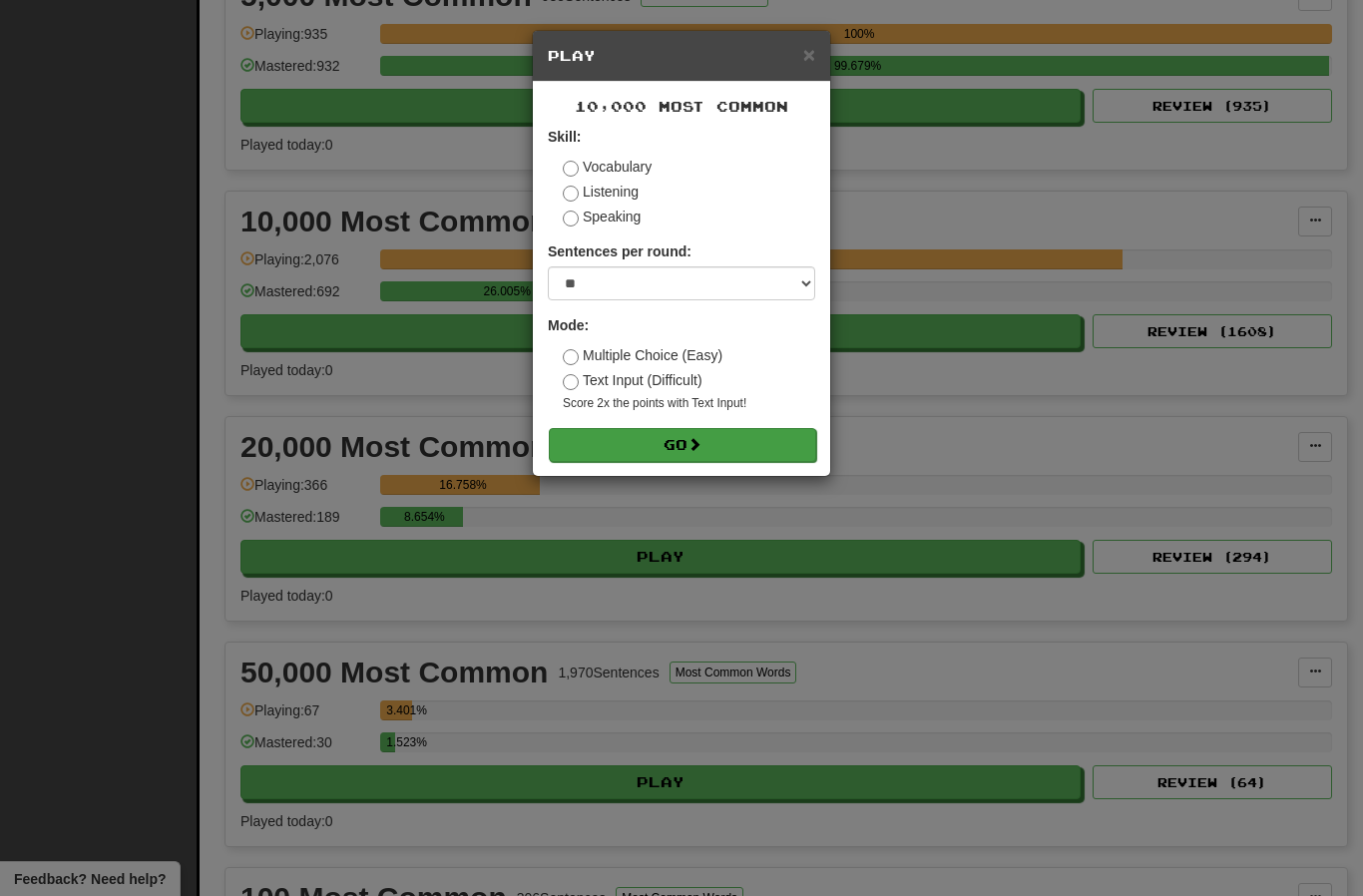 click at bounding box center (694, 444) 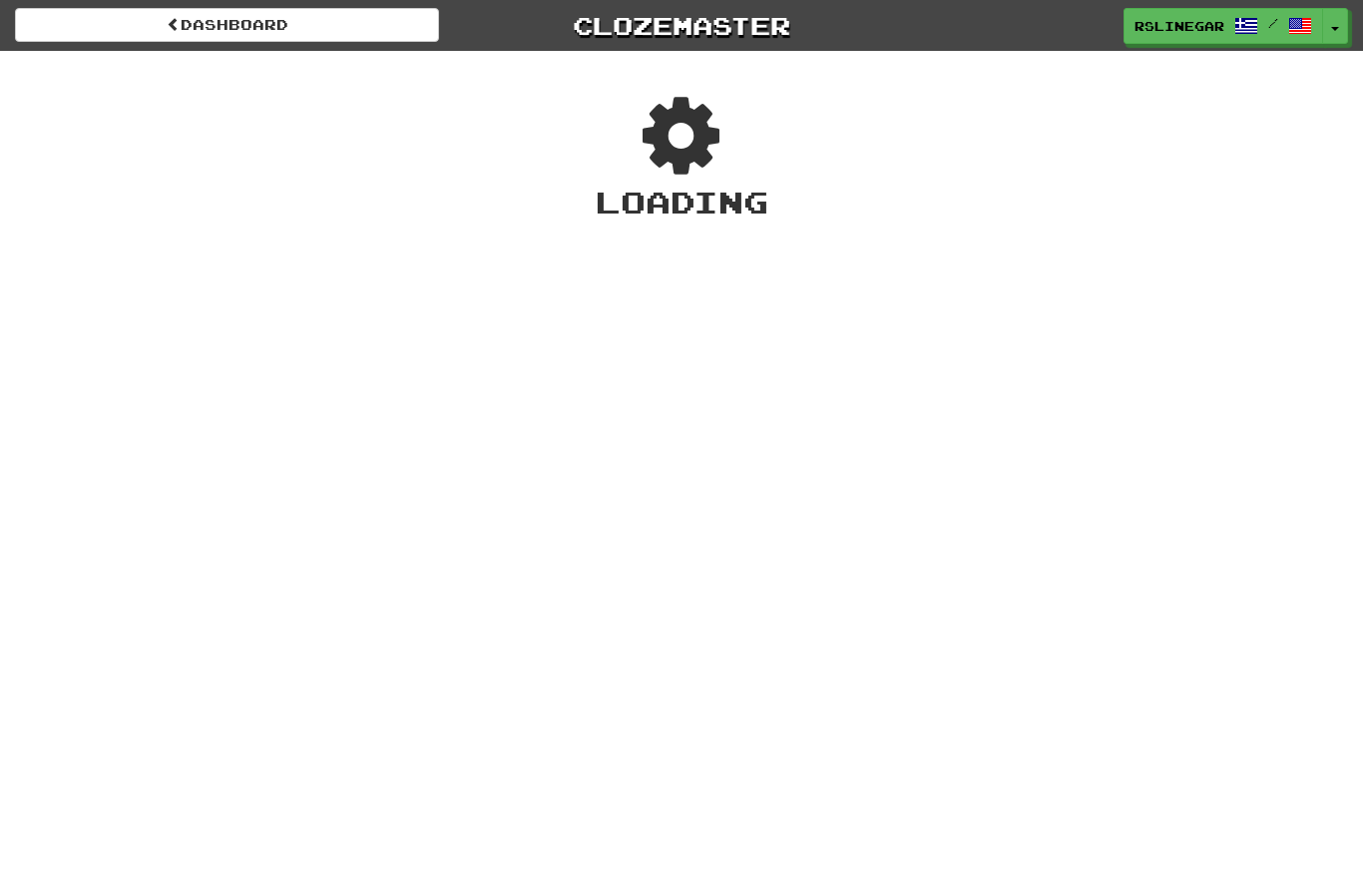 scroll, scrollTop: 0, scrollLeft: 0, axis: both 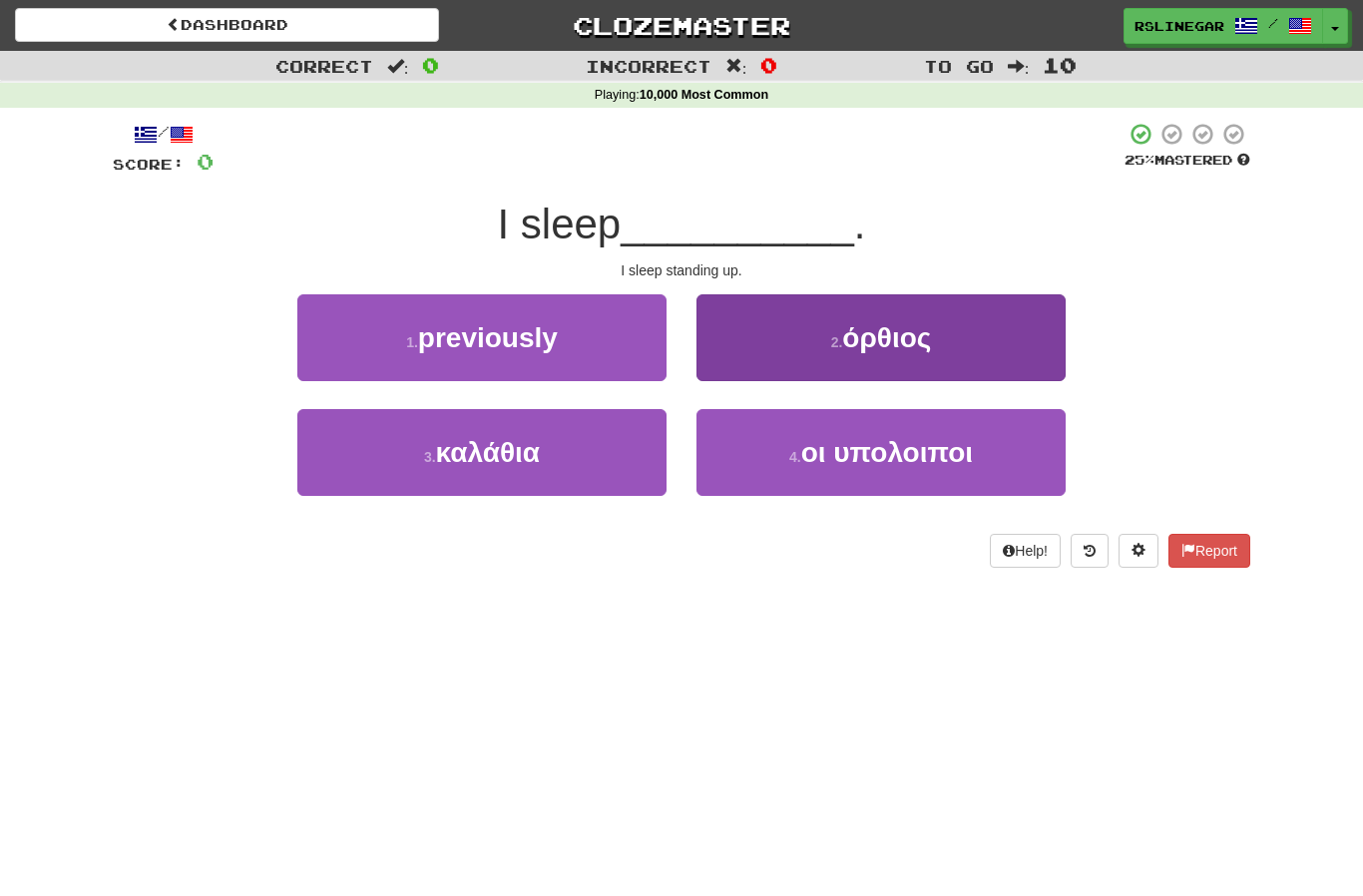 click on "όρθιος" at bounding box center (886, 337) 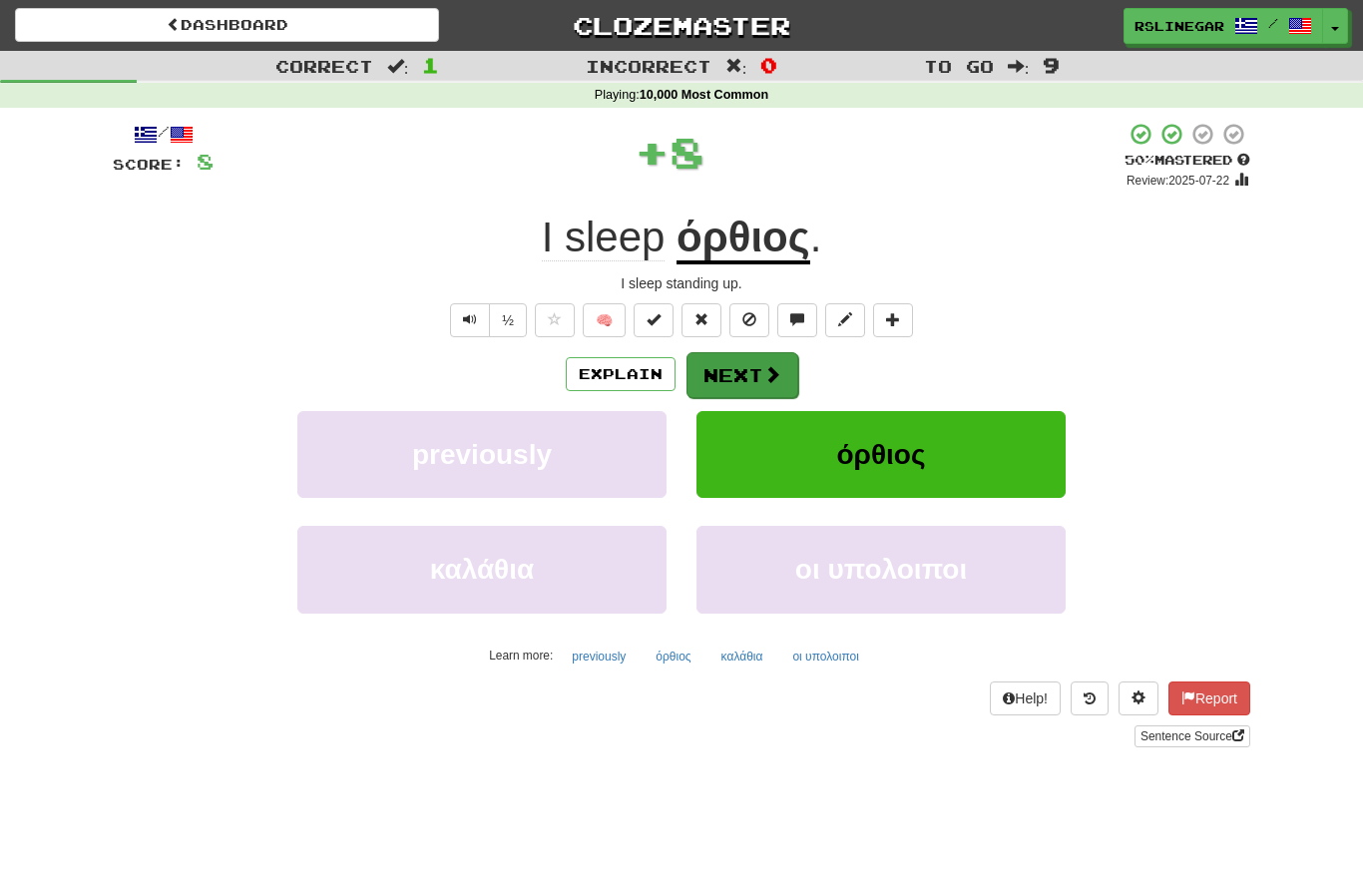 click at bounding box center [772, 374] 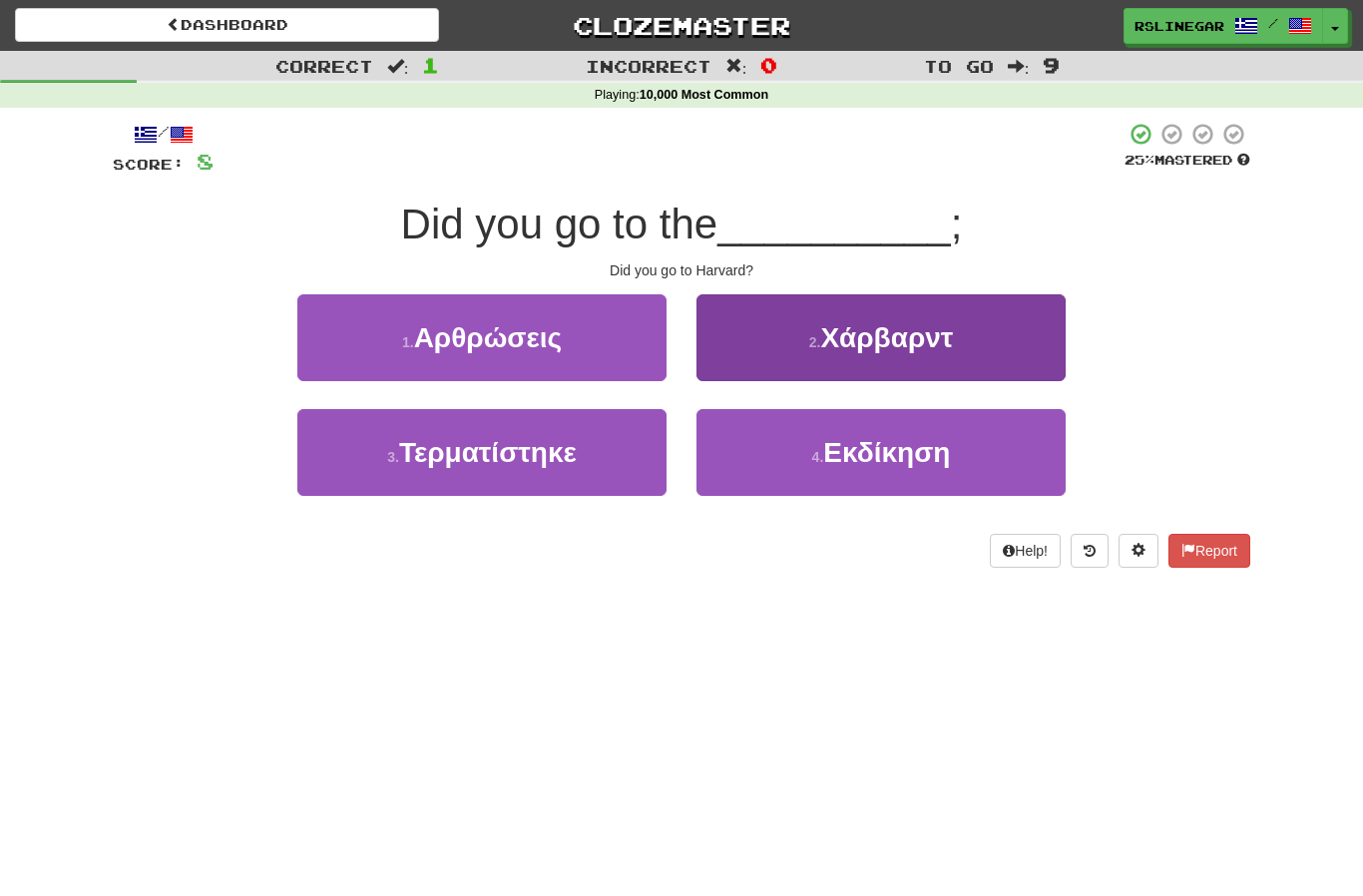 click on "2 .  Χάρβαρντ" at bounding box center (881, 337) 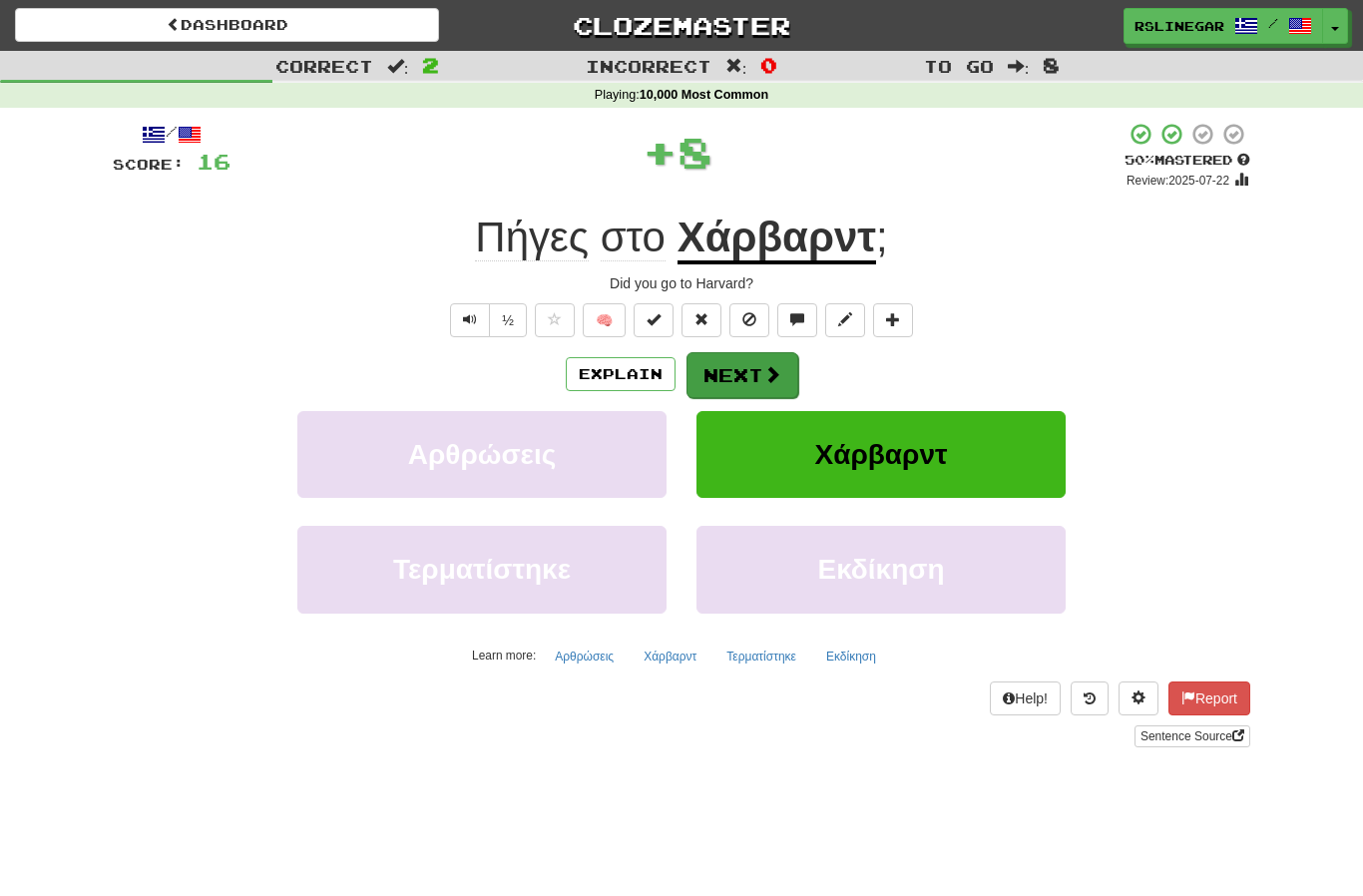 click on "Next" at bounding box center [742, 375] 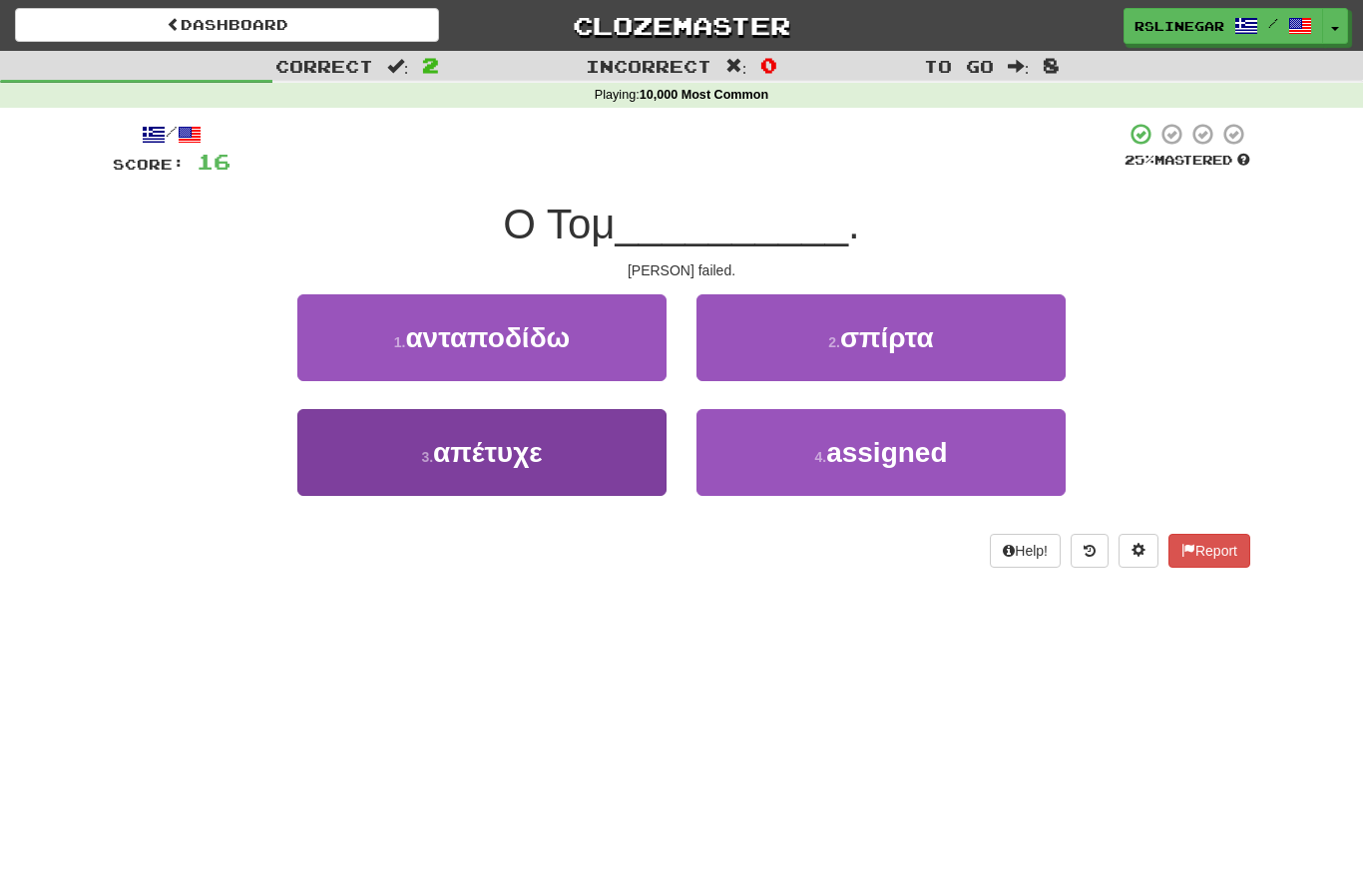 click on "3 .  απέτυχε" at bounding box center [482, 452] 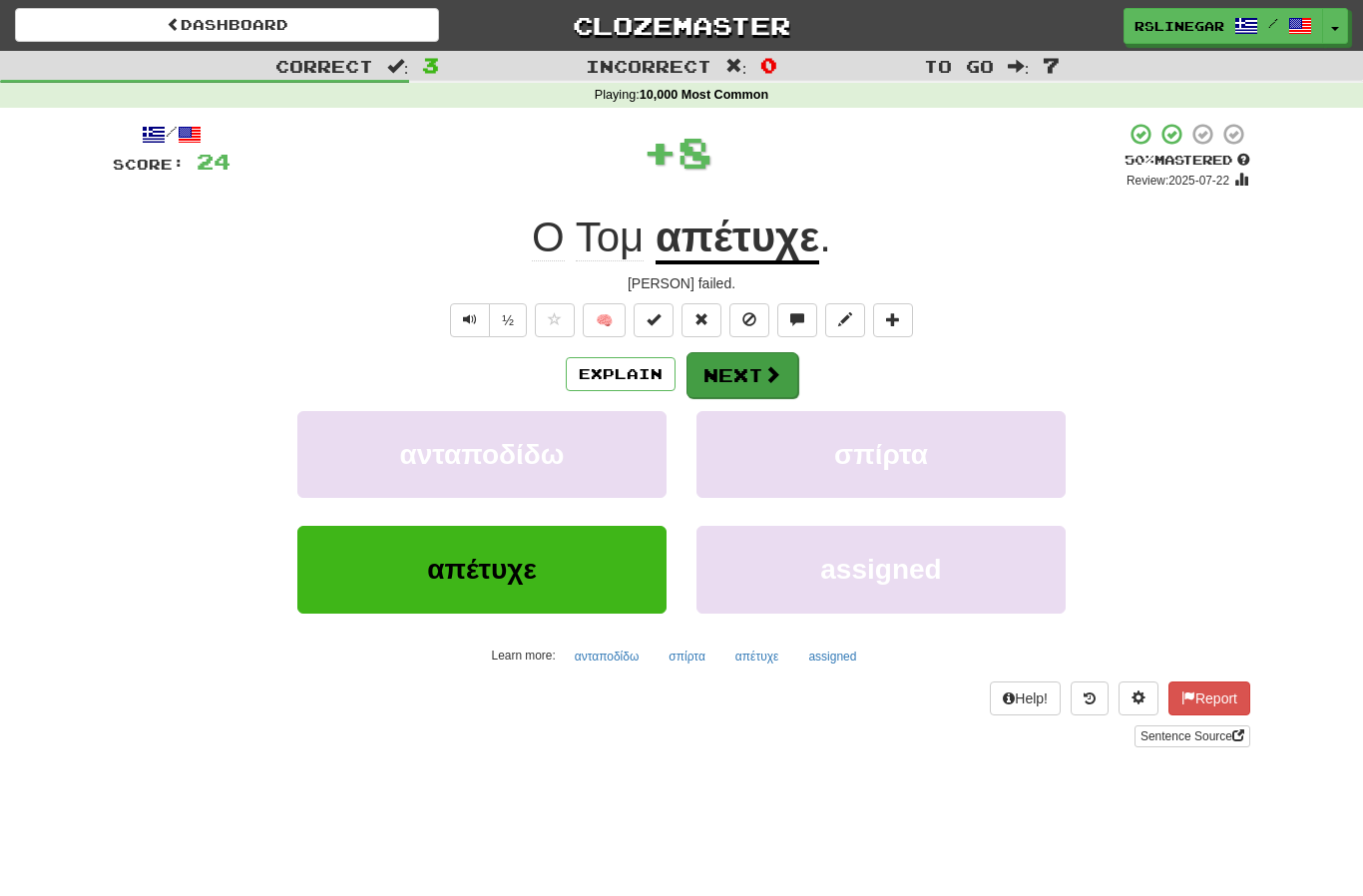 click on "Next" at bounding box center (742, 375) 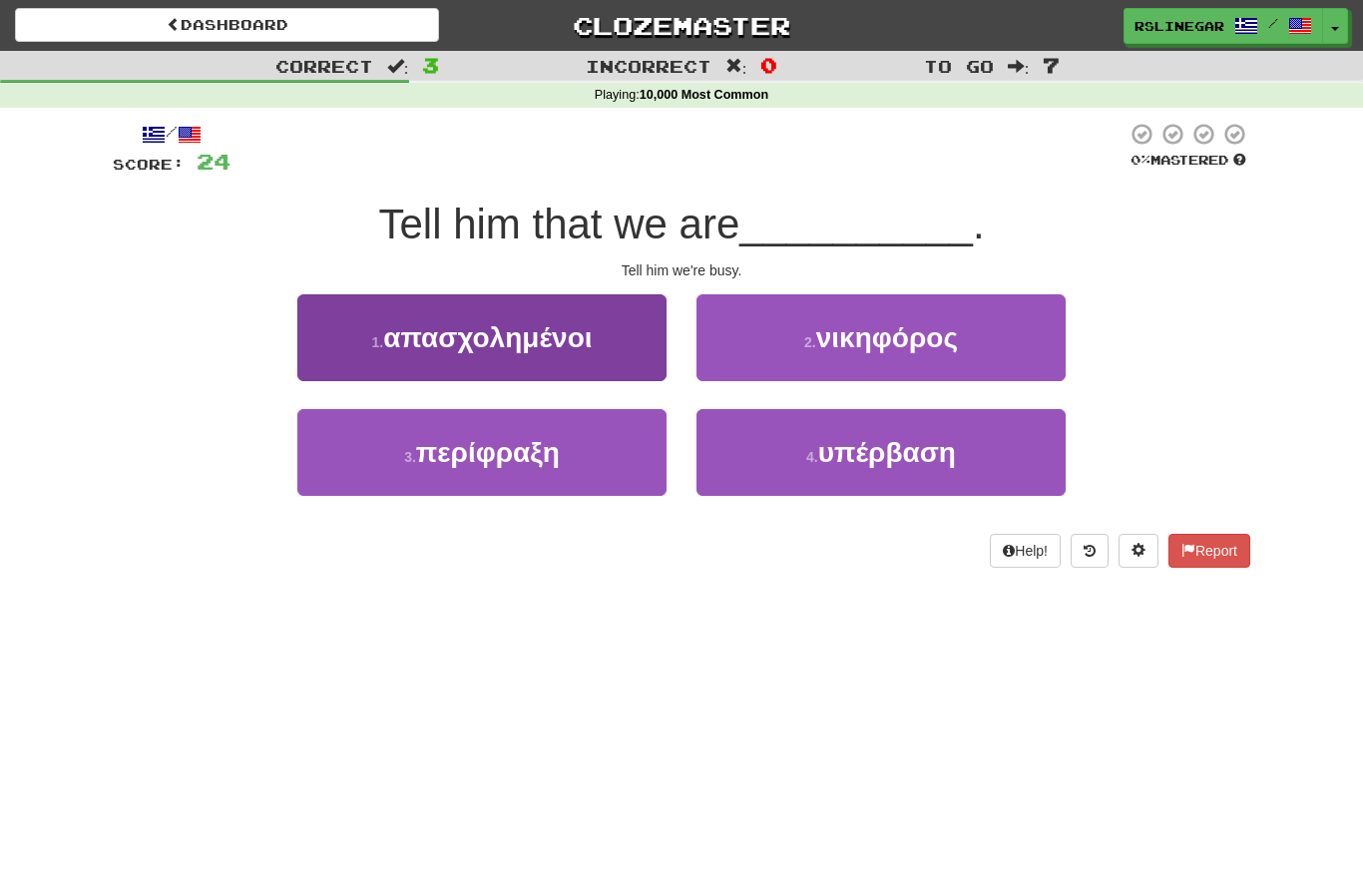 click on "απασχολημένοι" at bounding box center [487, 337] 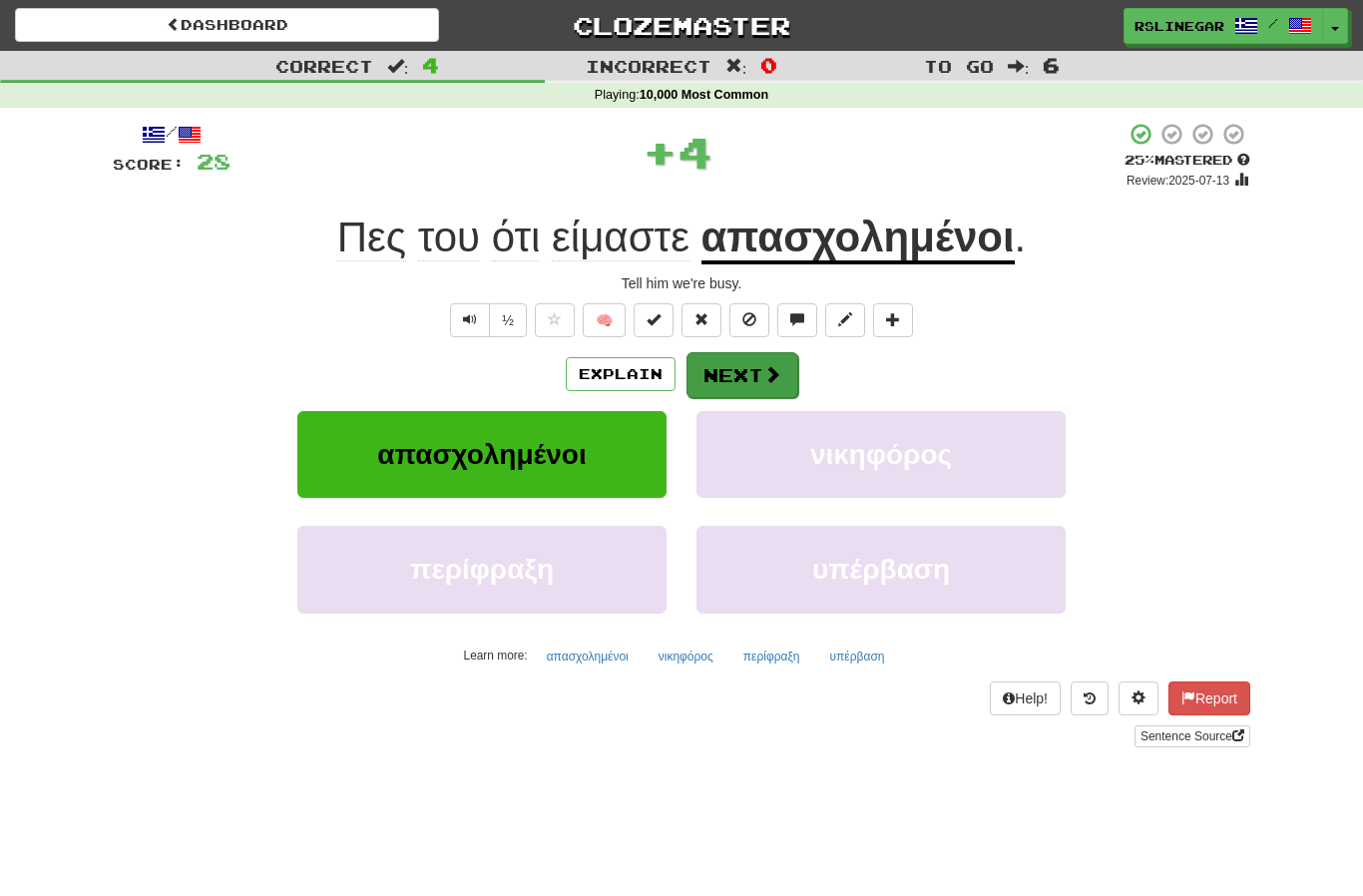 click on "Next" at bounding box center [742, 375] 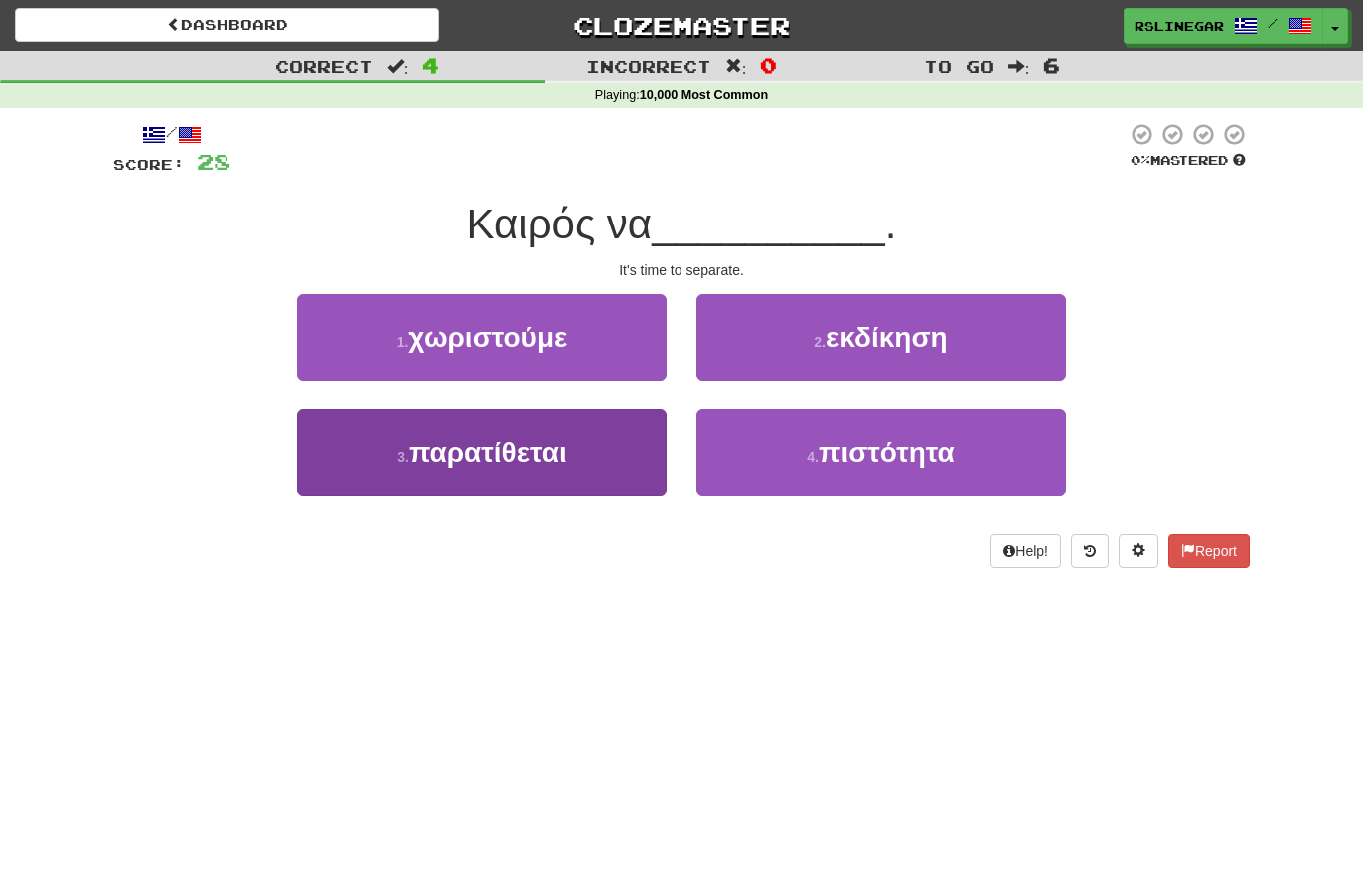 click on "παρατίθεται" at bounding box center [488, 452] 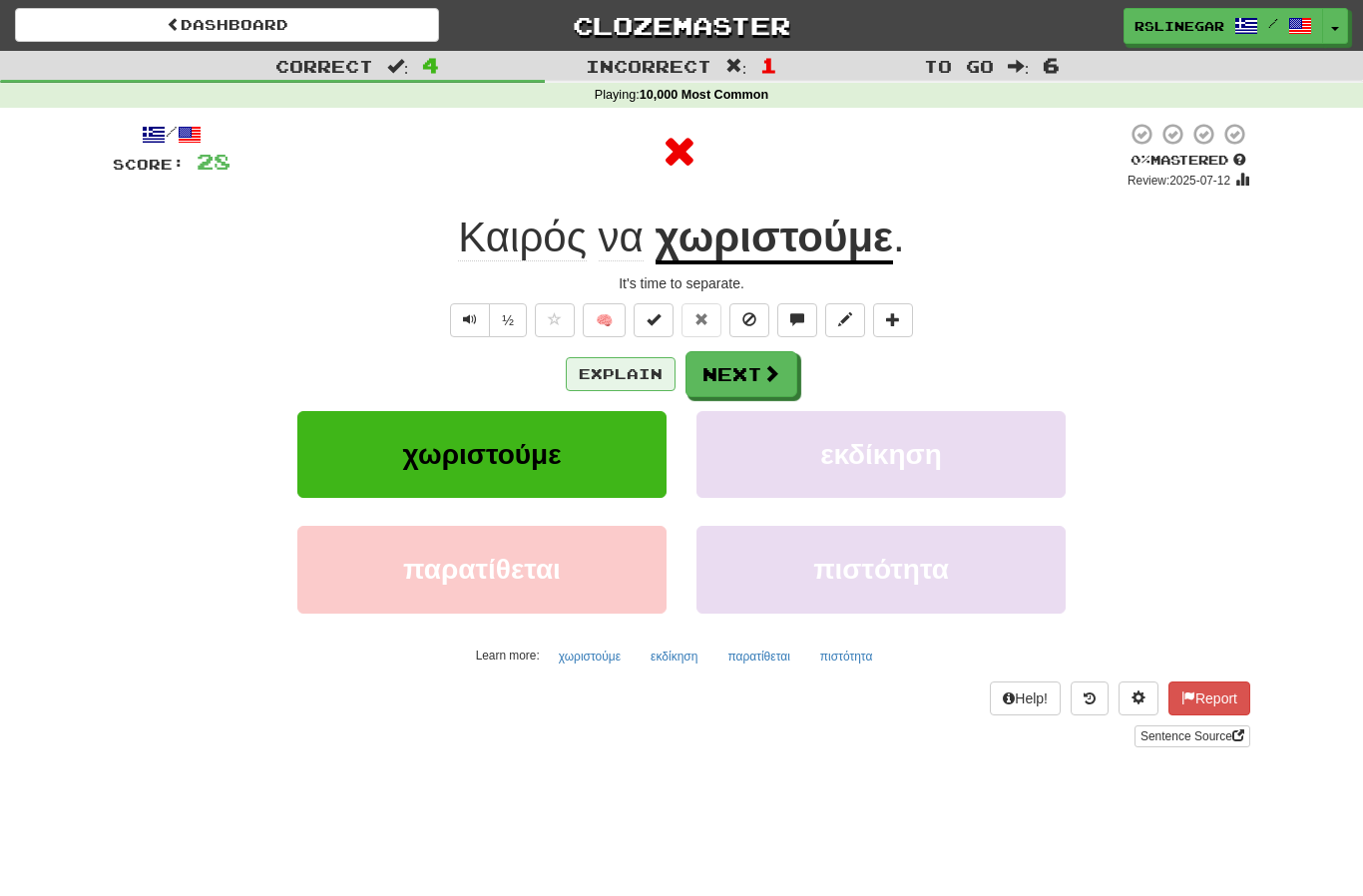 click on "Explain" at bounding box center [621, 374] 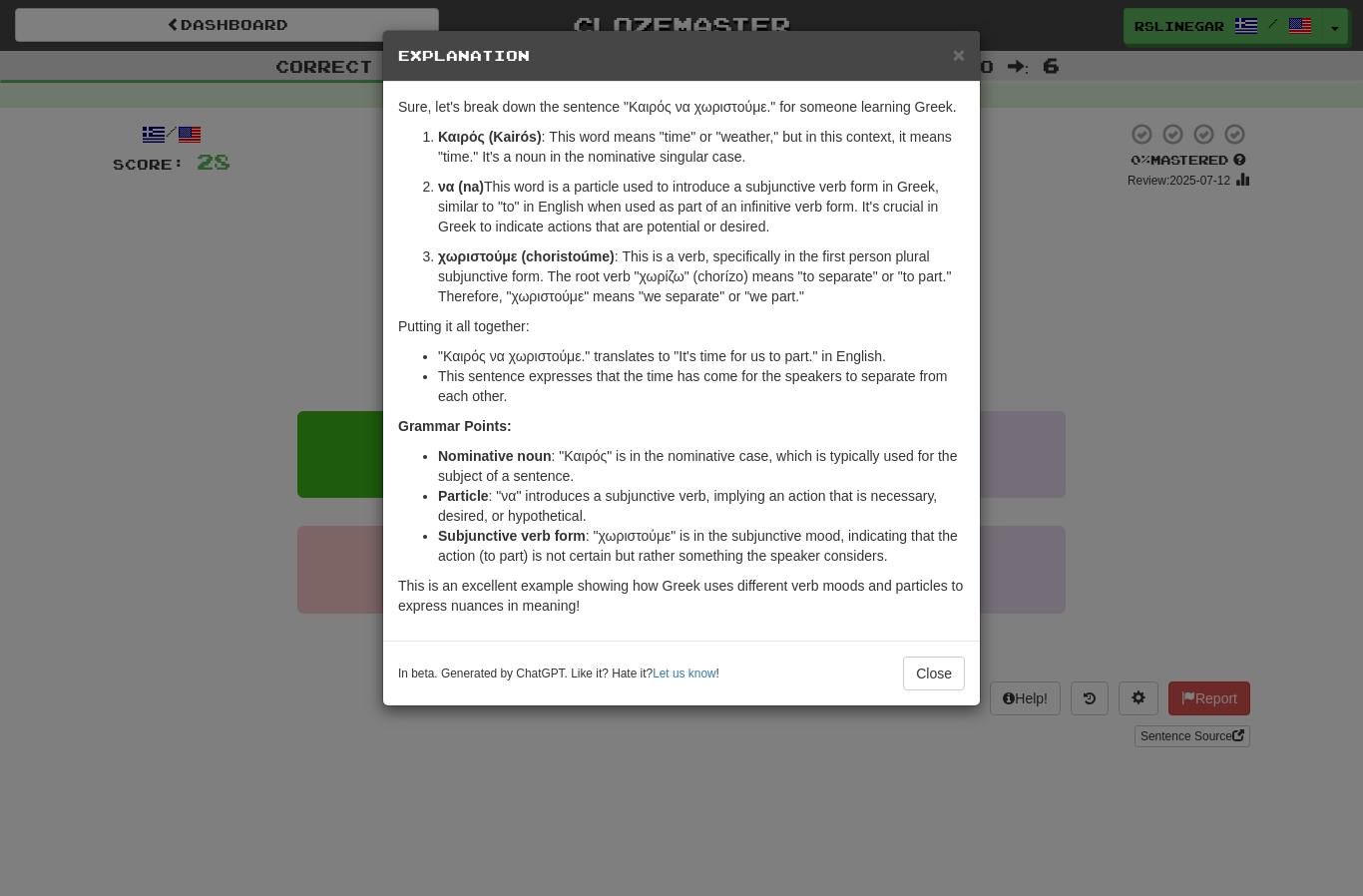 click on ": "Καιρός" means "time" or "weather," but in this context, it means "time." It's a noun in the nominative singular case.
να (na) : This word is a particle used to introduce a subjunctive verb form in Greek, similar to "to" in English when used as part of an infinitive verb form. It's crucial in Greek to indicate actions that are potential or desired.
χωριστούμε (choristoúme) : This is a verb, specifically in the first person plural subjunctive form. The root verb "χωρίζω" (chorízo) means "to separate" or "to part." Therefore, "χωριστούμε" means "we separate" or "we part."
Putting it all together:
"Καιρός να χωριστούμε." translates to "It's time for us to part." in English.
This sentence expresses that the time has come for the speakers to separate from each other.
Grammar Points:" at bounding box center [682, 448] 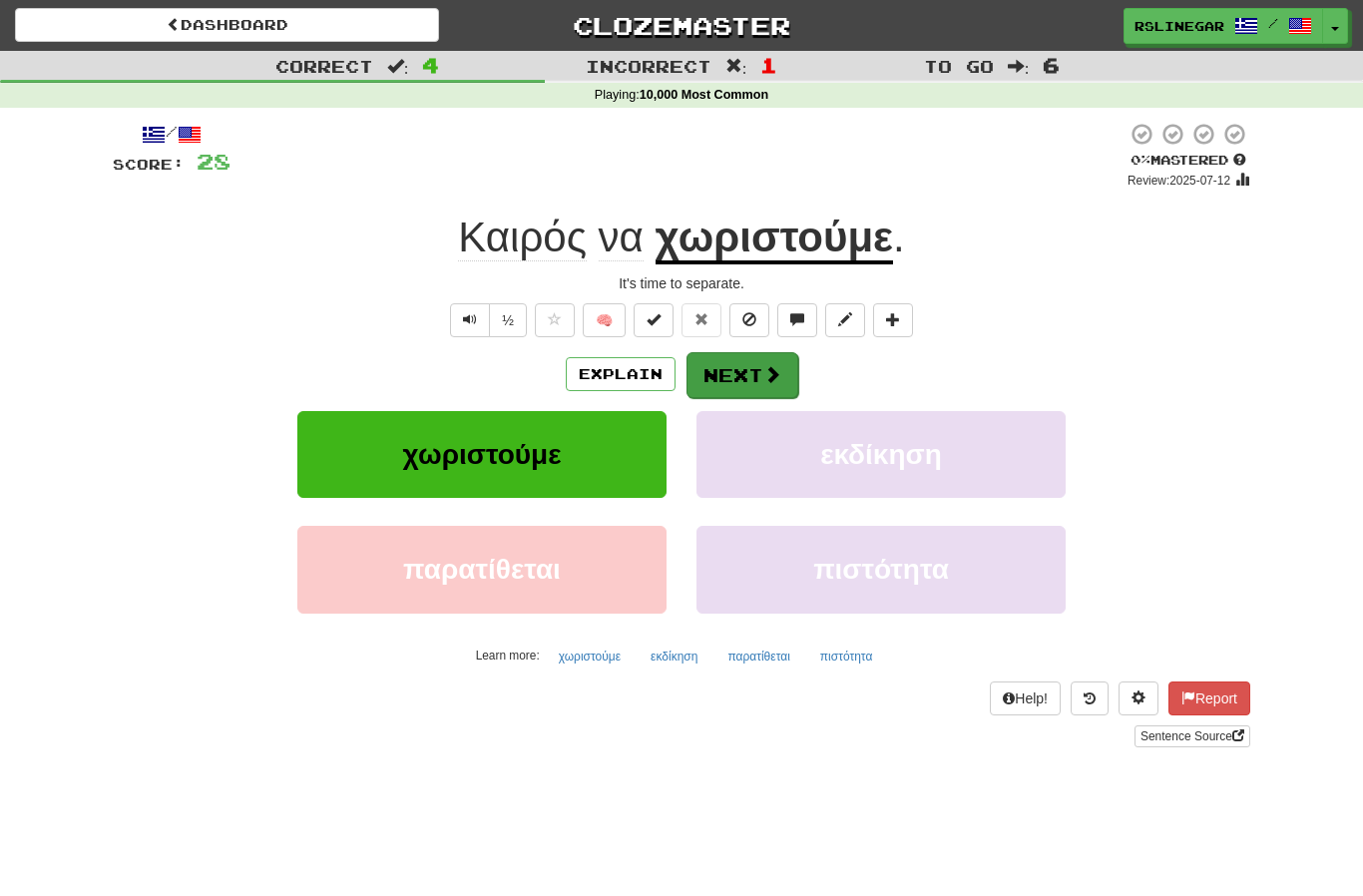 click on "Next" at bounding box center [742, 375] 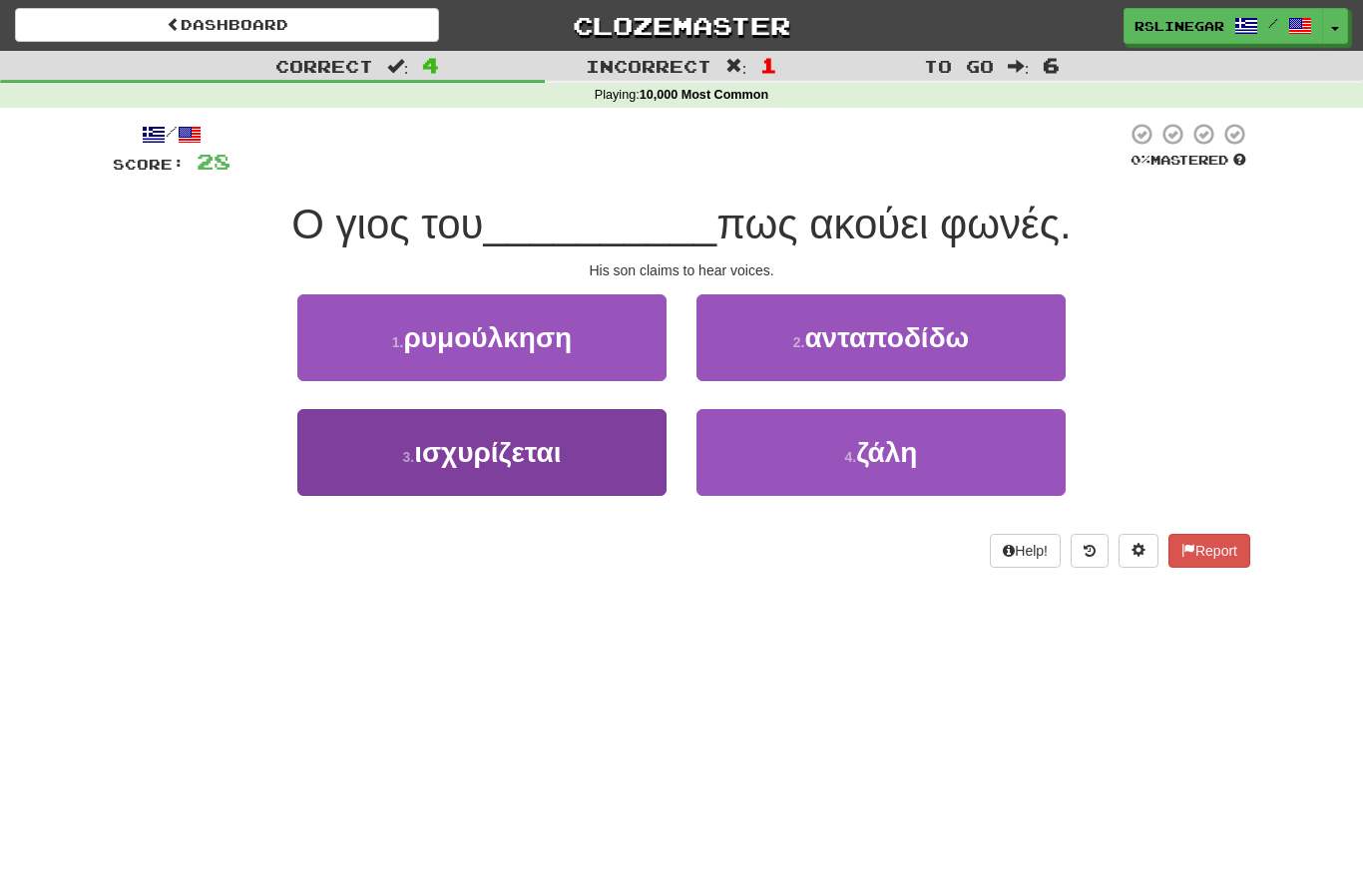 click on "3 .  ισχυρίζεται" at bounding box center [482, 452] 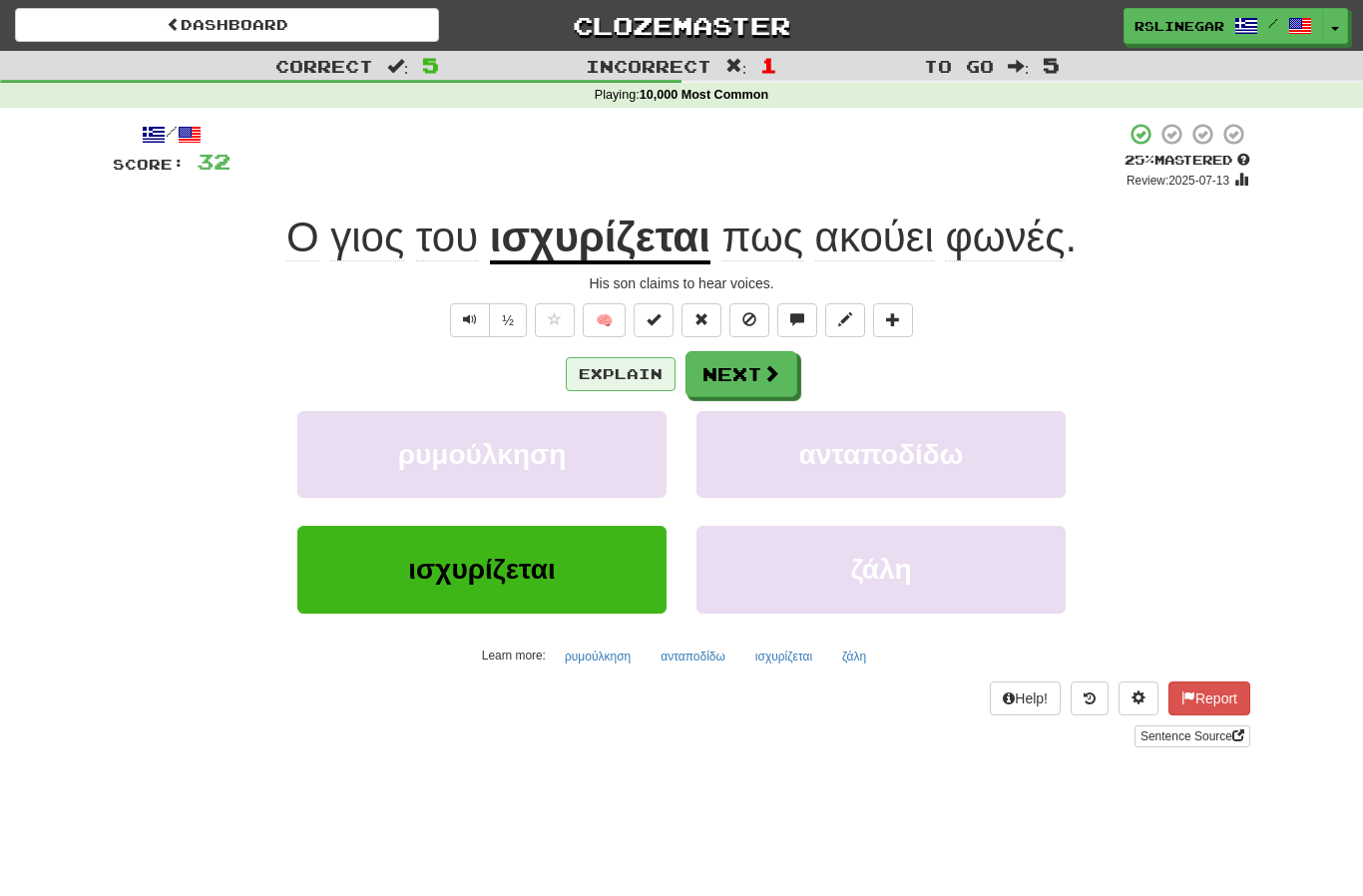 click on "Explain" at bounding box center (621, 374) 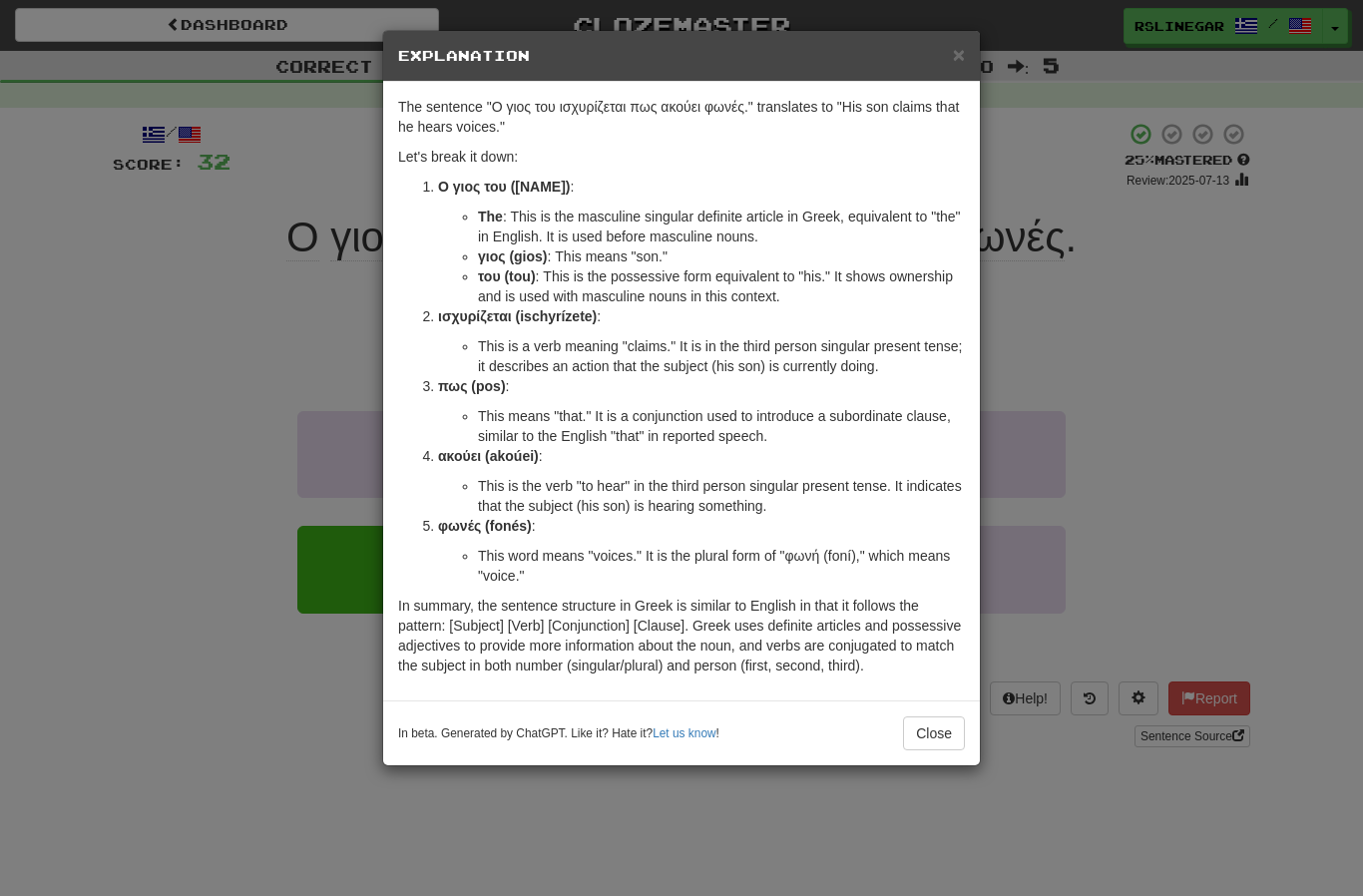 click on "× Explanation The sentence "Ο γιος του ισχυρίζεται πως ακούει φωνές." translates to "His son claims that he hears voices."
Let's break it down:
Ο γιος του (O gios tou) :
Ο (O) : This is the masculine singular definite article in Greek, equivalent to "the" in English. It is used before masculine nouns.
γιος (gios) : This means "son."
του (tou) : This is the possessive form equivalent to "his." It shows ownership and is used with masculine nouns in this context.
ισχυρίζεται (ischyrízete) :
This is a verb meaning "claims." It is in the third person singular present tense; it describes an action that the subject (his son) is currently doing.
πως (pos) :
This means "that." It is a conjunction used to introduce a subordinate clause, similar to the English "that" in reported speech.
ακούει (akoúei) :
φωνές (fonés) :
In beta. Generated by ChatGPT. Like it? Hate it?  !" at bounding box center (682, 448) 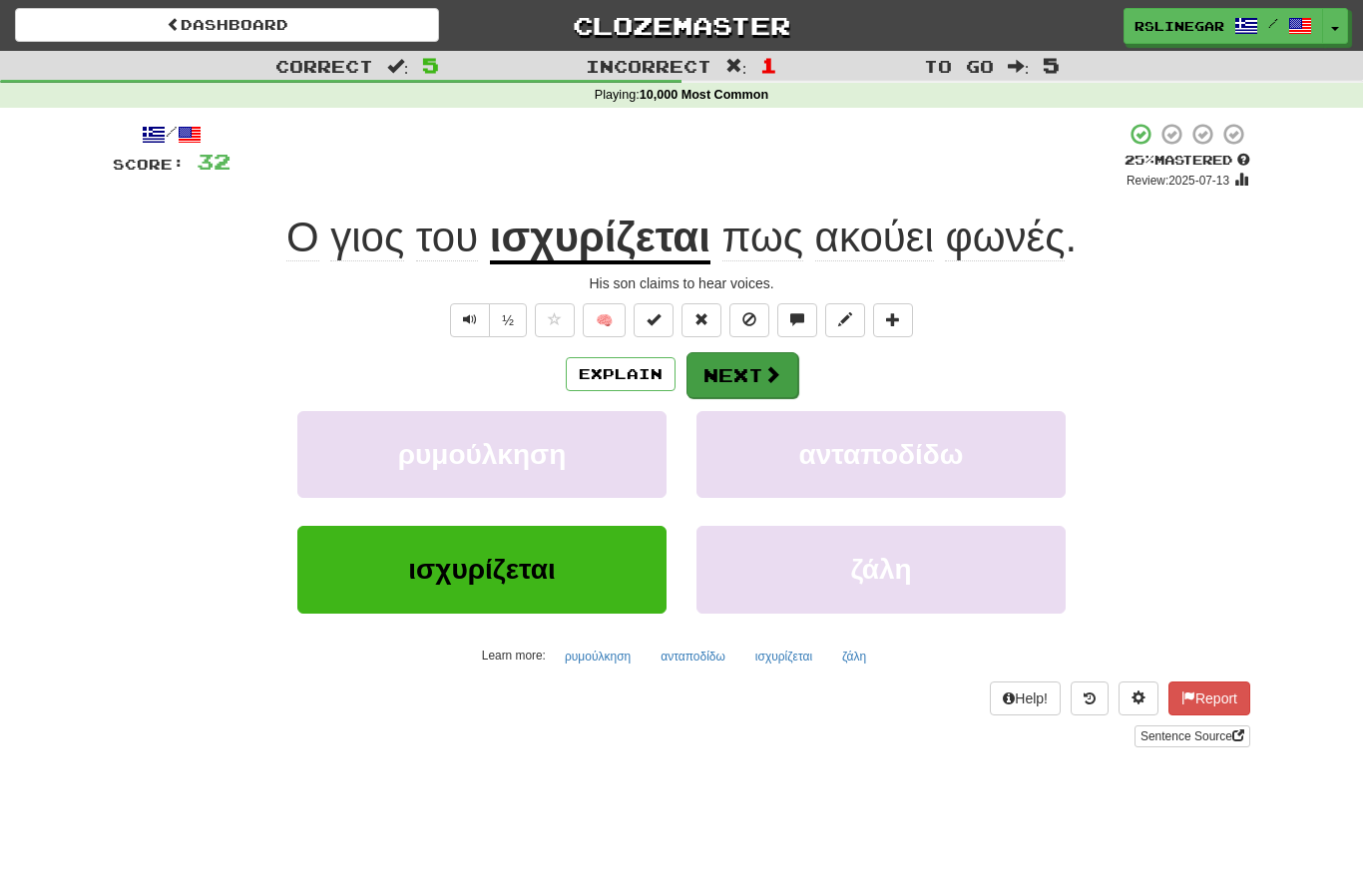 click on "Next" at bounding box center [742, 375] 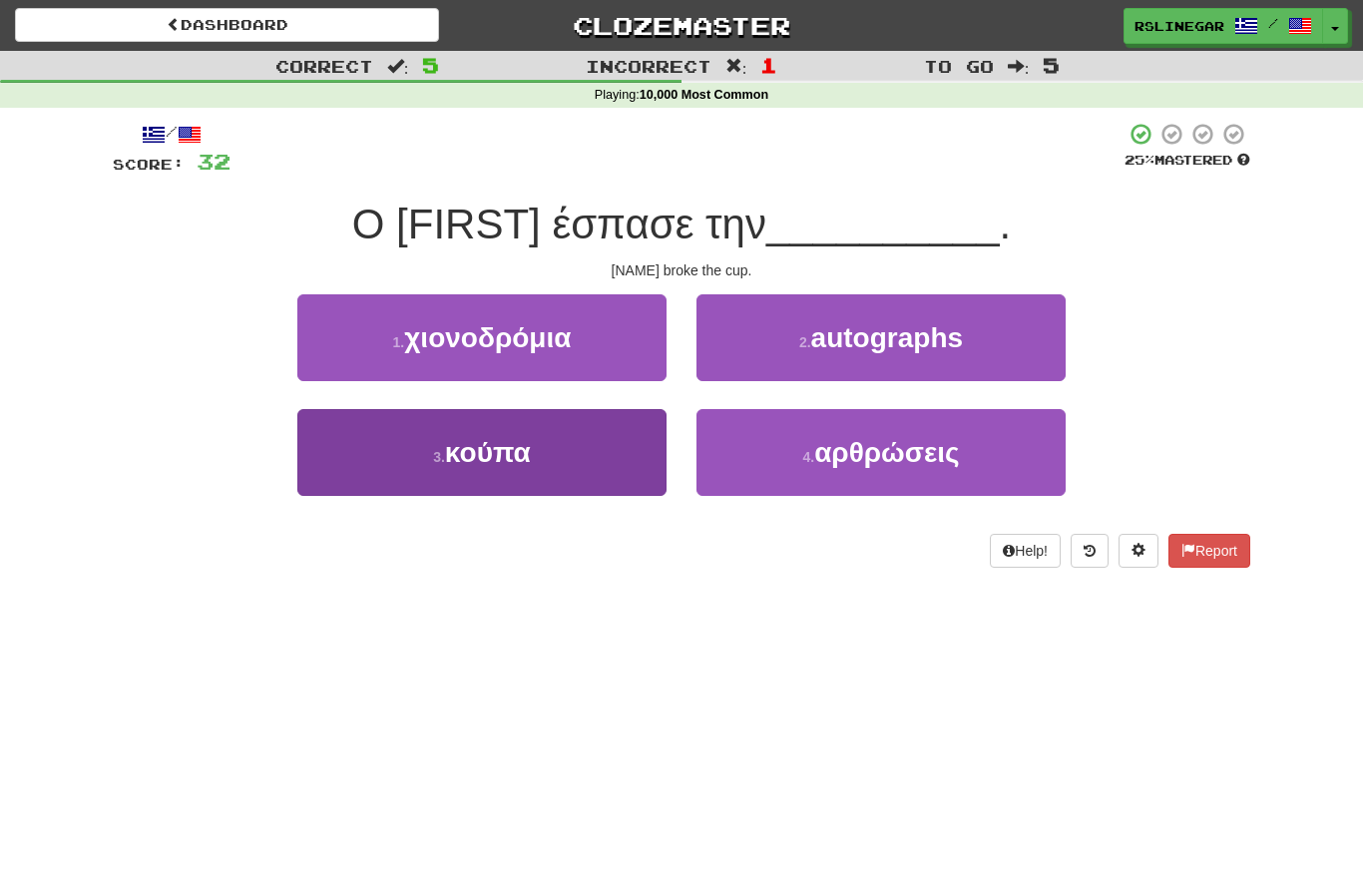 click on "3 .  κούπα" at bounding box center (482, 452) 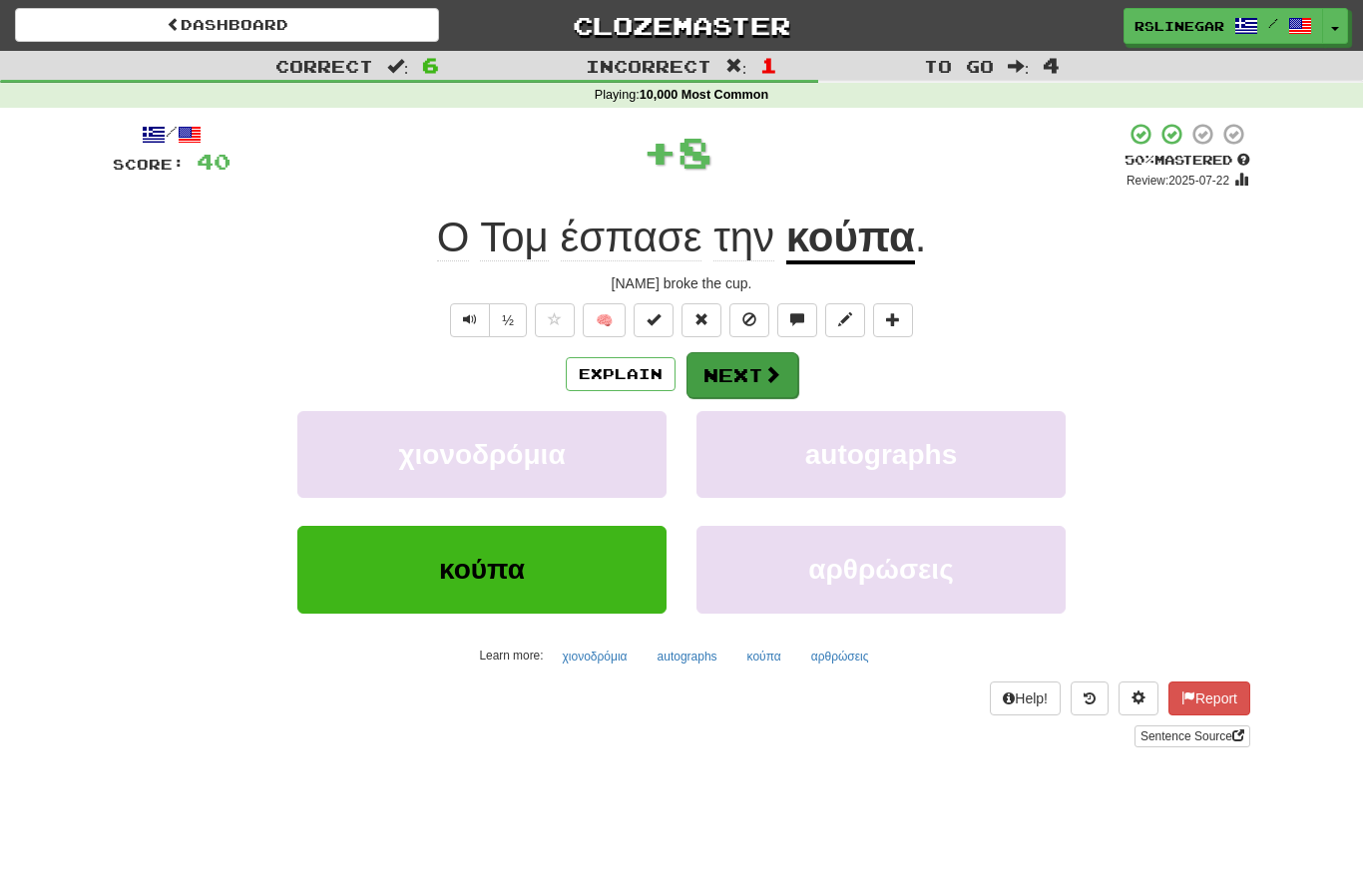 click on "Next" at bounding box center [742, 375] 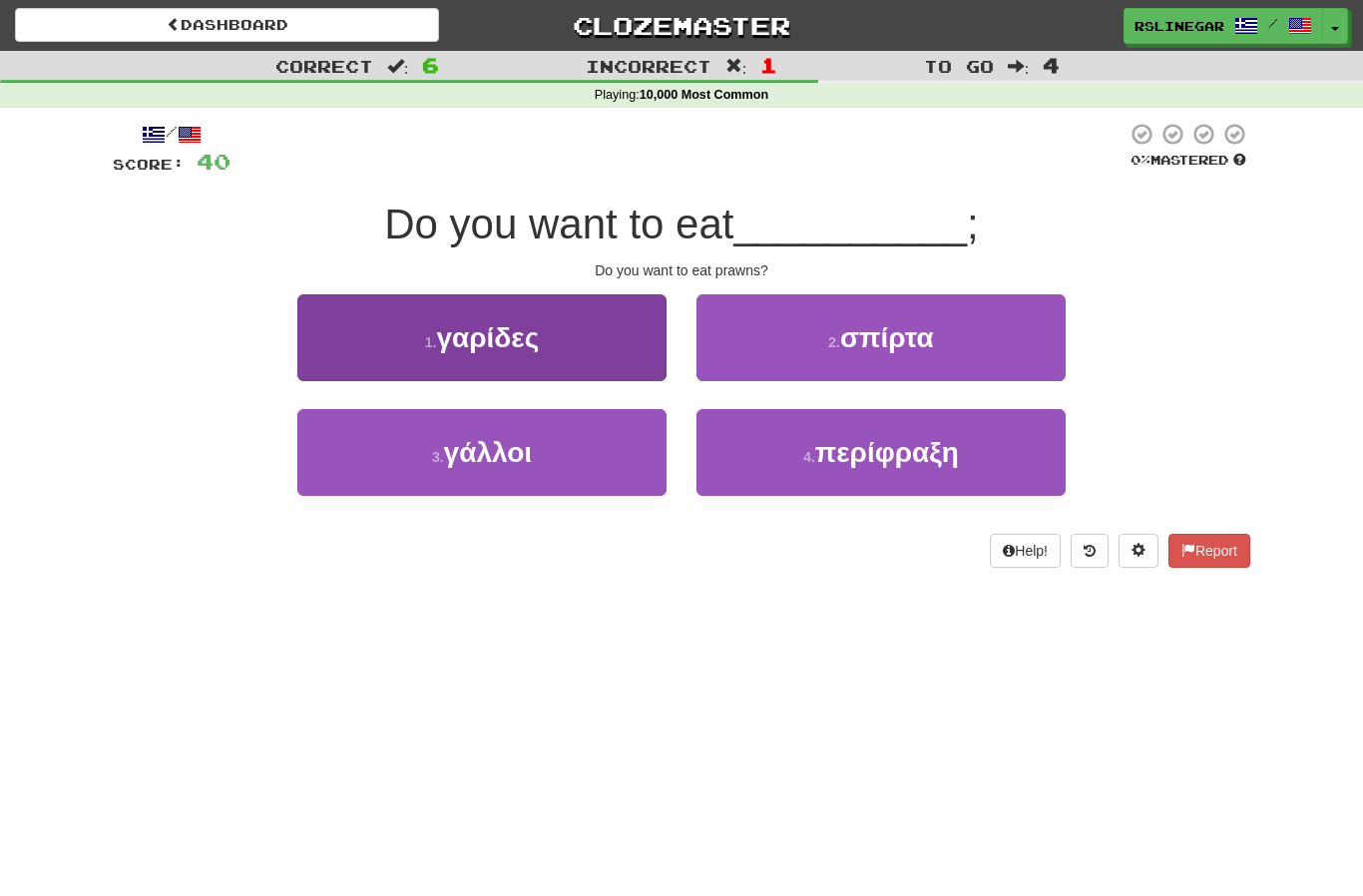 click on "1 .  γαρίδες" at bounding box center (482, 337) 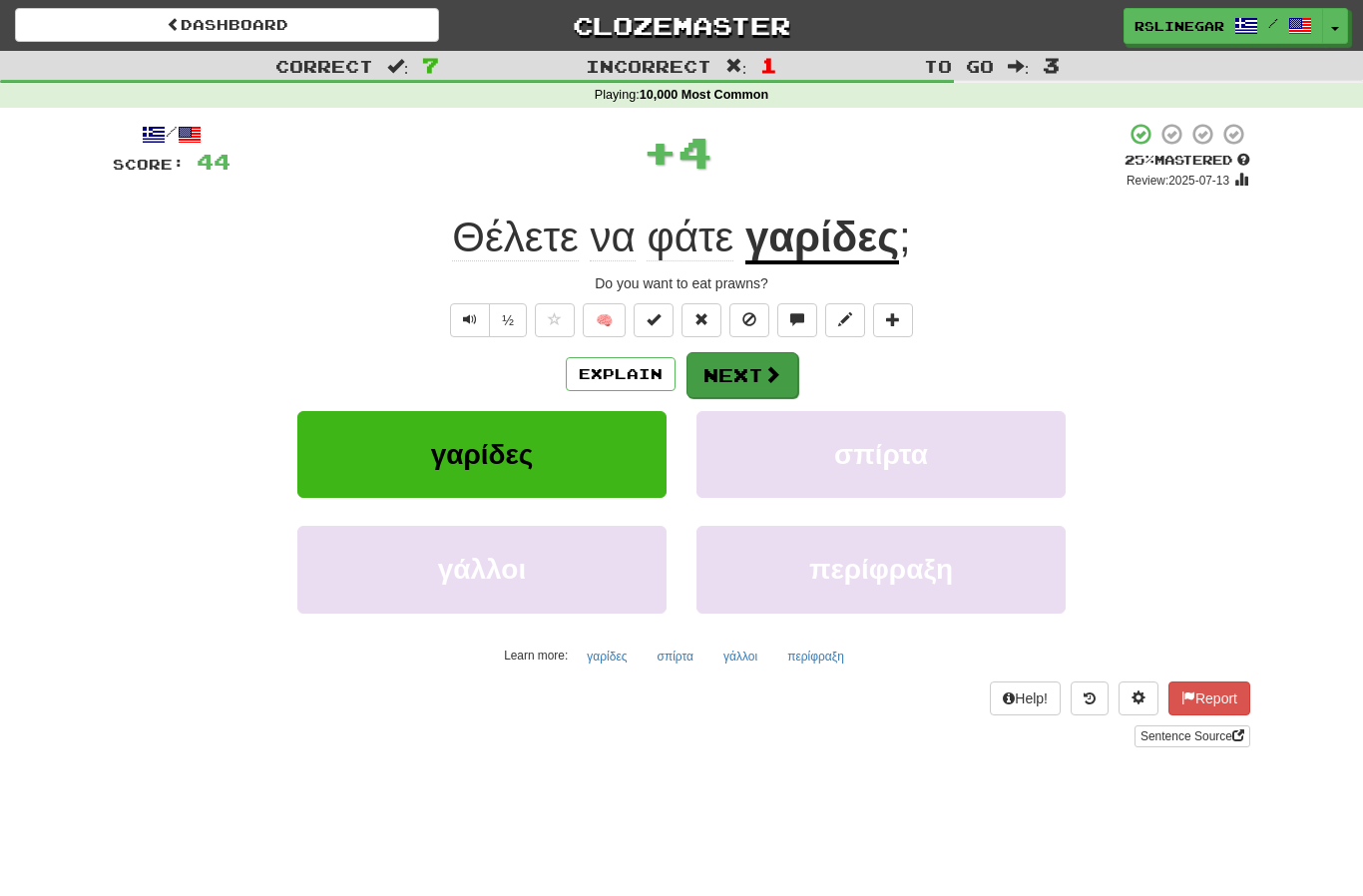 click on "Next" at bounding box center [742, 375] 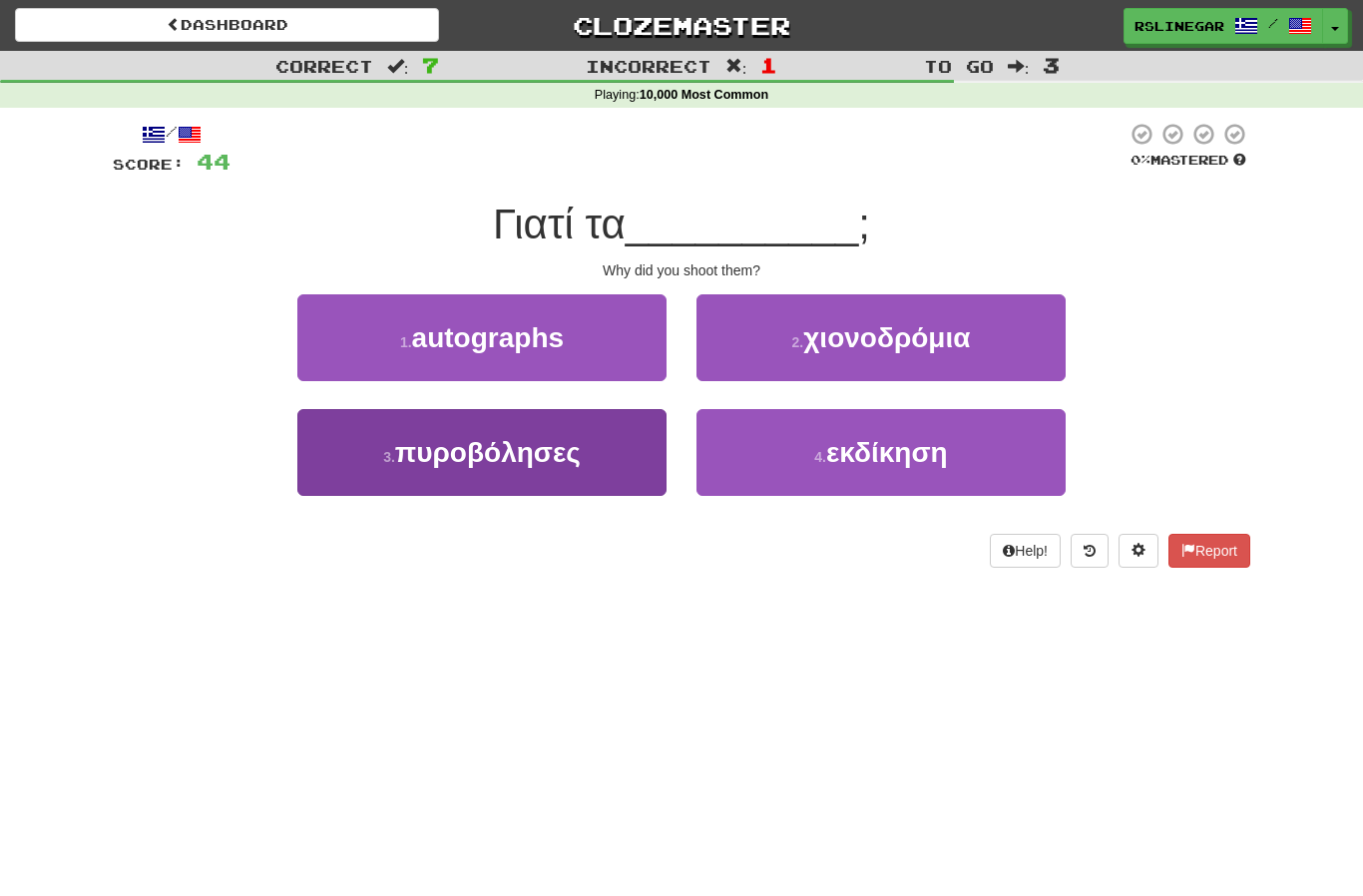 click on "πυροβόλησες" at bounding box center [488, 452] 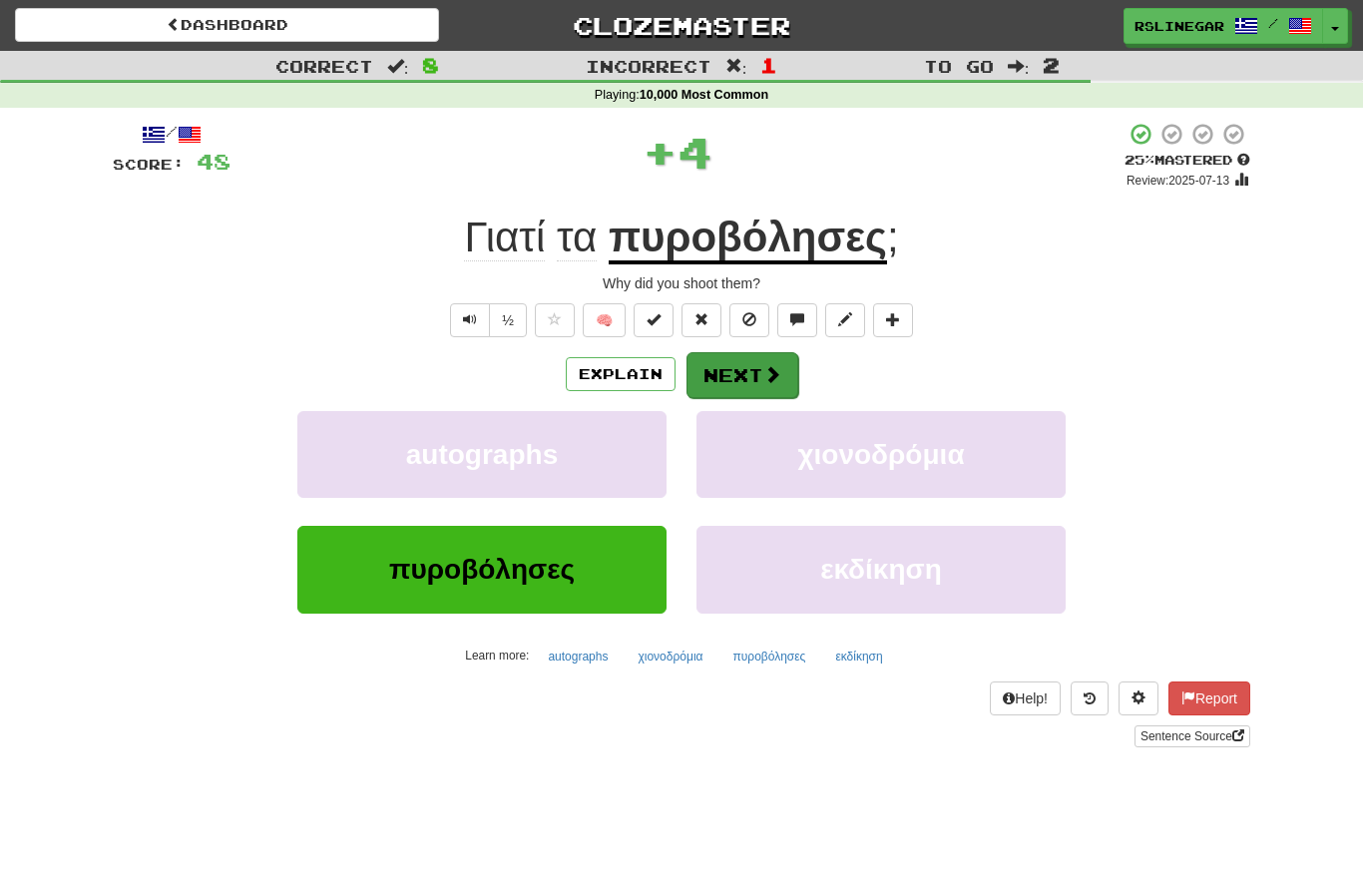 click on "Next" at bounding box center [742, 375] 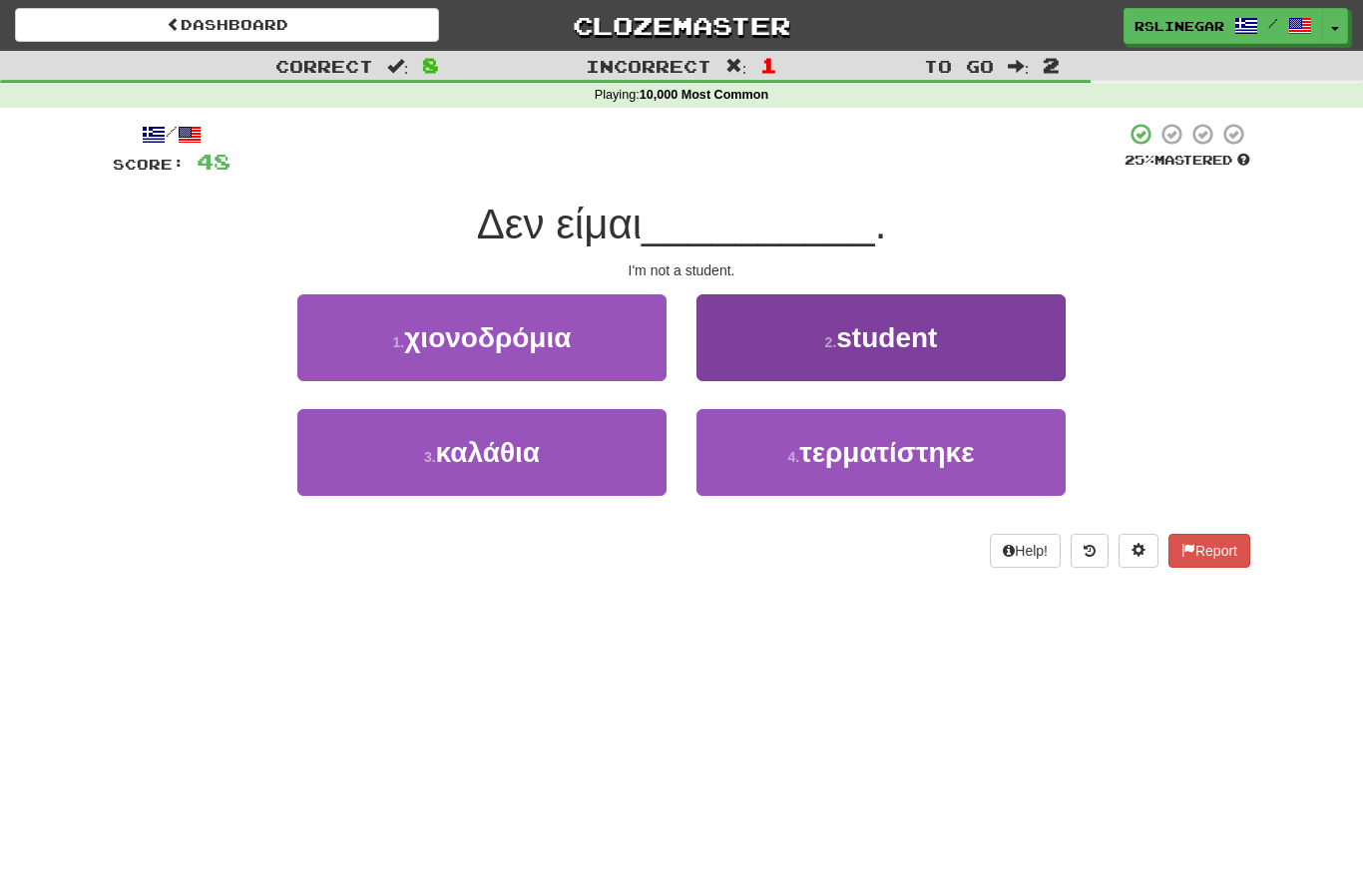 click on "2 .  φοιτητής" at bounding box center [881, 337] 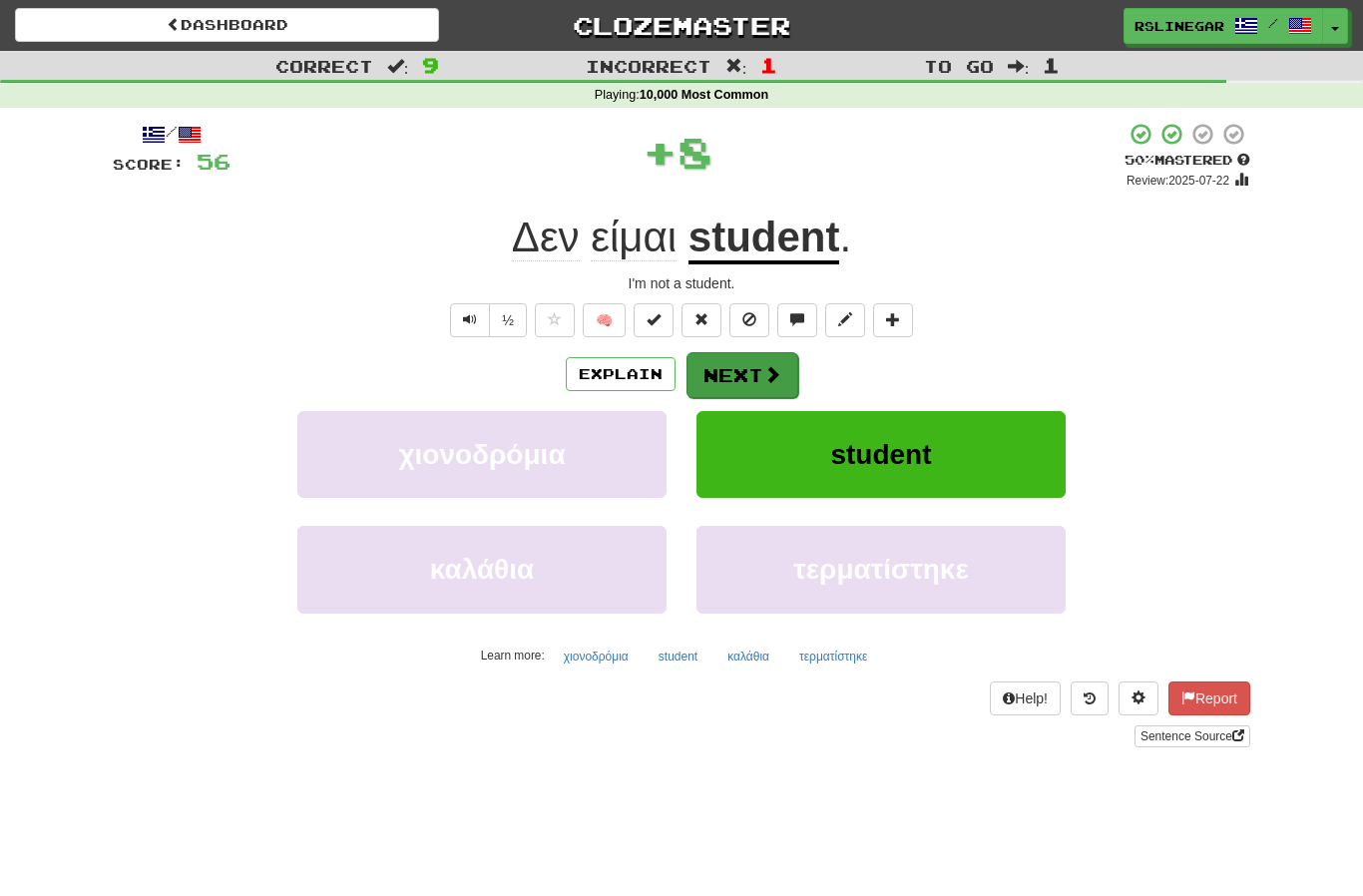 click on "Next" at bounding box center [742, 375] 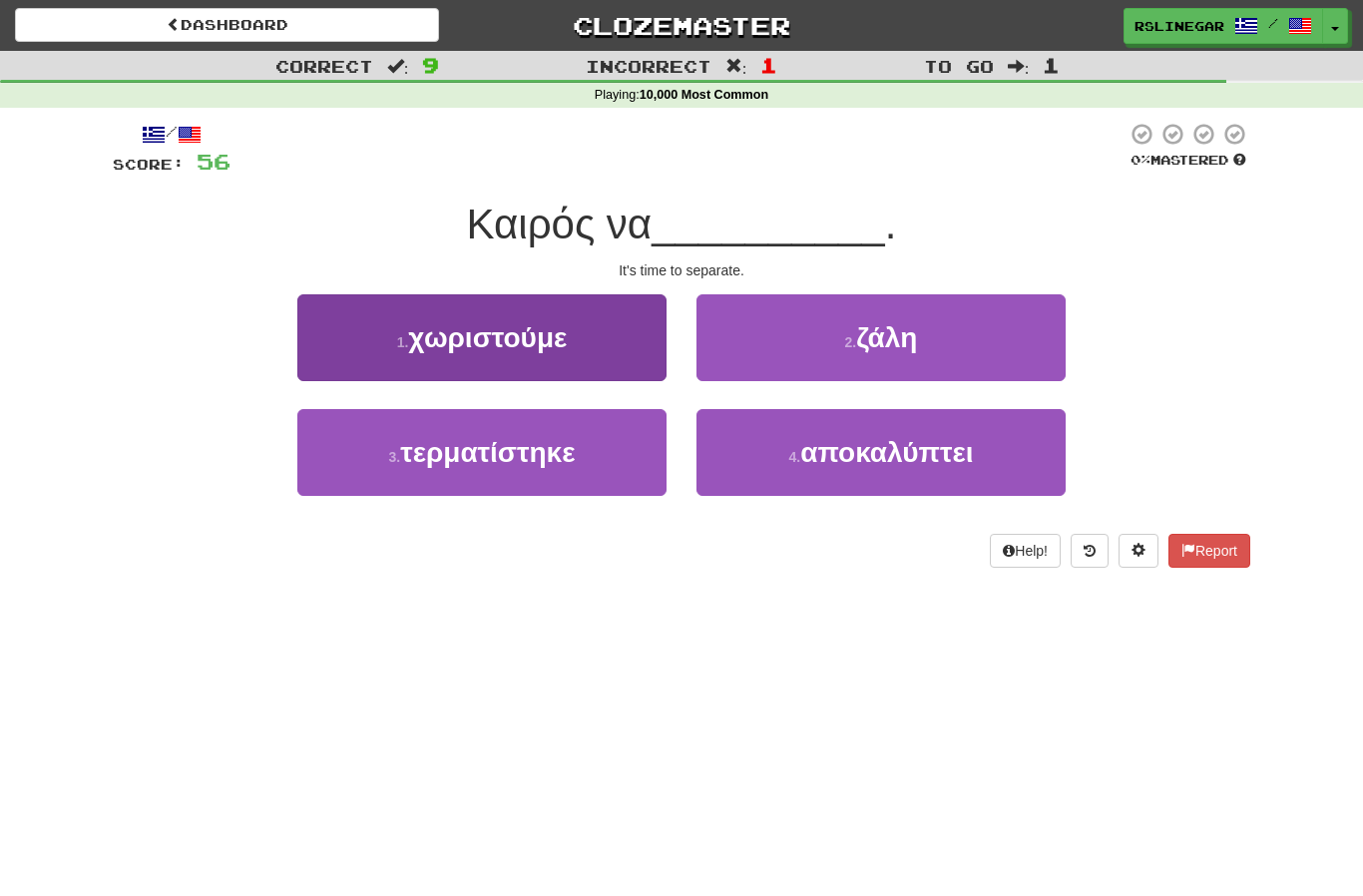click on "1 .  χωριστούμε" at bounding box center [482, 337] 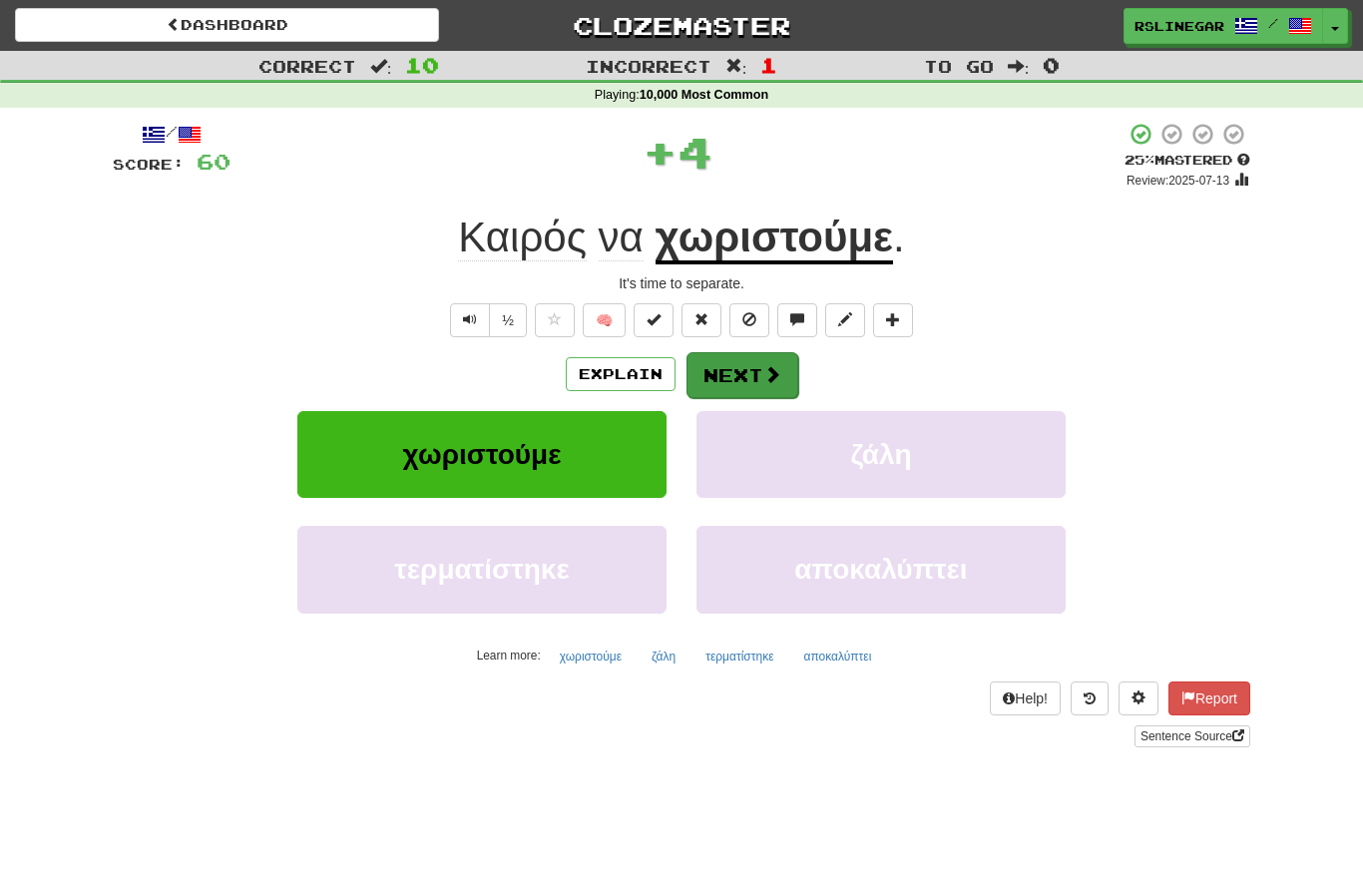 click on "Next" at bounding box center [742, 375] 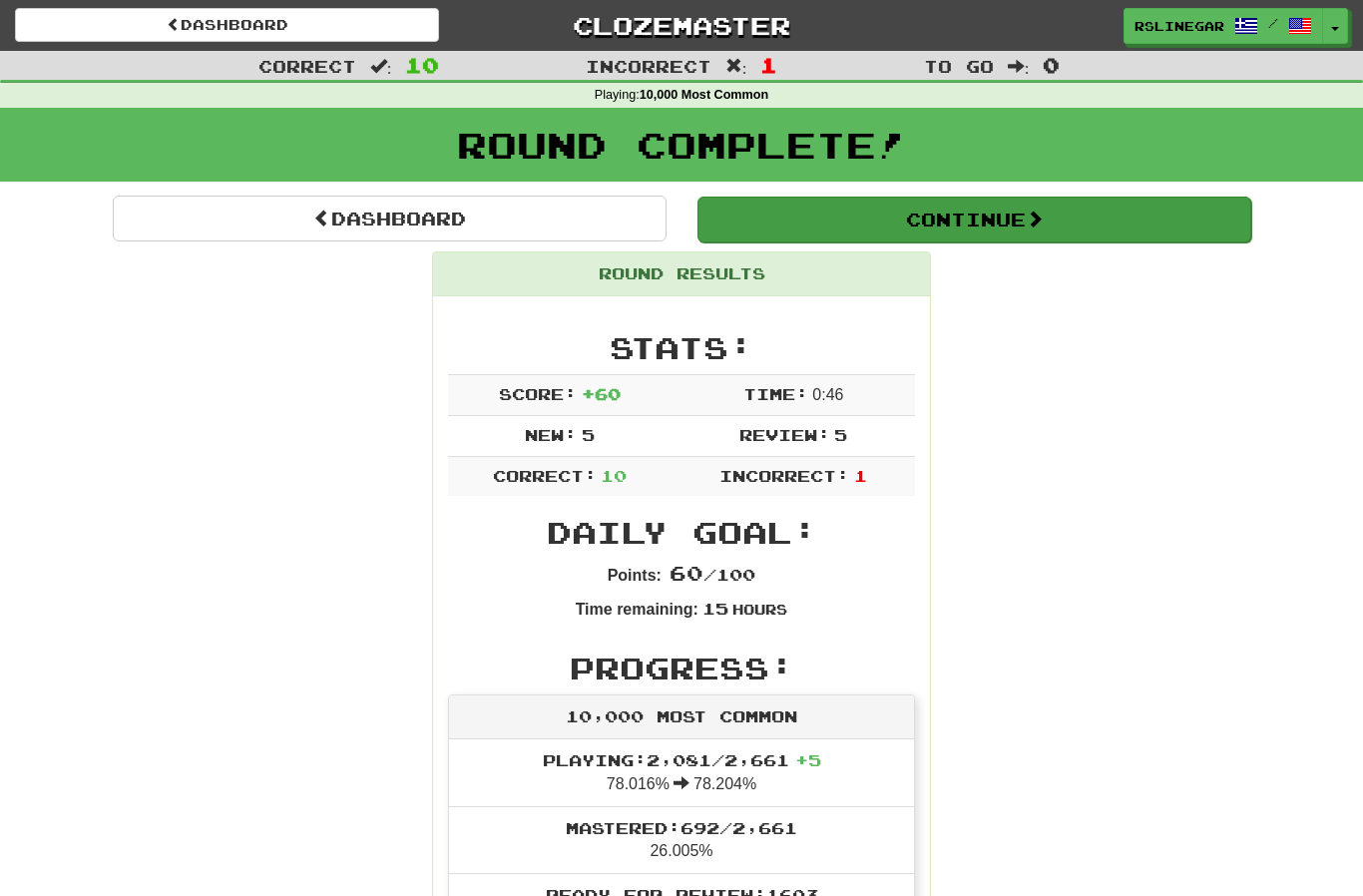 click on "Continue" at bounding box center (974, 220) 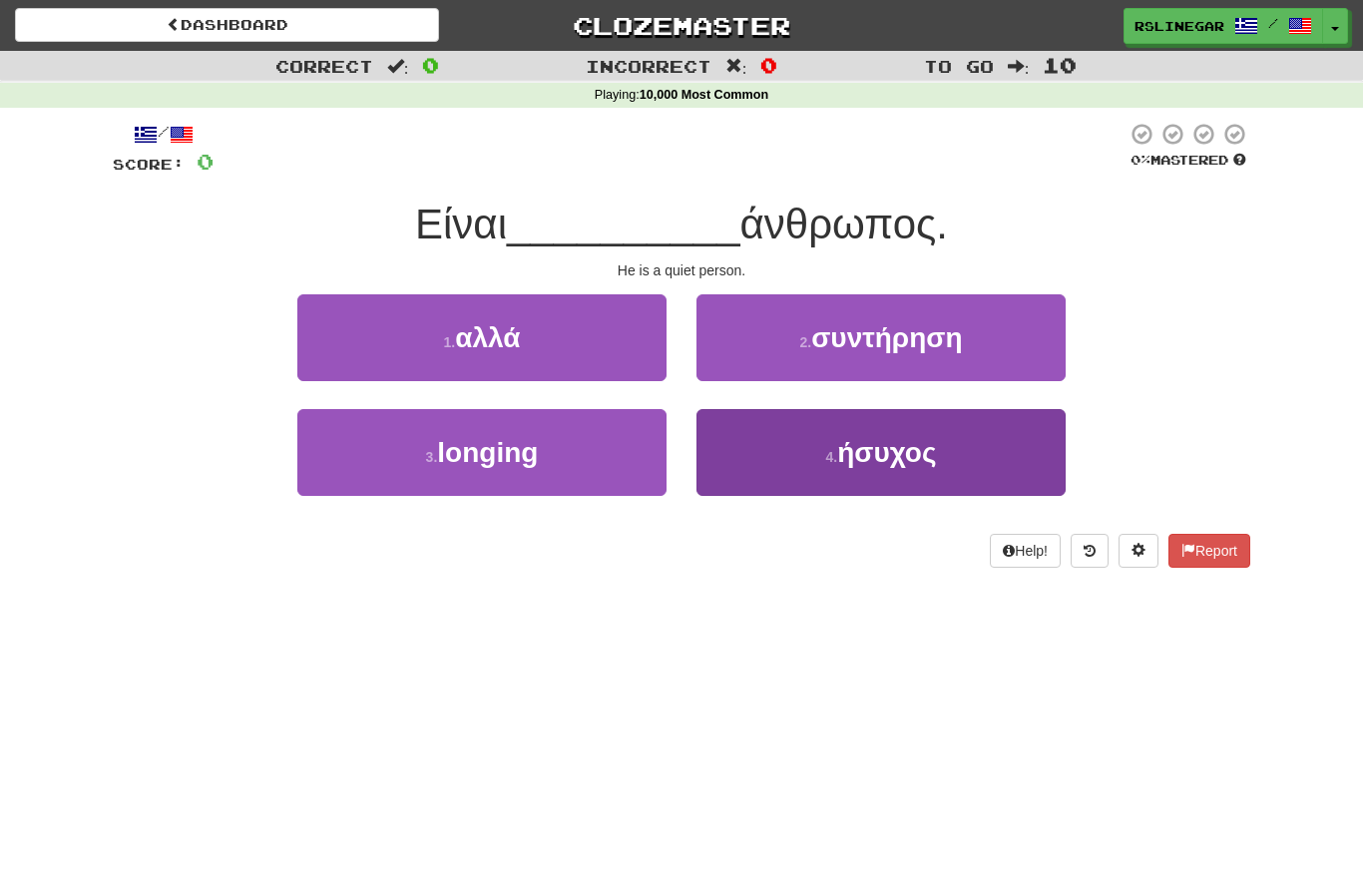 click on "ήσυχος" at bounding box center (886, 452) 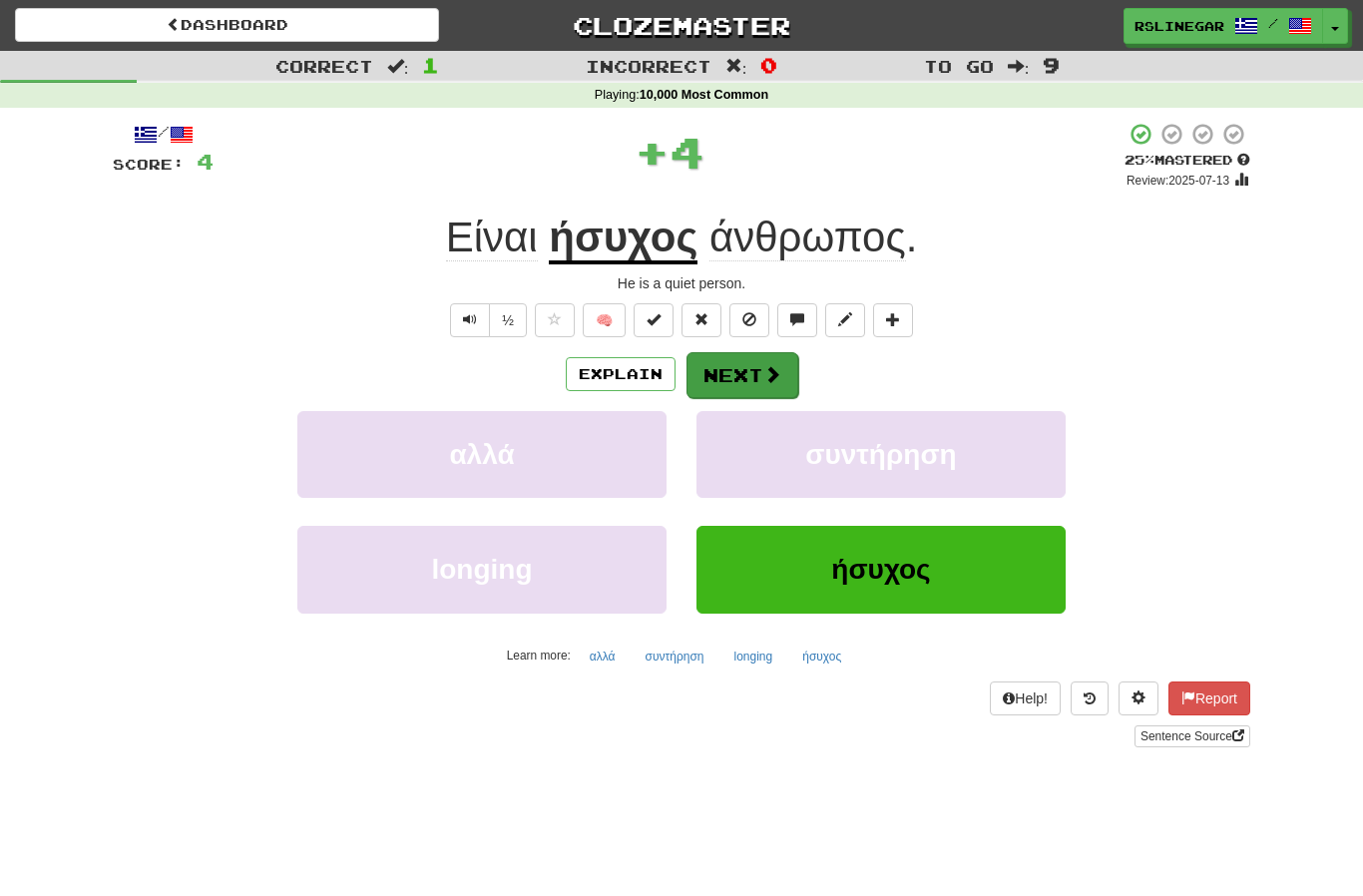 click on "Next" at bounding box center [742, 375] 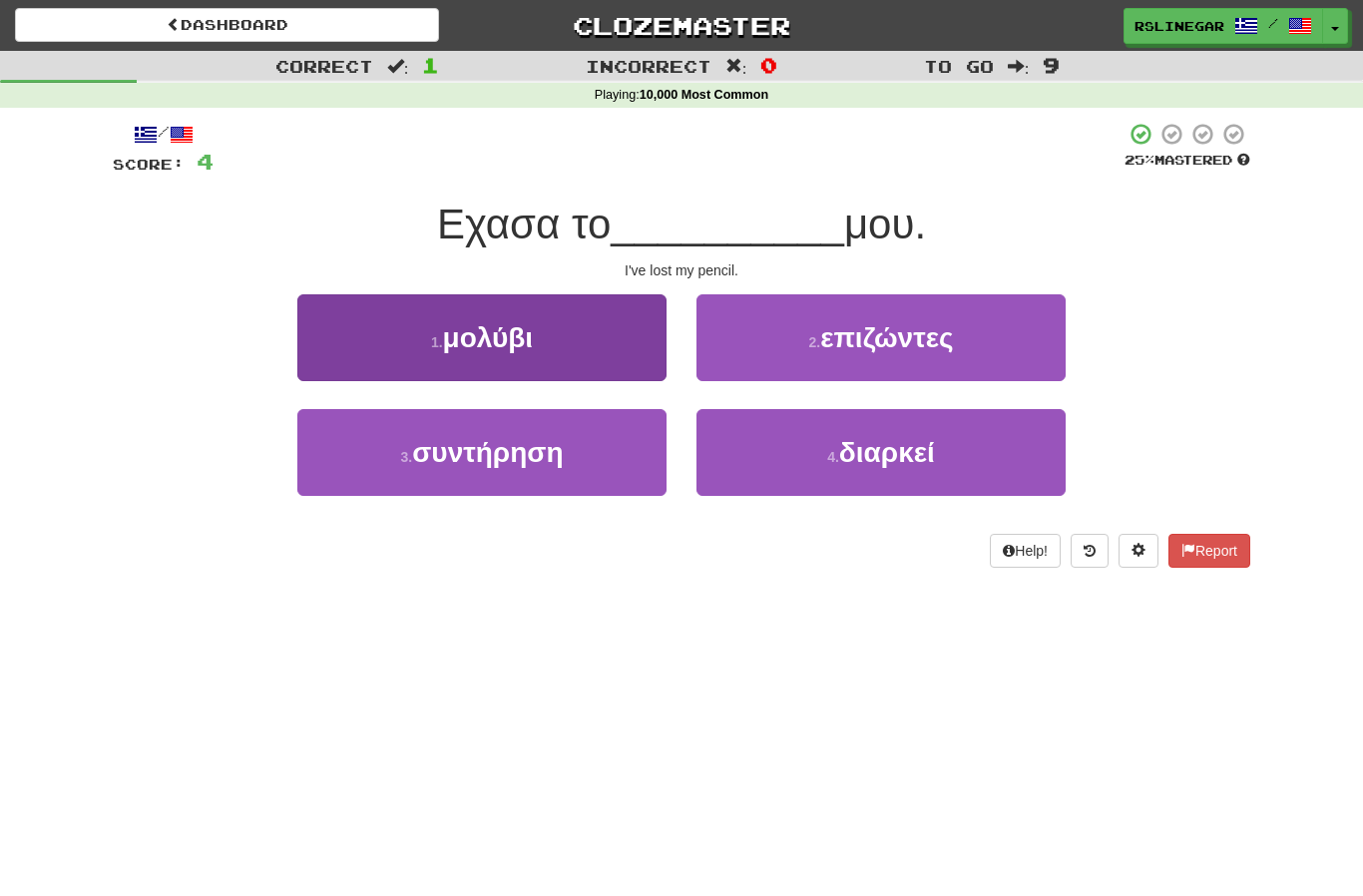 click on "1 .  μολύβι" at bounding box center [482, 337] 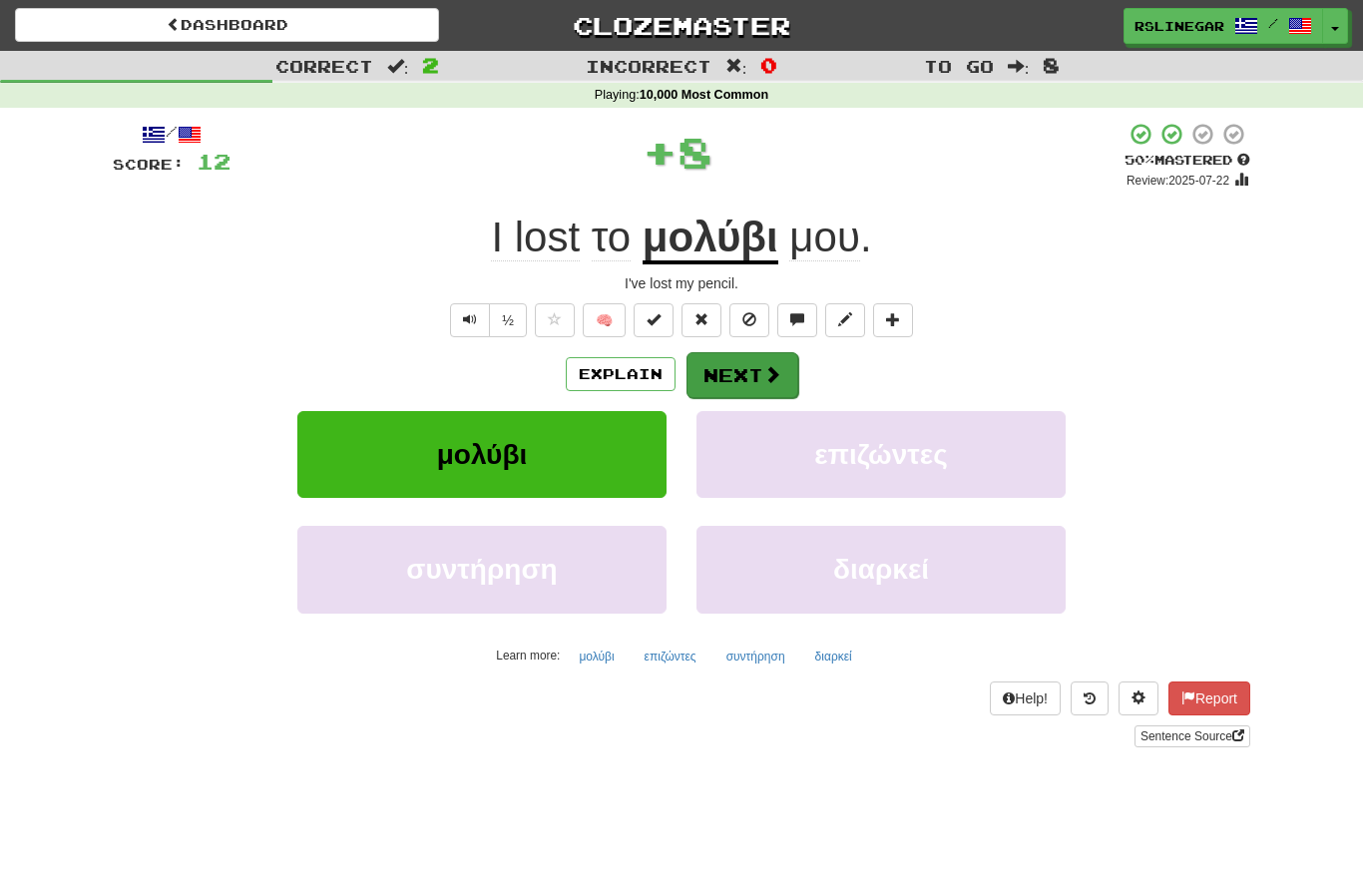 click on "Next" at bounding box center (742, 375) 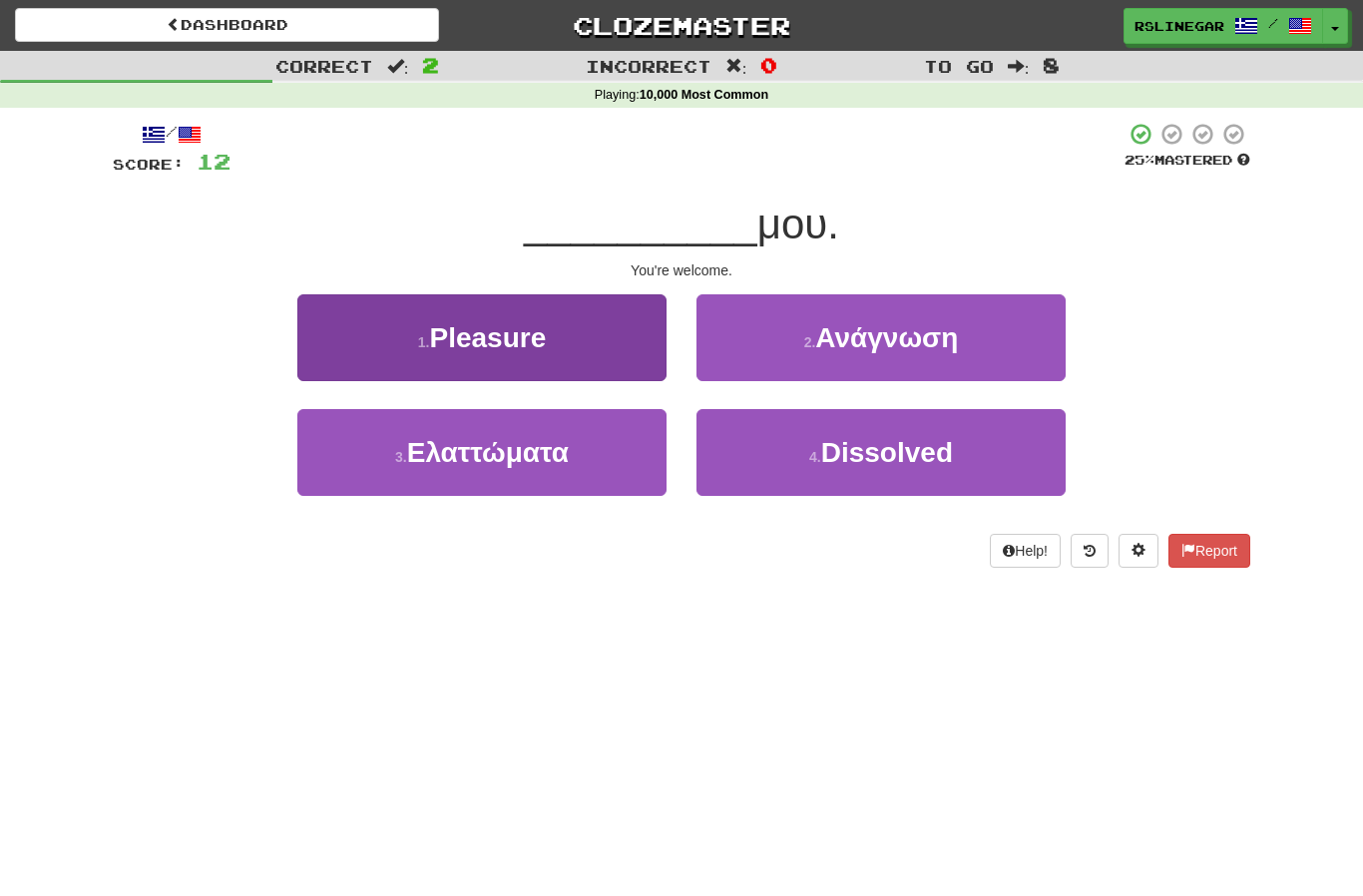 click on "Pleasure" at bounding box center [487, 337] 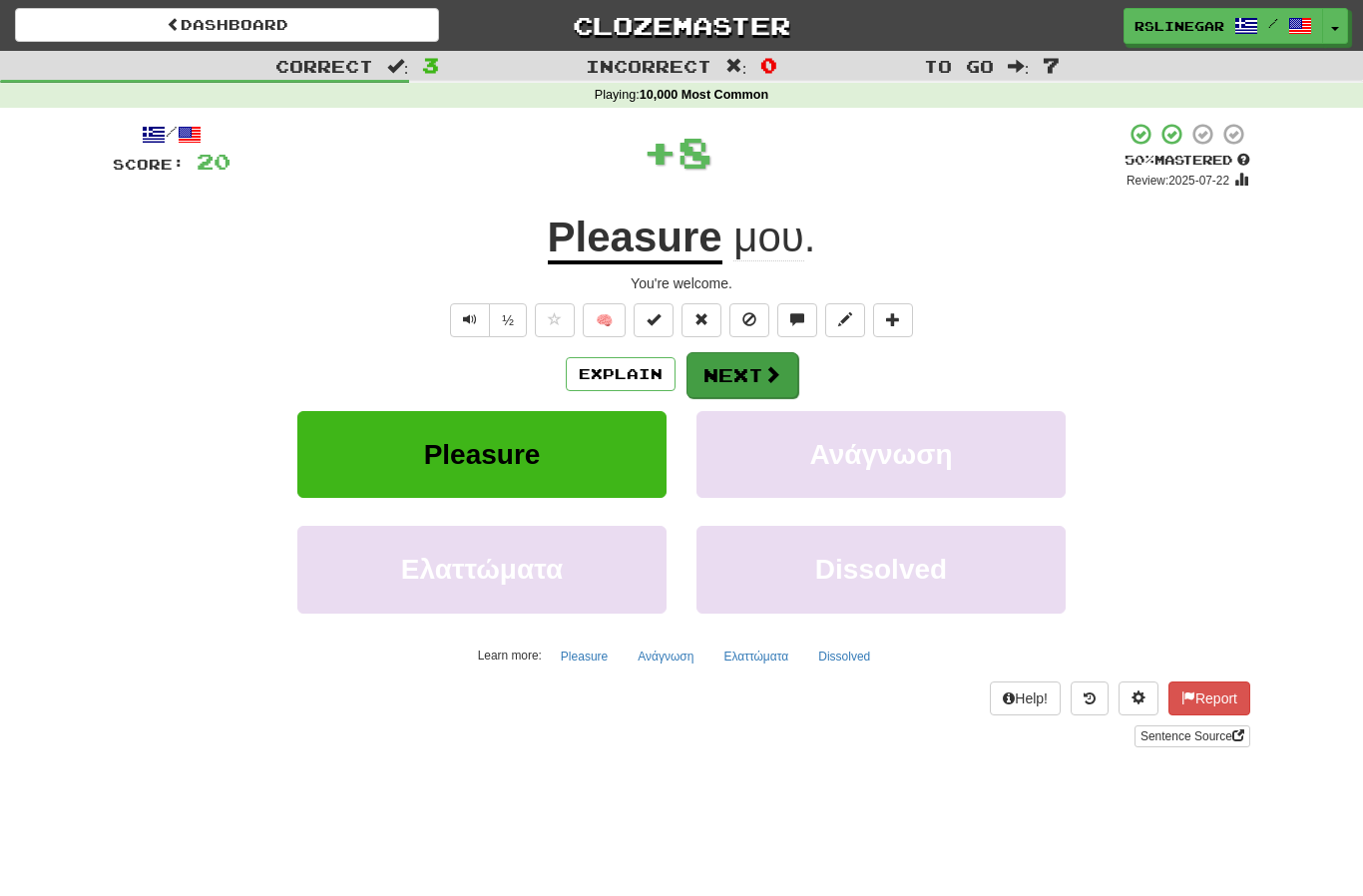 click on "Next" at bounding box center [742, 375] 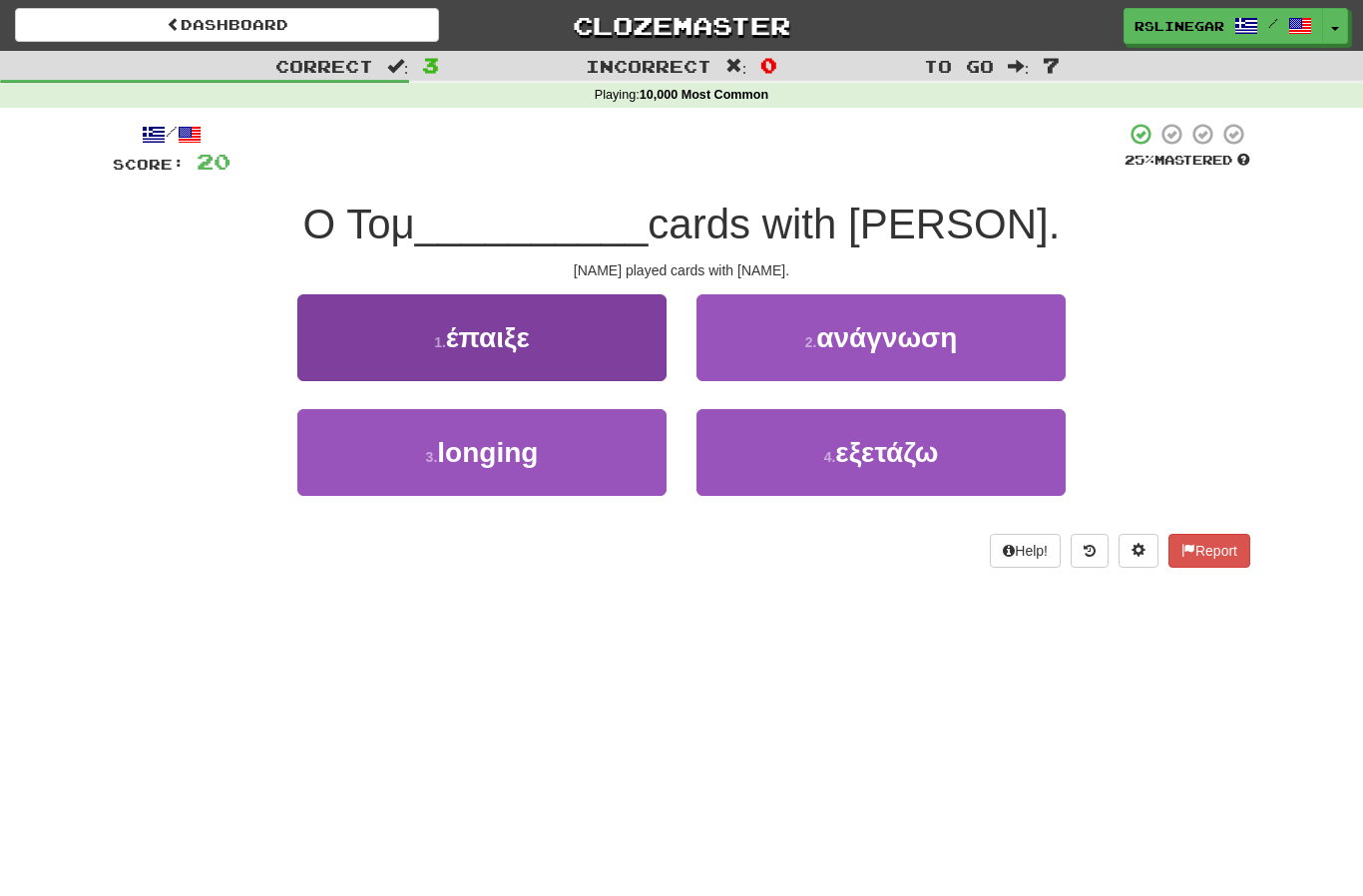 click on "1 .  έπαιξε" at bounding box center (482, 337) 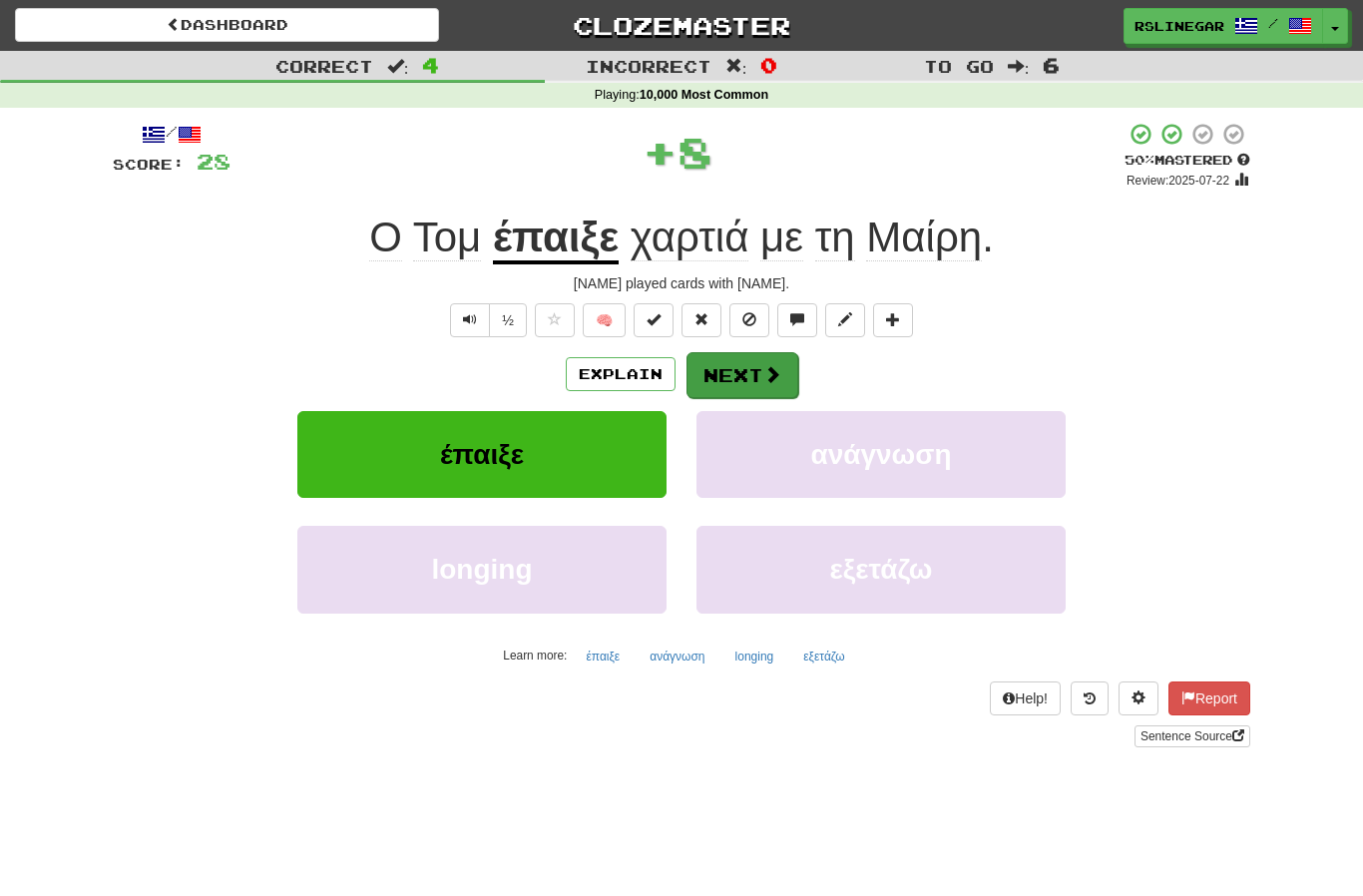 click on "Next" at bounding box center [742, 375] 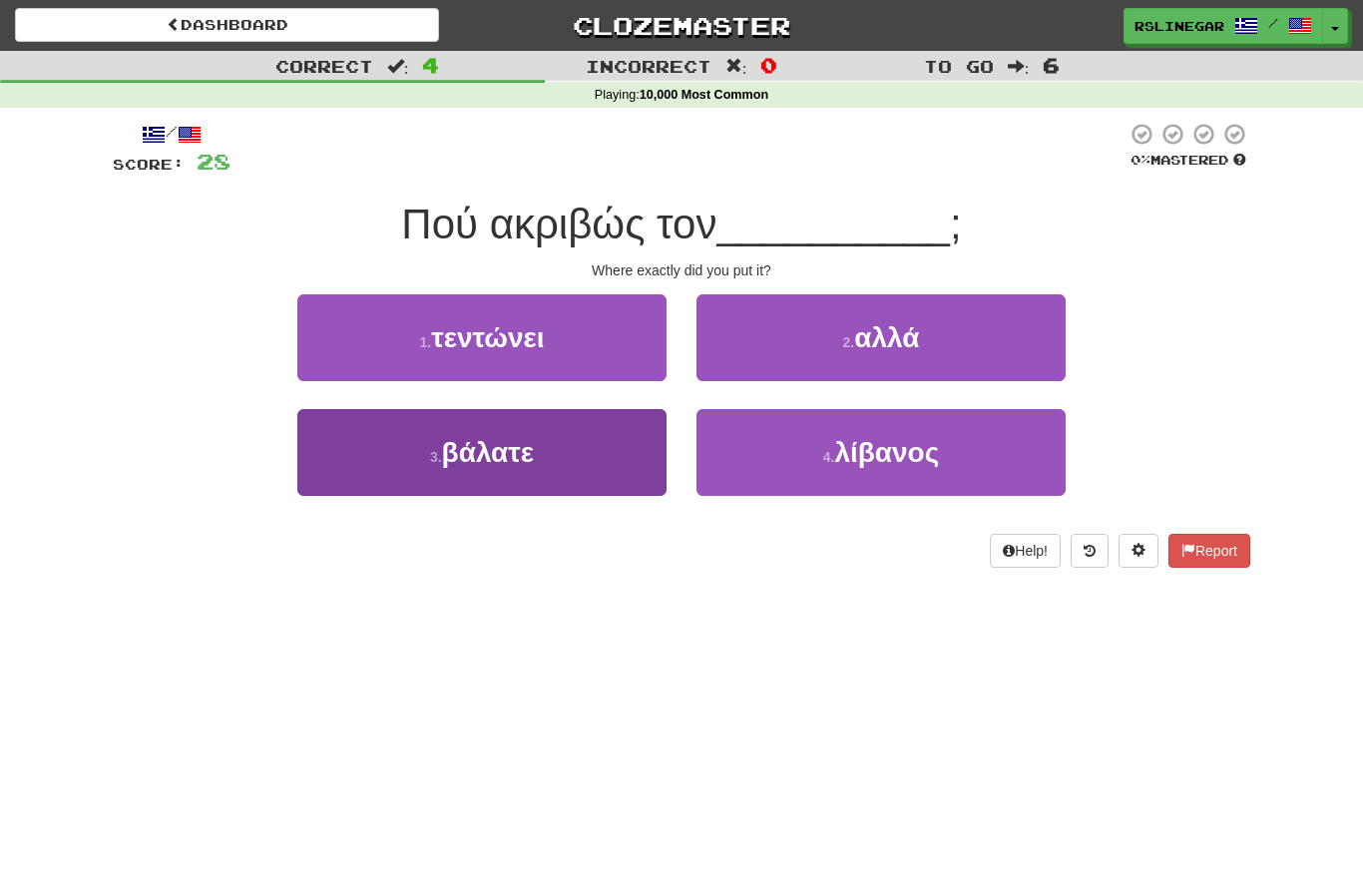 click on "3 .  βάλατε" at bounding box center (482, 452) 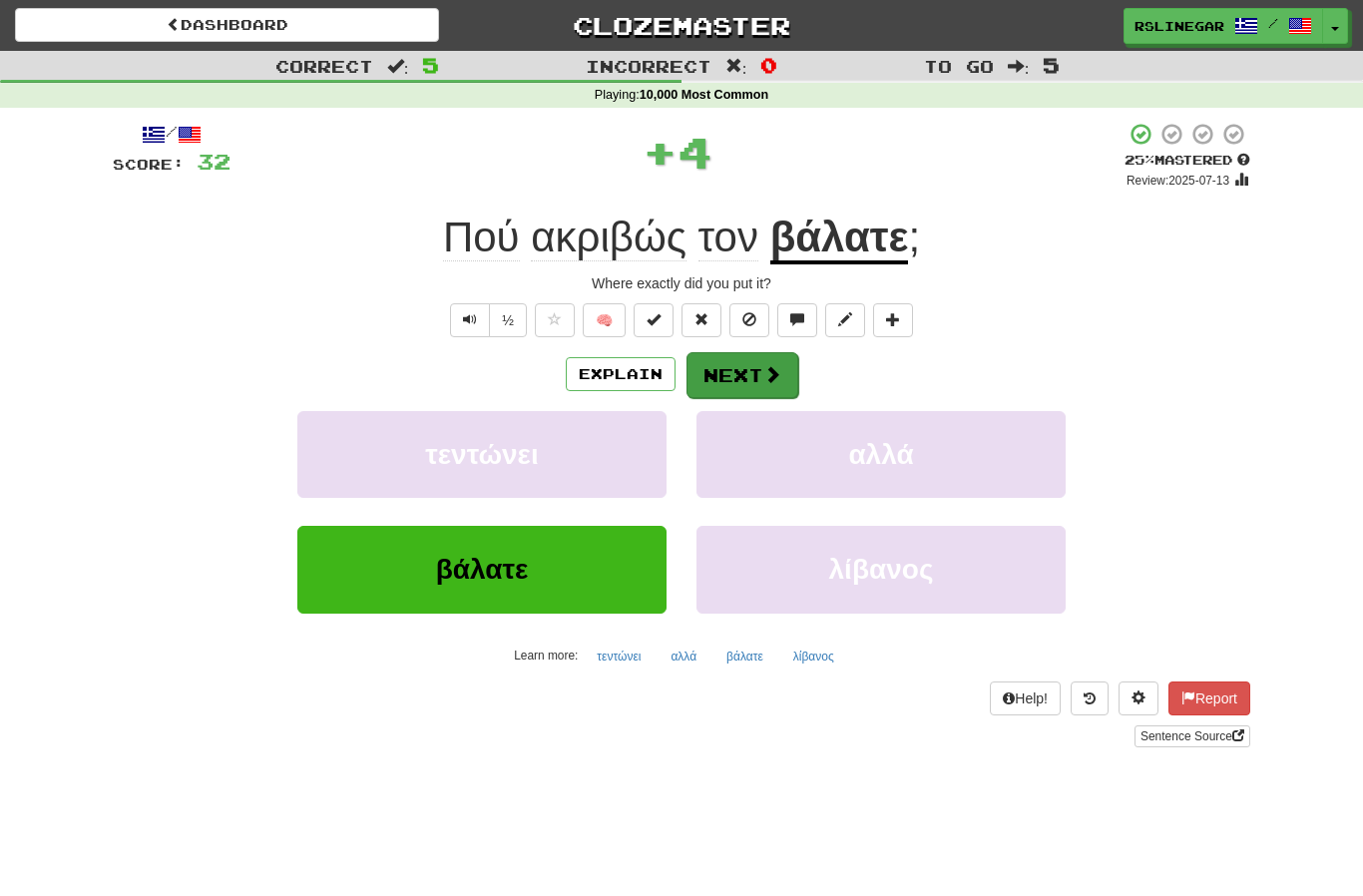 click at bounding box center (772, 374) 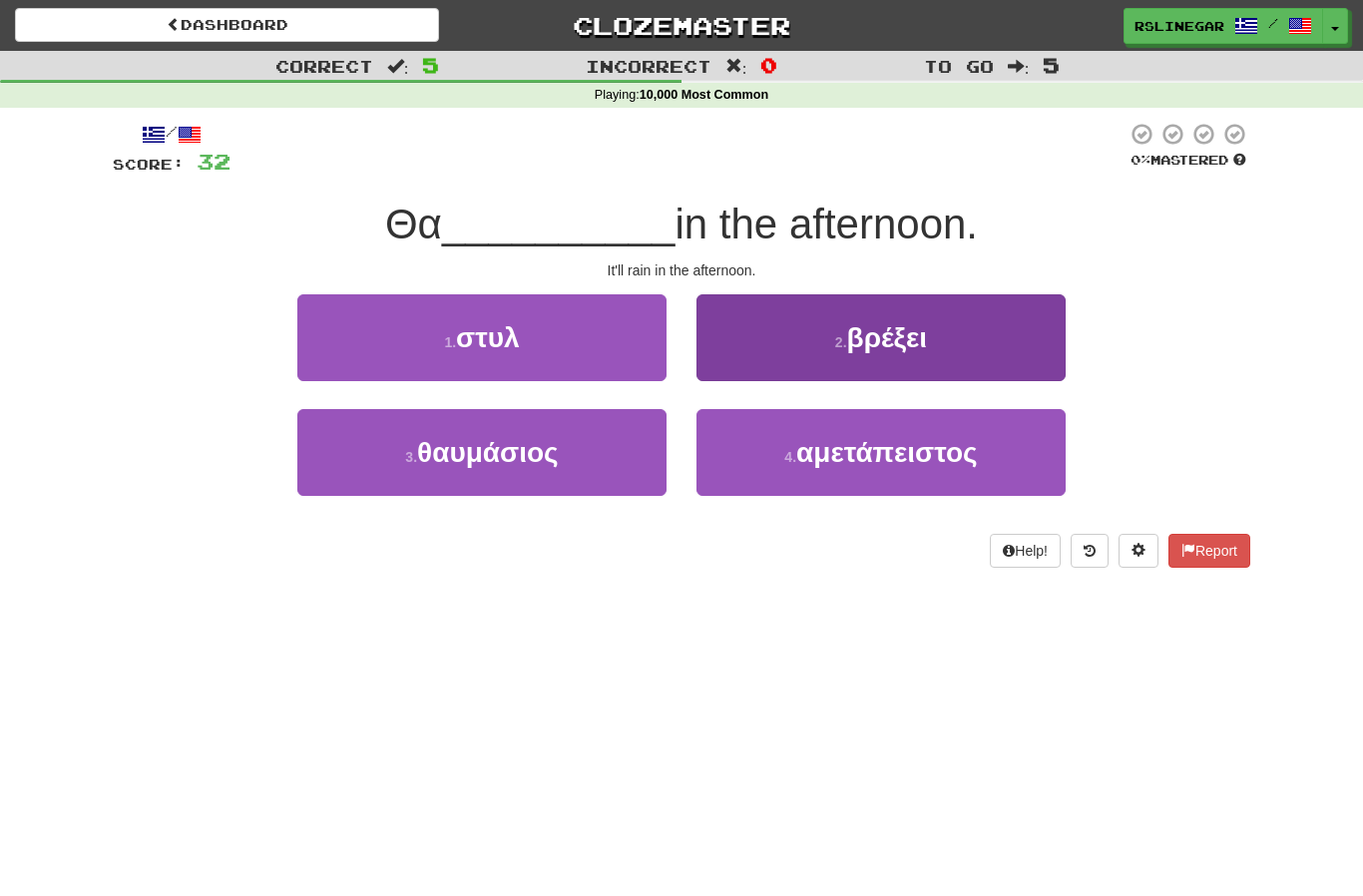 click on "βρέξει" at bounding box center (887, 337) 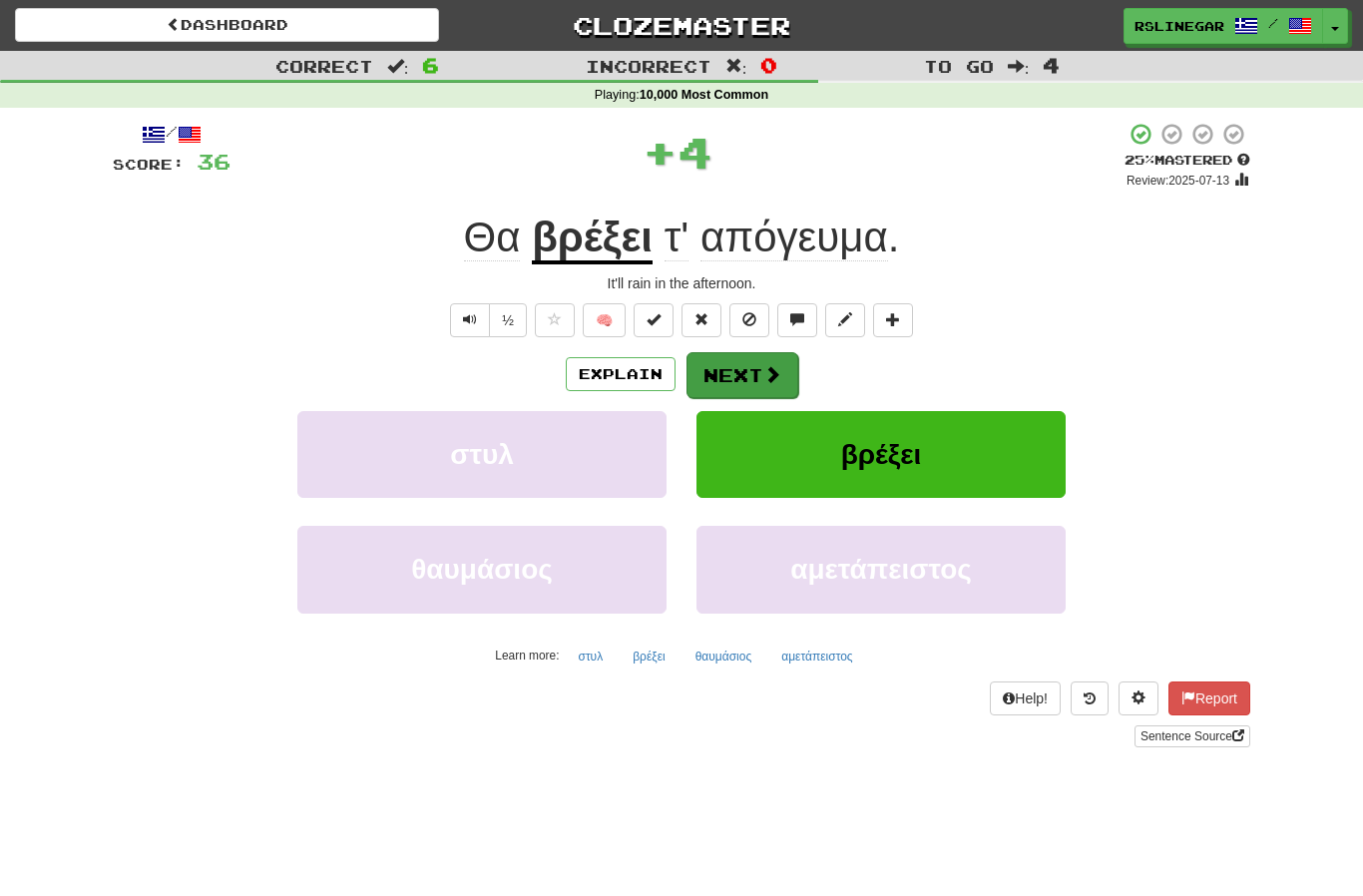 click on "Next" at bounding box center (742, 375) 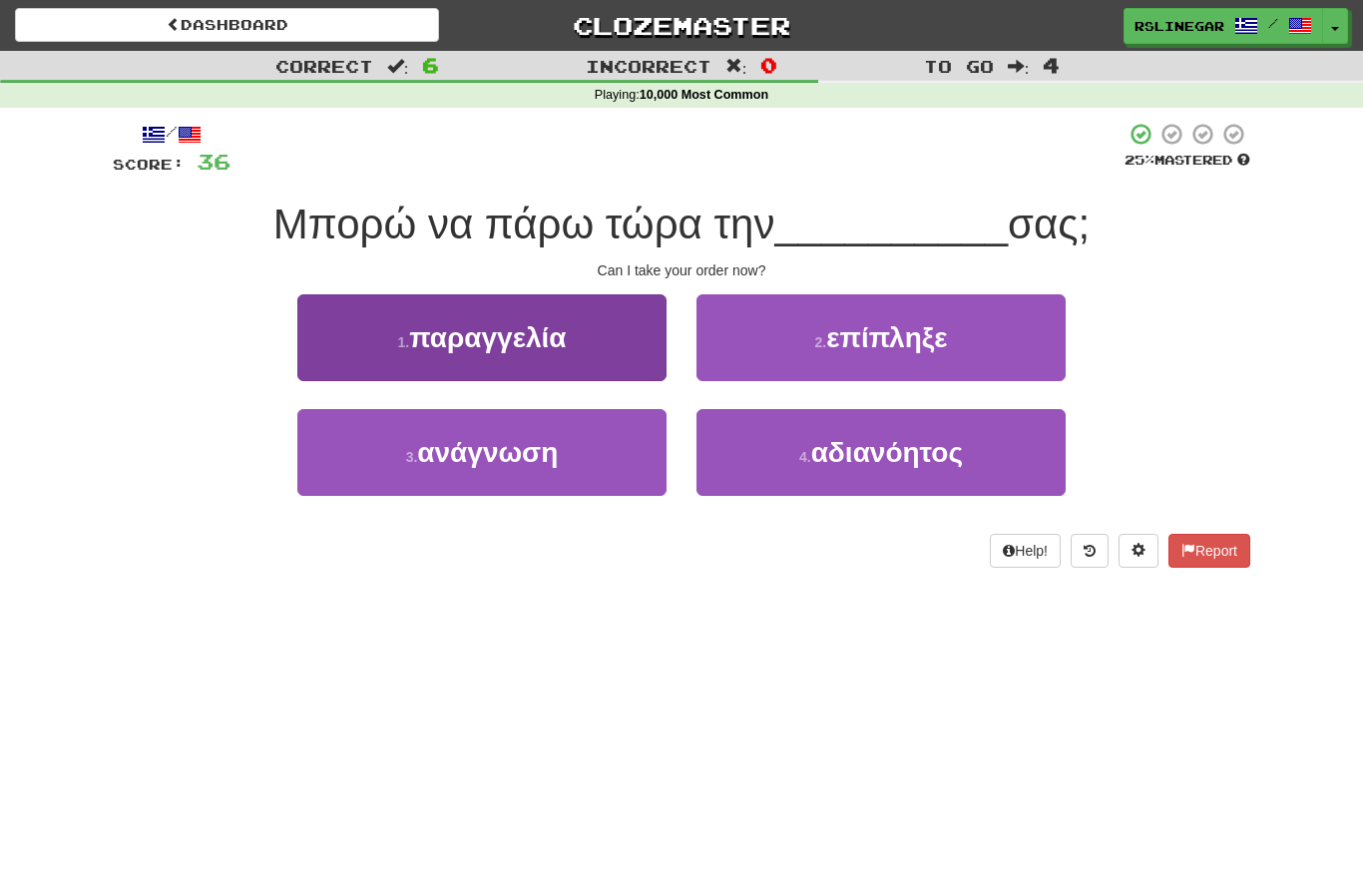 click on "παραγγελία" at bounding box center [487, 337] 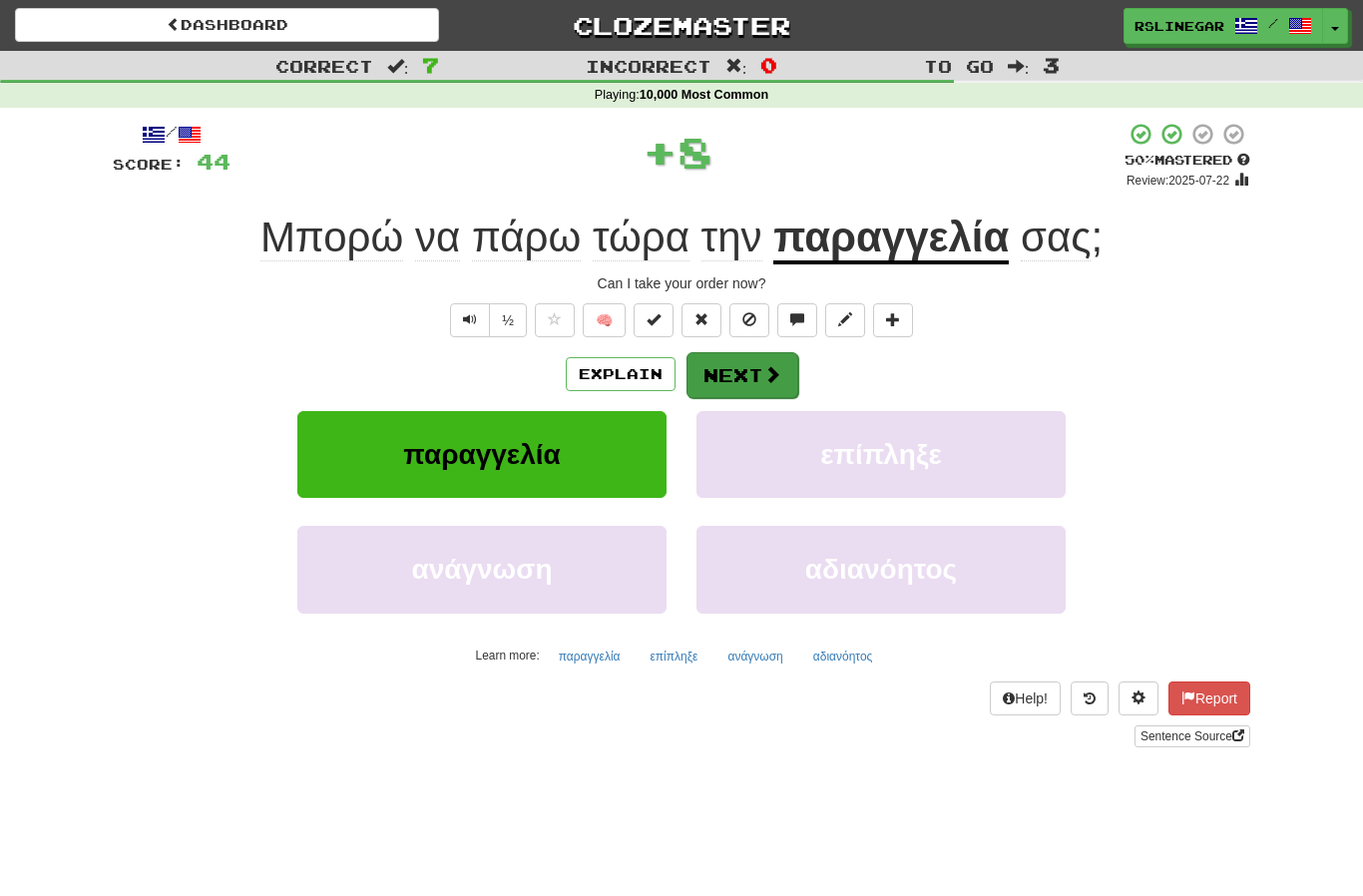 click on "Next" at bounding box center [742, 375] 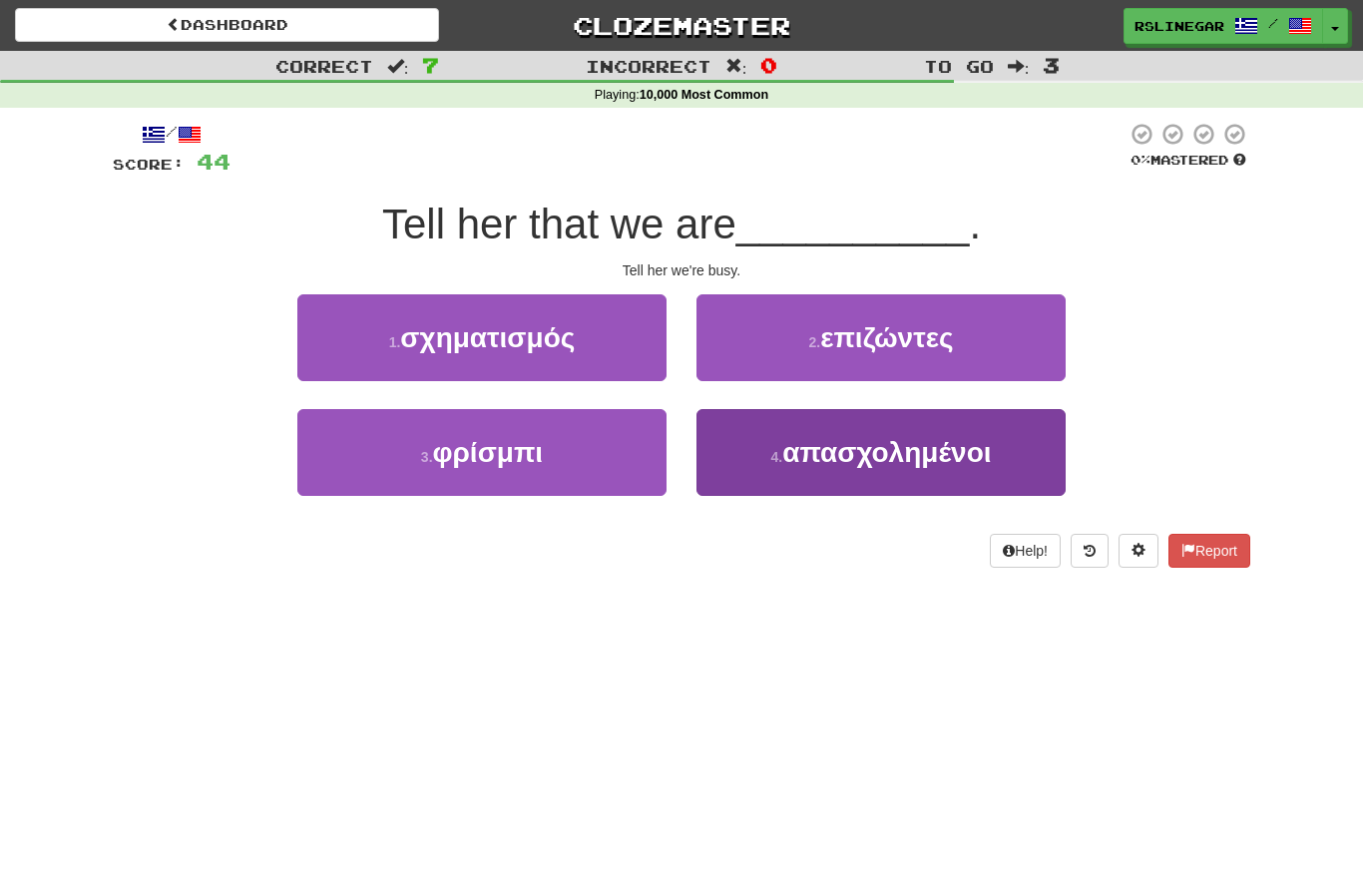 click on "απασχολημένοι" at bounding box center [886, 452] 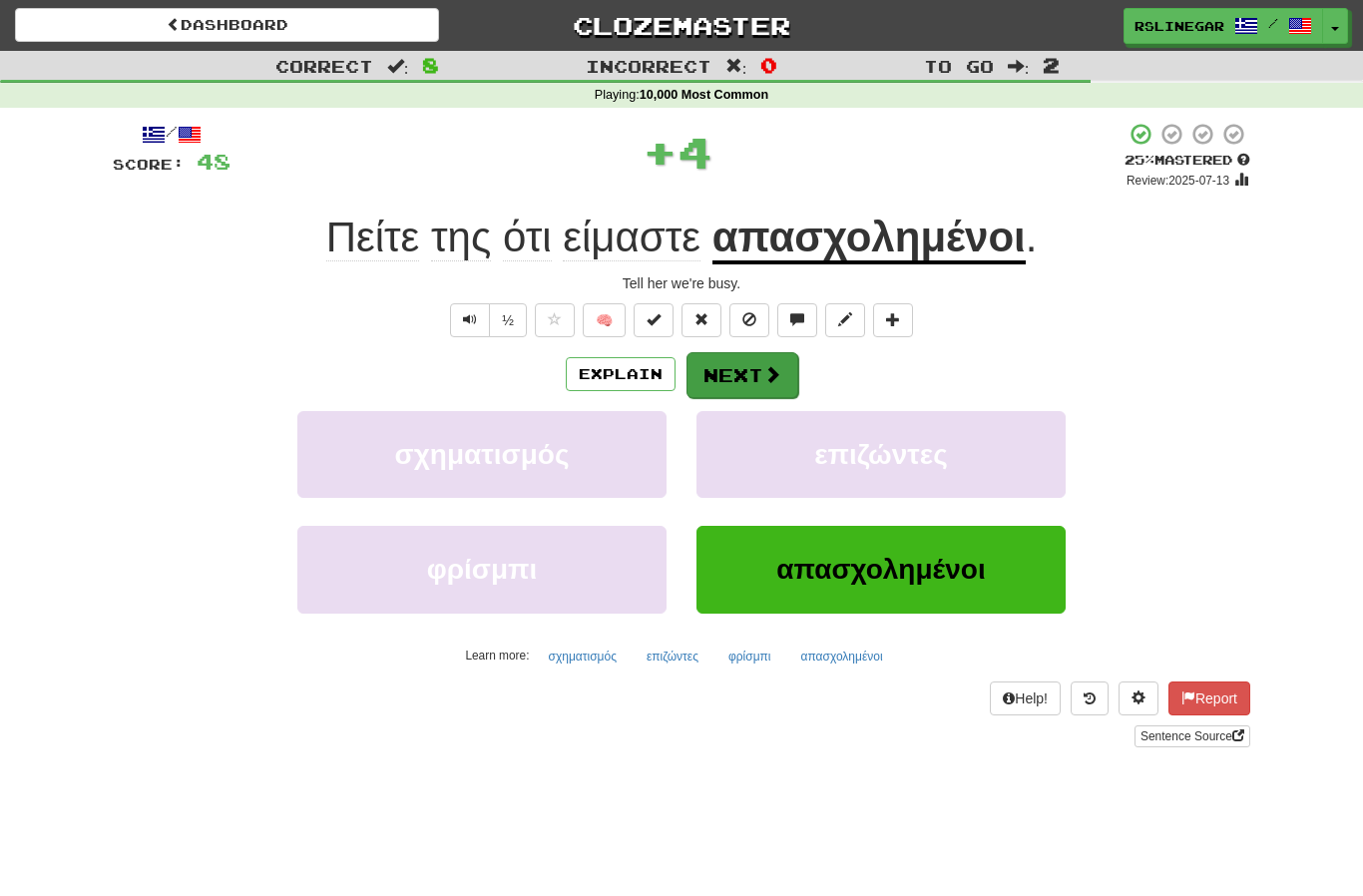 click on "Next" at bounding box center [742, 375] 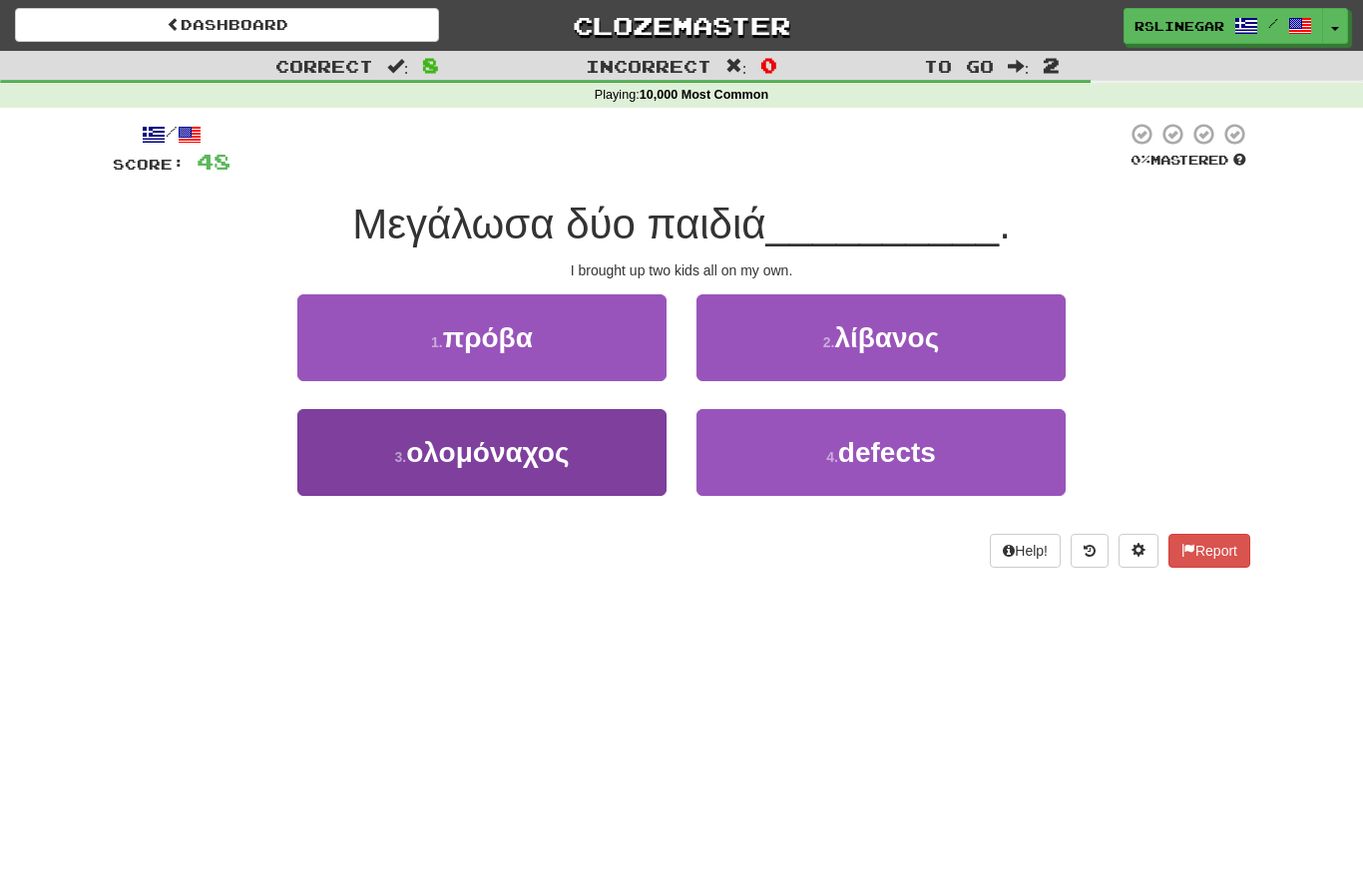 click on "ολομόναχος" at bounding box center (487, 452) 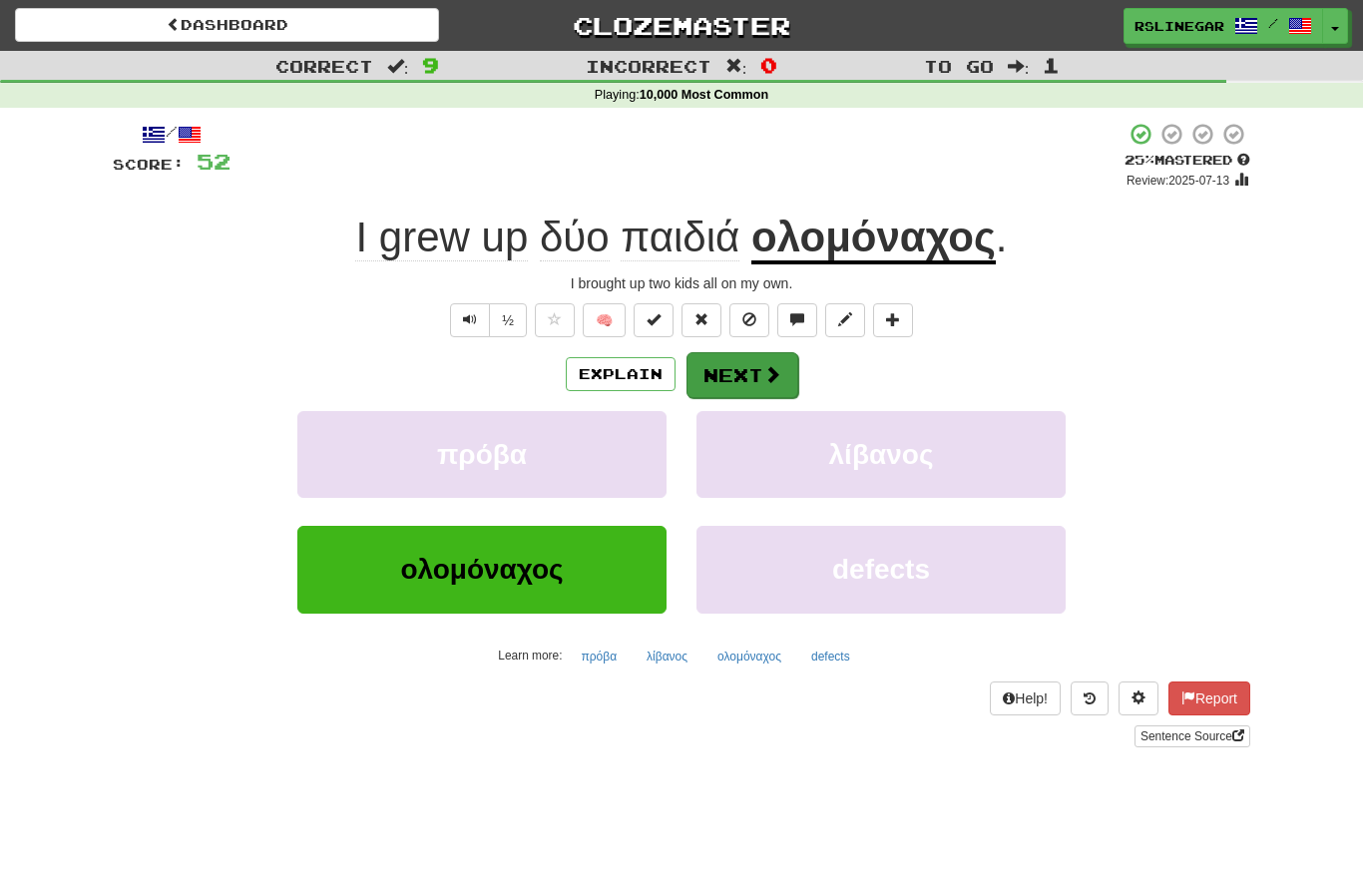 click on "Next" at bounding box center (742, 375) 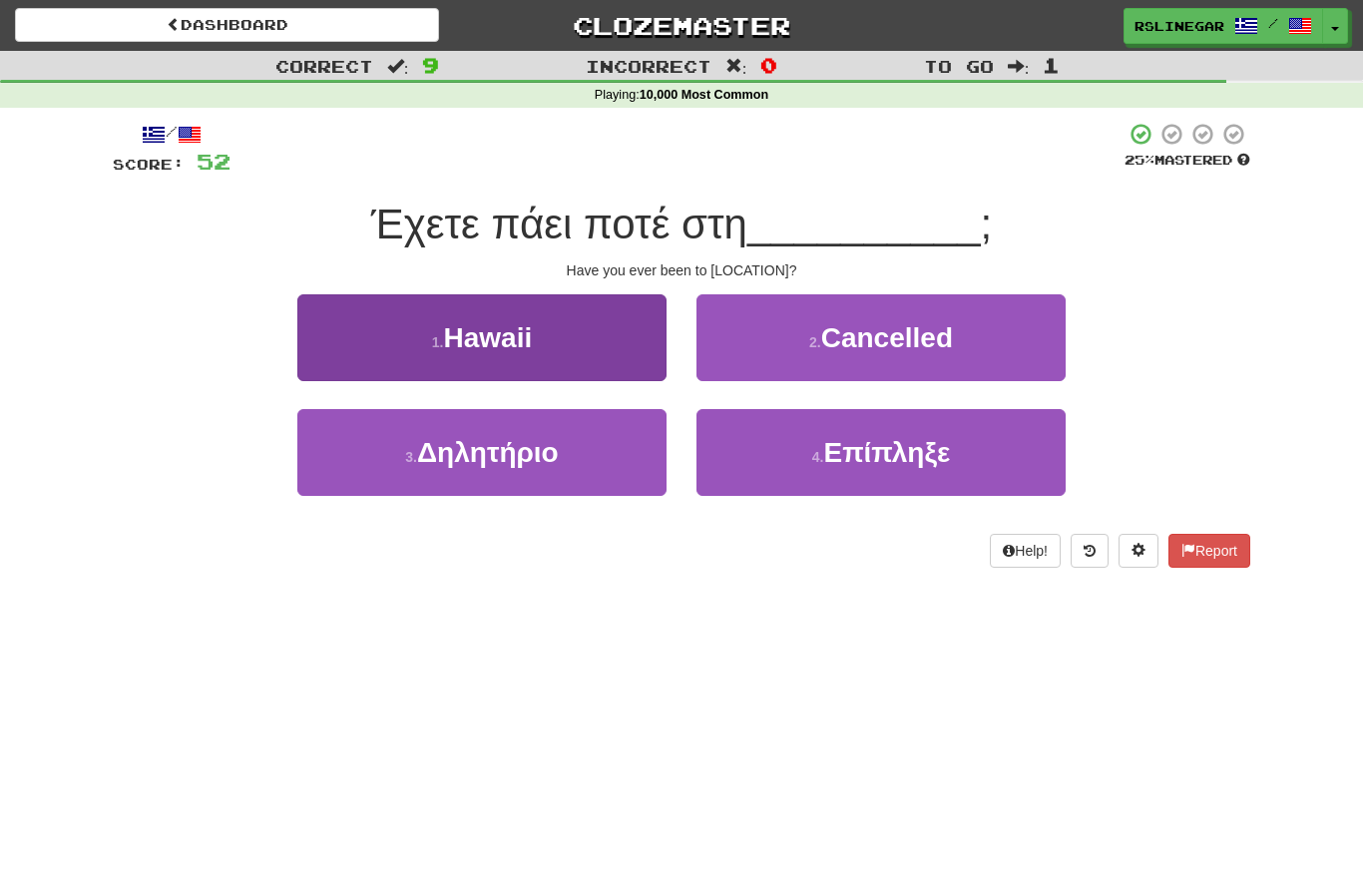 click on "1 .  Χαβάη" at bounding box center [482, 337] 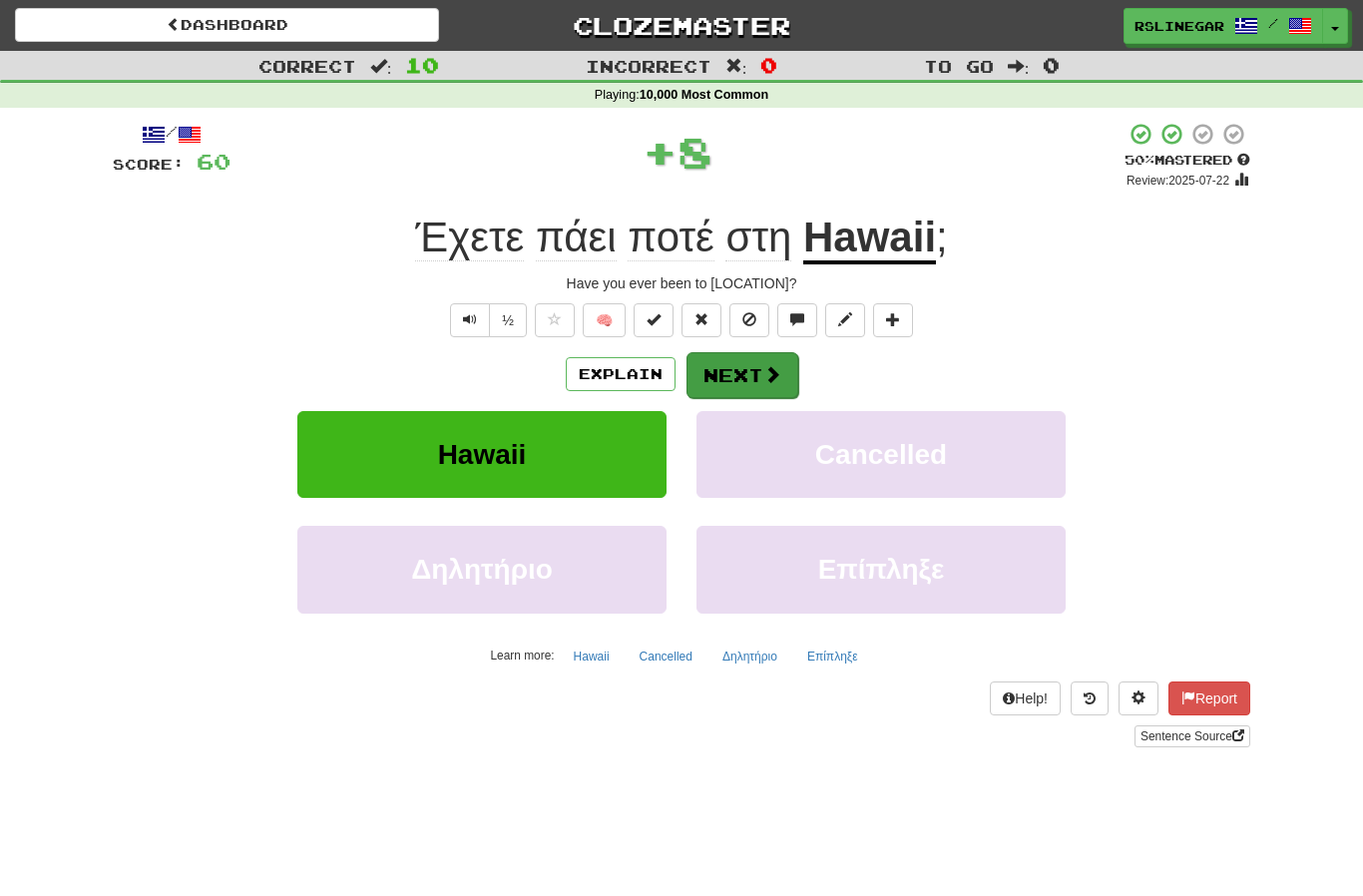 click on "Next" at bounding box center [742, 375] 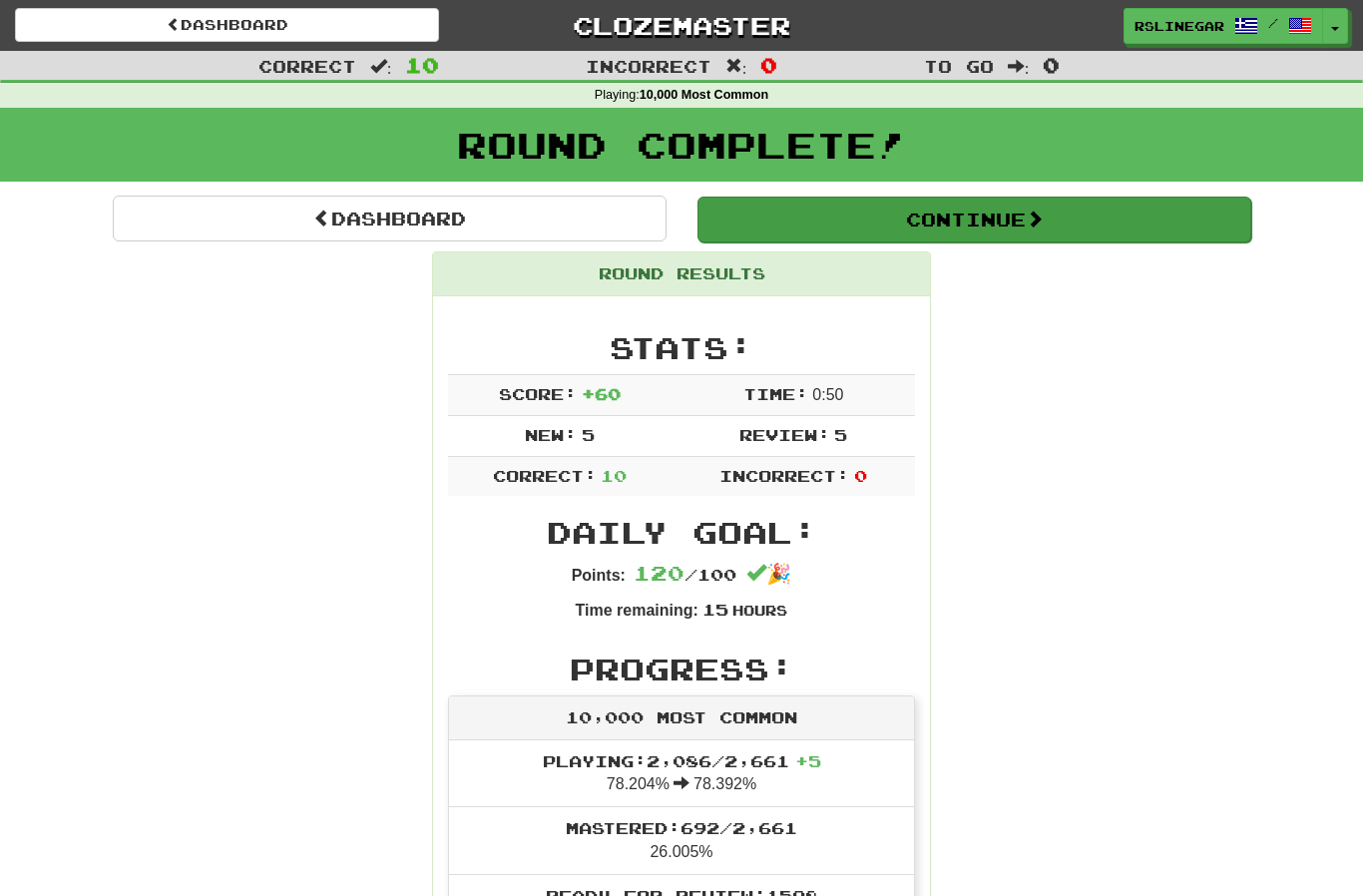 click on "Continue" at bounding box center [974, 220] 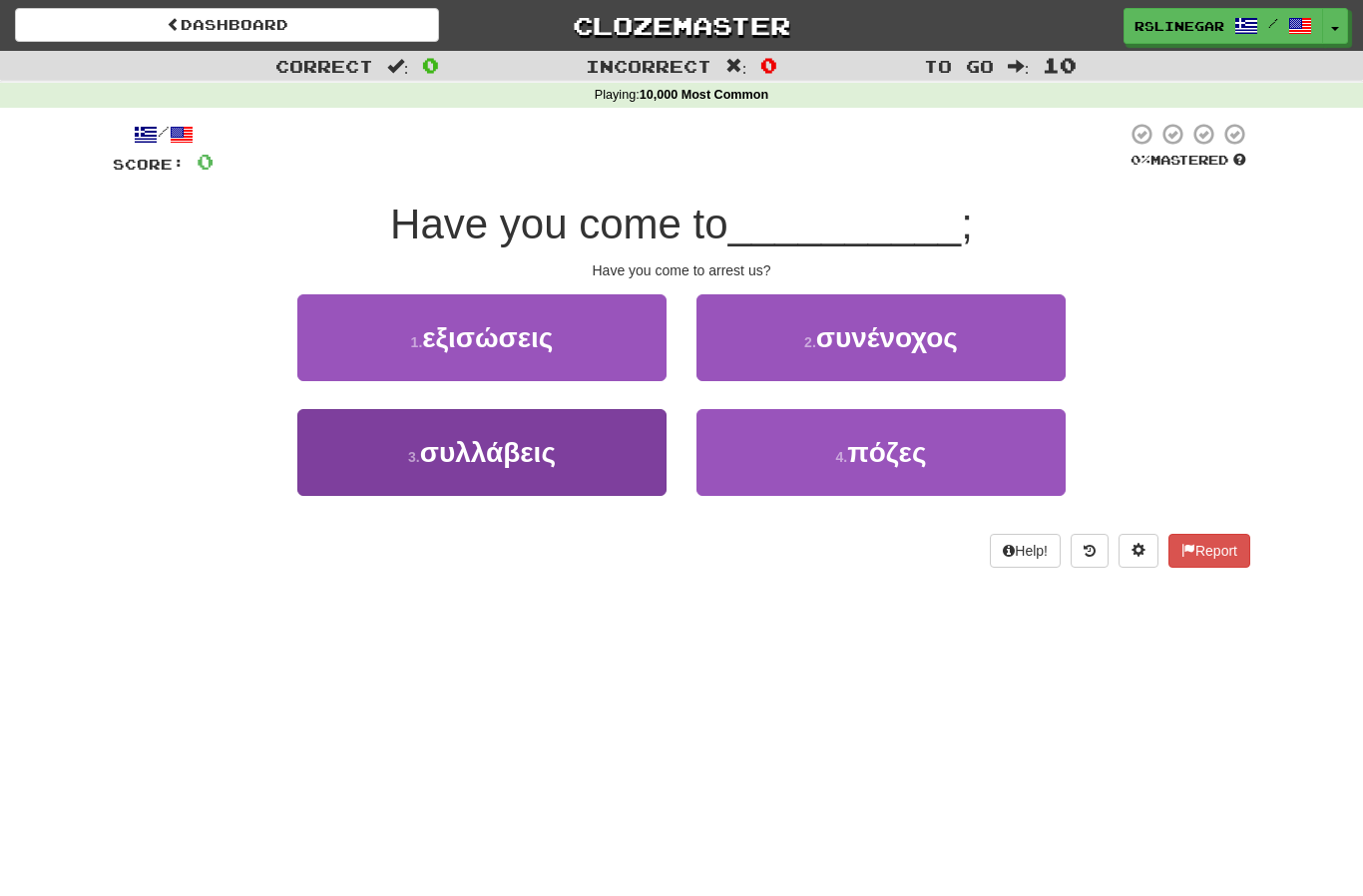 click on "arrest" at bounding box center [482, 452] 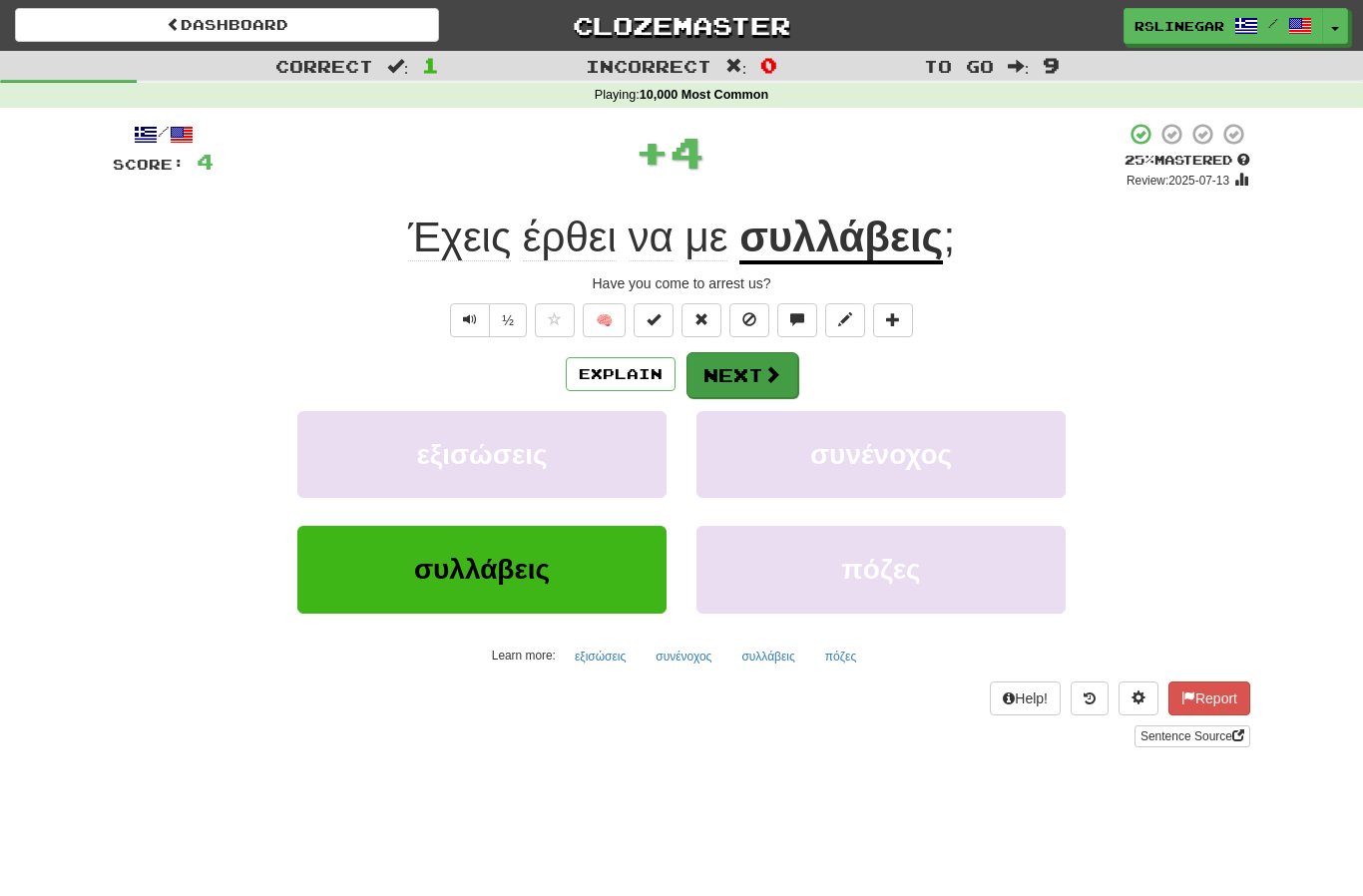 click at bounding box center (772, 374) 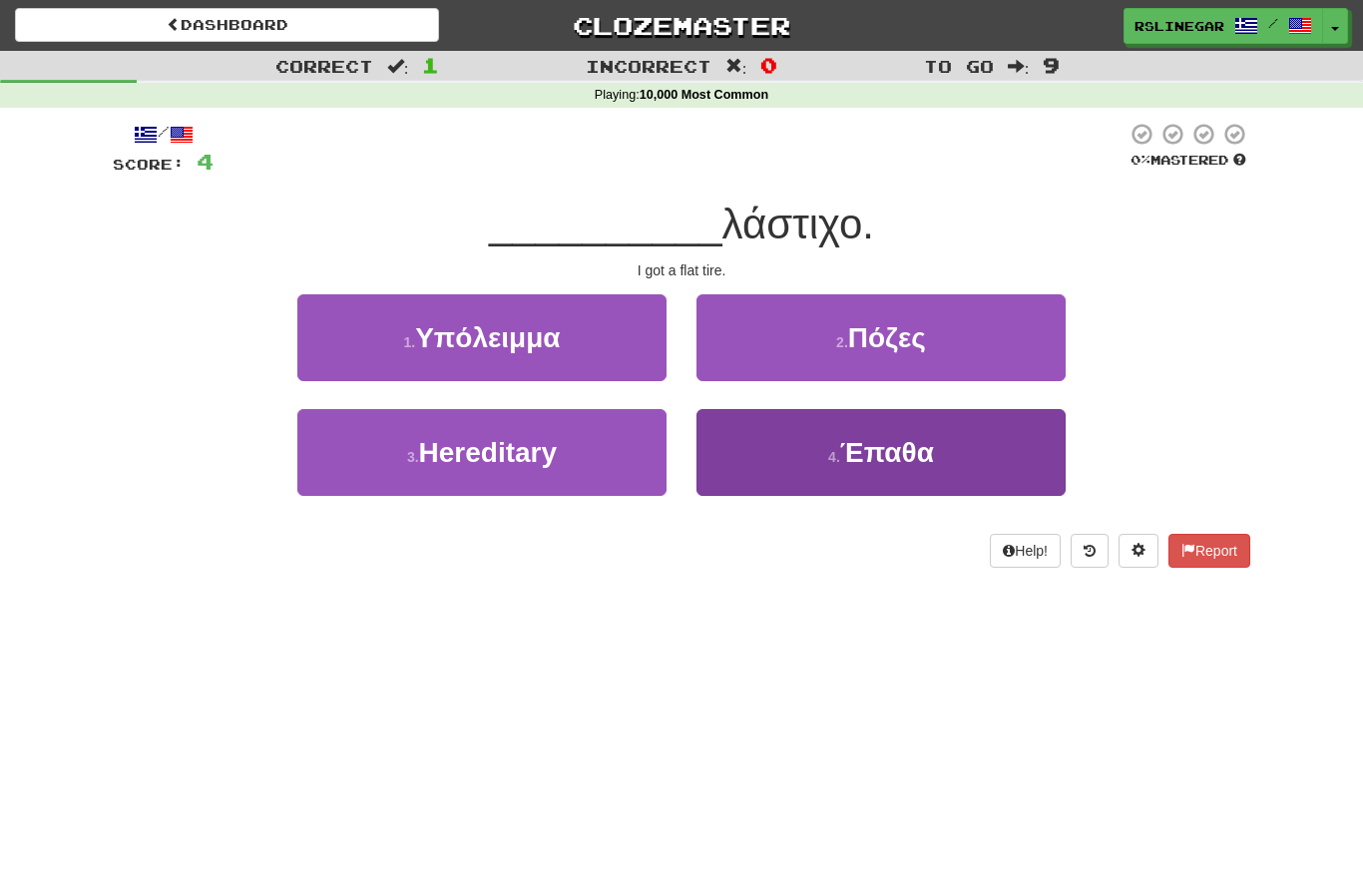 click on "Έπαθα" at bounding box center (887, 452) 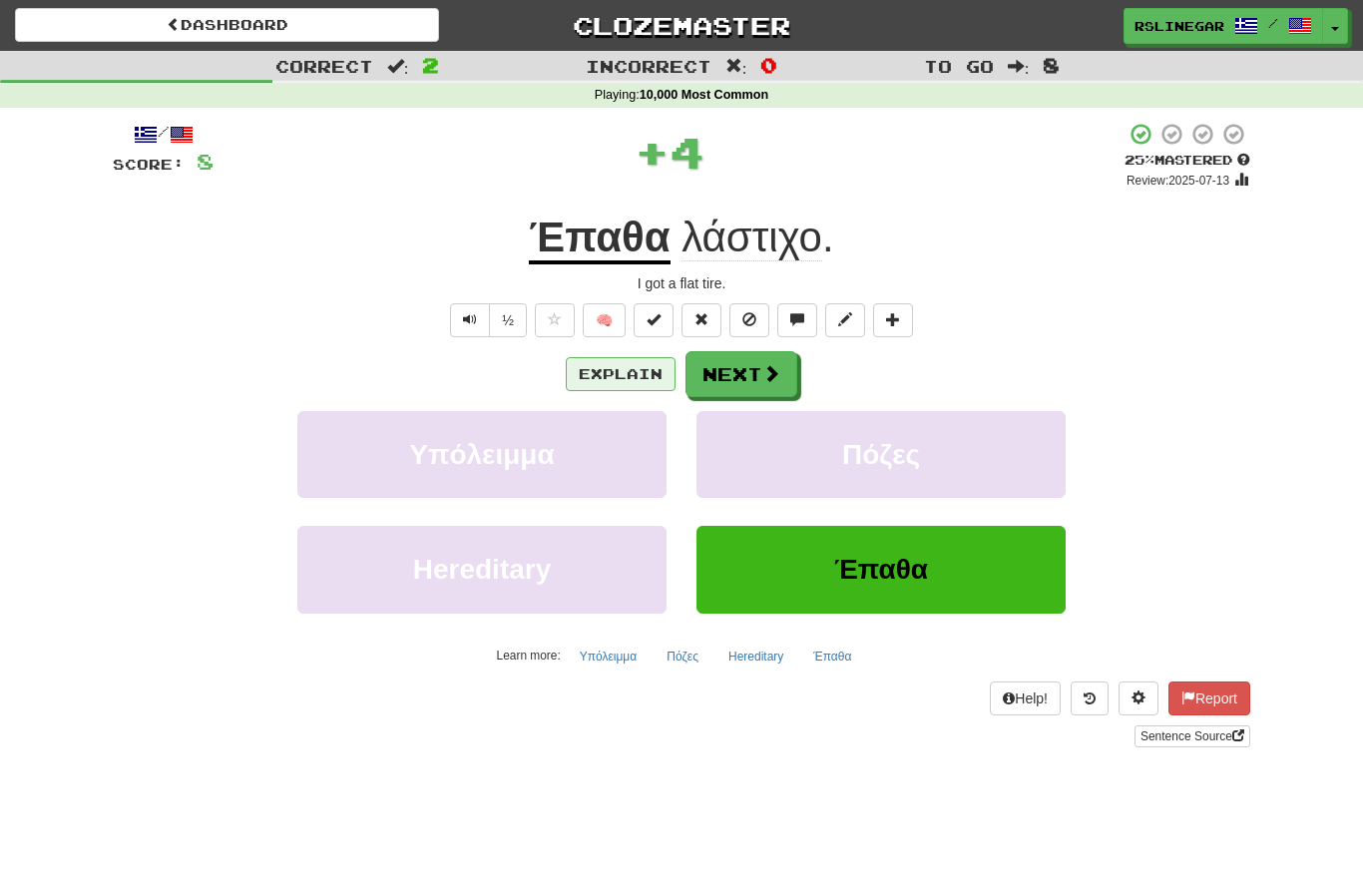 click on "Explain" at bounding box center (621, 374) 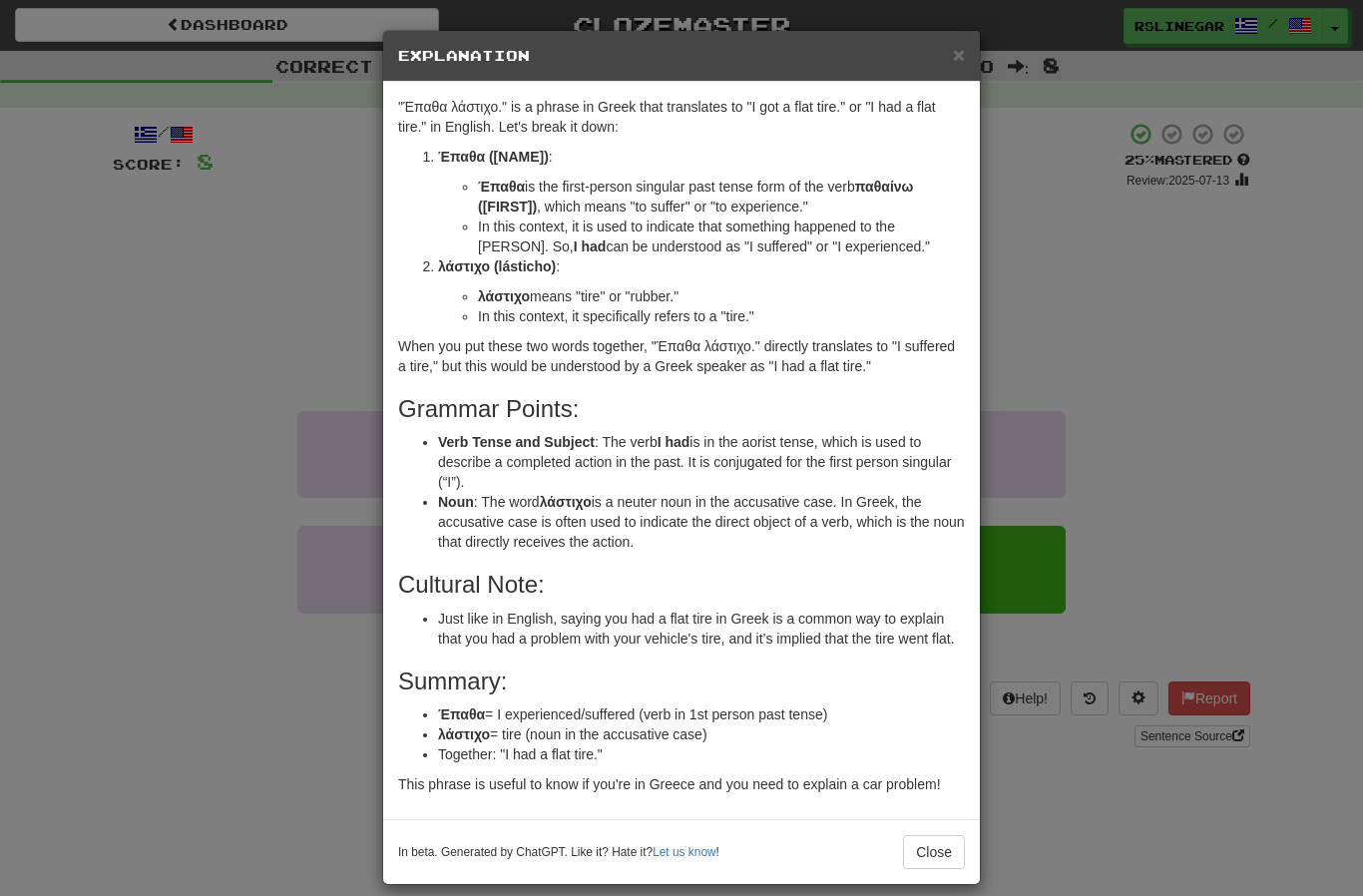 click on ": "Έπαθα λάστιχο." is a phrase in Greek that translates to "I got a flat tire." or "I had a flat tire." in English. Let's break it down:
Έπαθα (Épatha) :
Έπαθα  is the first-person singular past tense form of the verb  παθαίνω (pathaíno) , which means "to suffer" or "to experience."
In this context, it is used to indicate that something happened to the speaker. So,  έπαθα  can be understood as "I suffered" or "I experienced."
λάστιχο (lásticho) :
λάστιχο  means "tire" or "rubber."
In this context, it specifically refers to a "tire."
When you put these two words together, "Έπαθα λάστιχο." directly translates to "I suffered a tire," but this would be understood by a Greek speaker as "I had a flat tire."
Grammar Points:
Verb Tense and Subject : The verb  έπαθα
Noun : The word  λάστιχο
Cultural Note:
Summary:
Έπαθα
λάστιχο
Together: "I had a flat tire."" at bounding box center [682, 448] 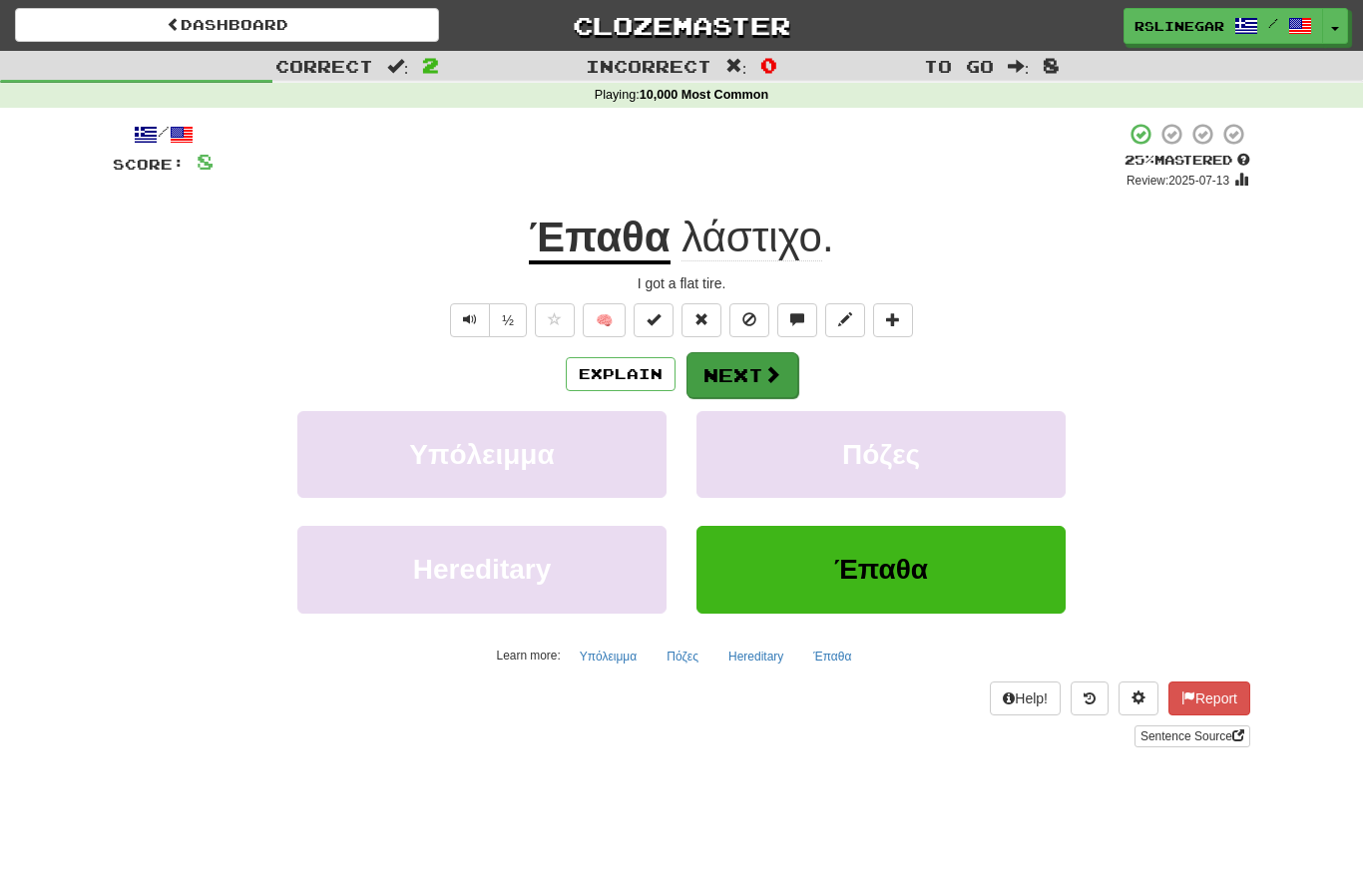 click on "Next" at bounding box center [742, 375] 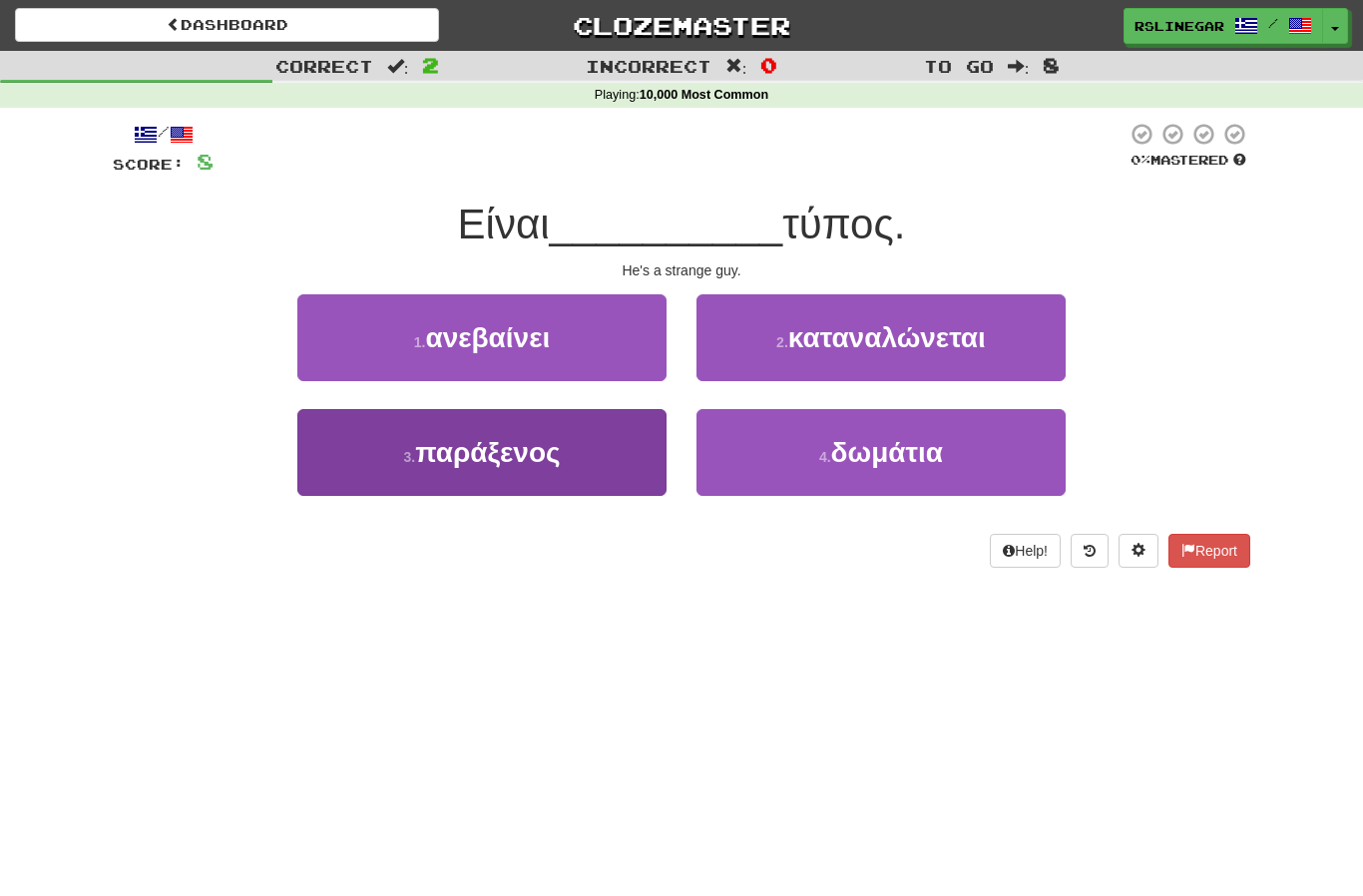 click on "3 .  παράξενος" at bounding box center (482, 452) 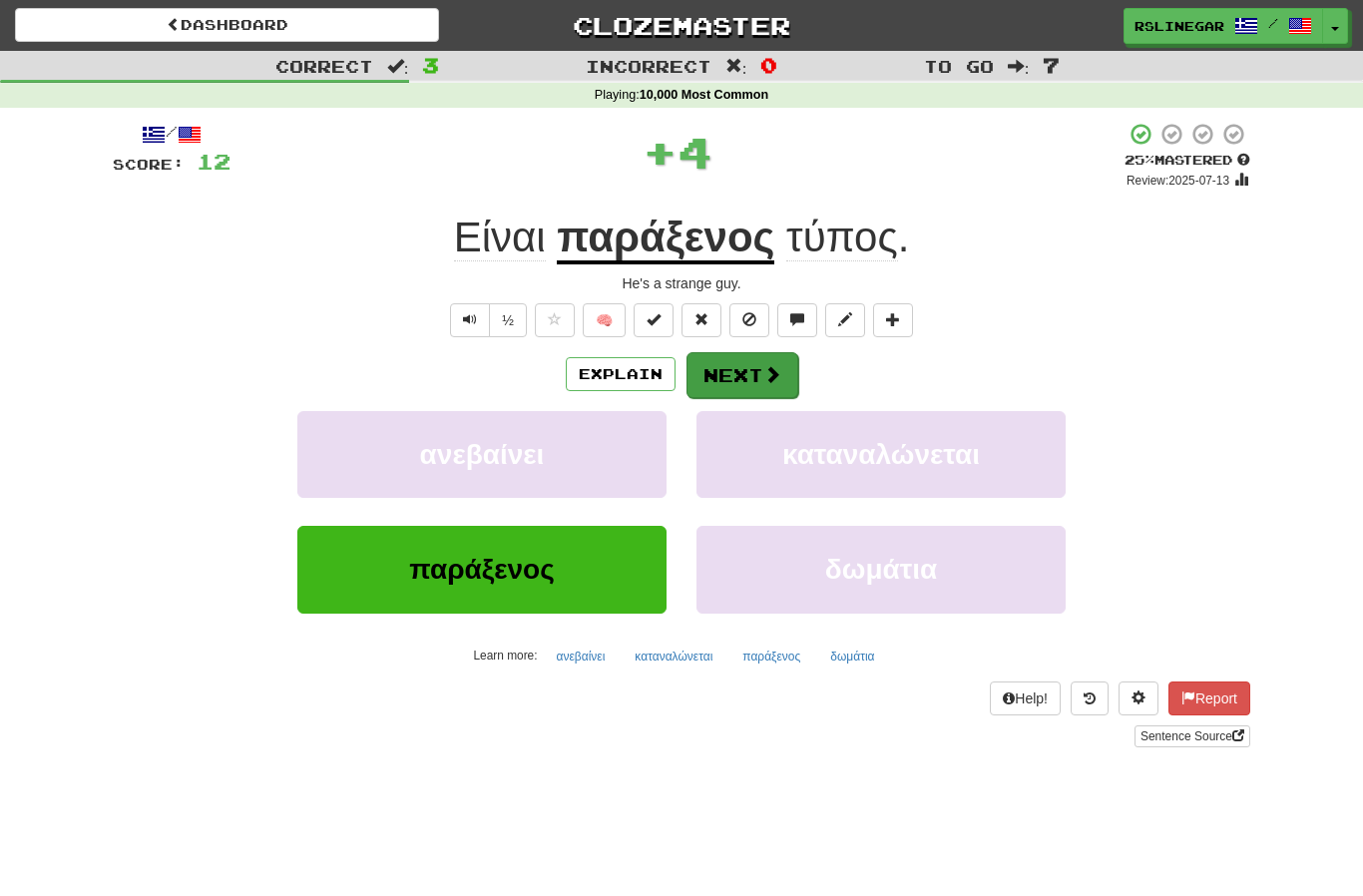 click on "Next" at bounding box center [742, 375] 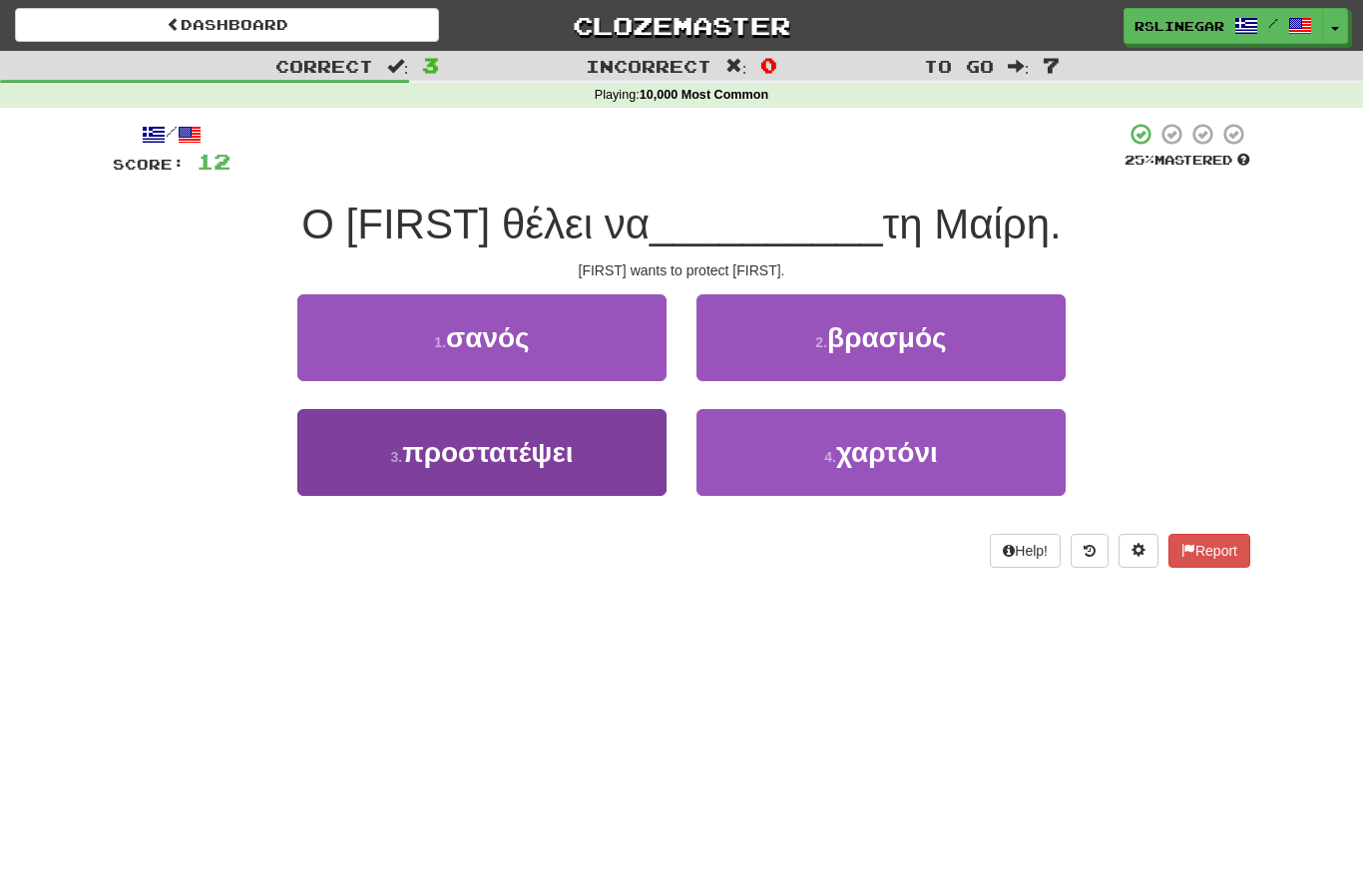 click on "προστατέψει" at bounding box center (487, 452) 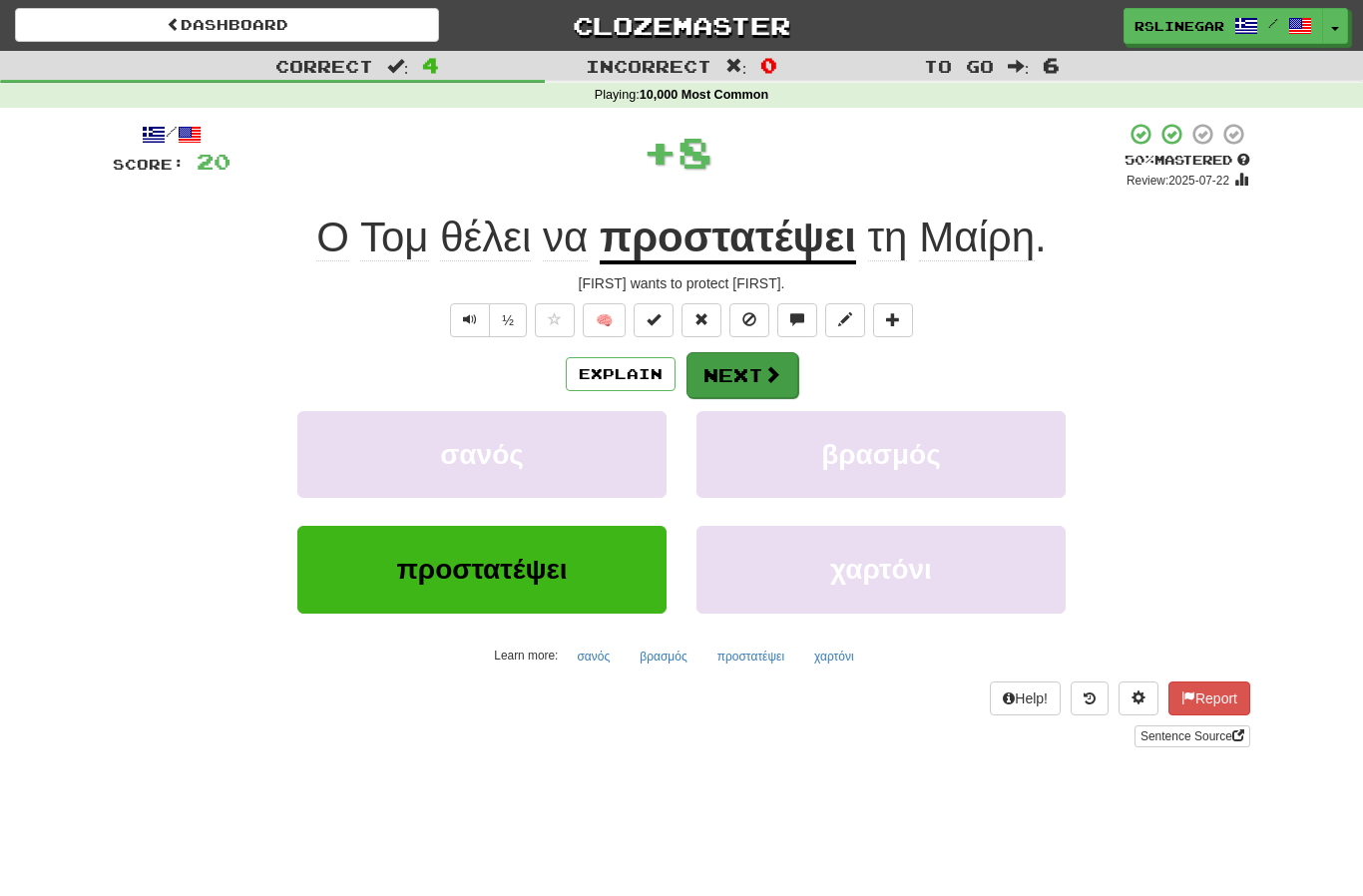 click on "Next" at bounding box center (742, 375) 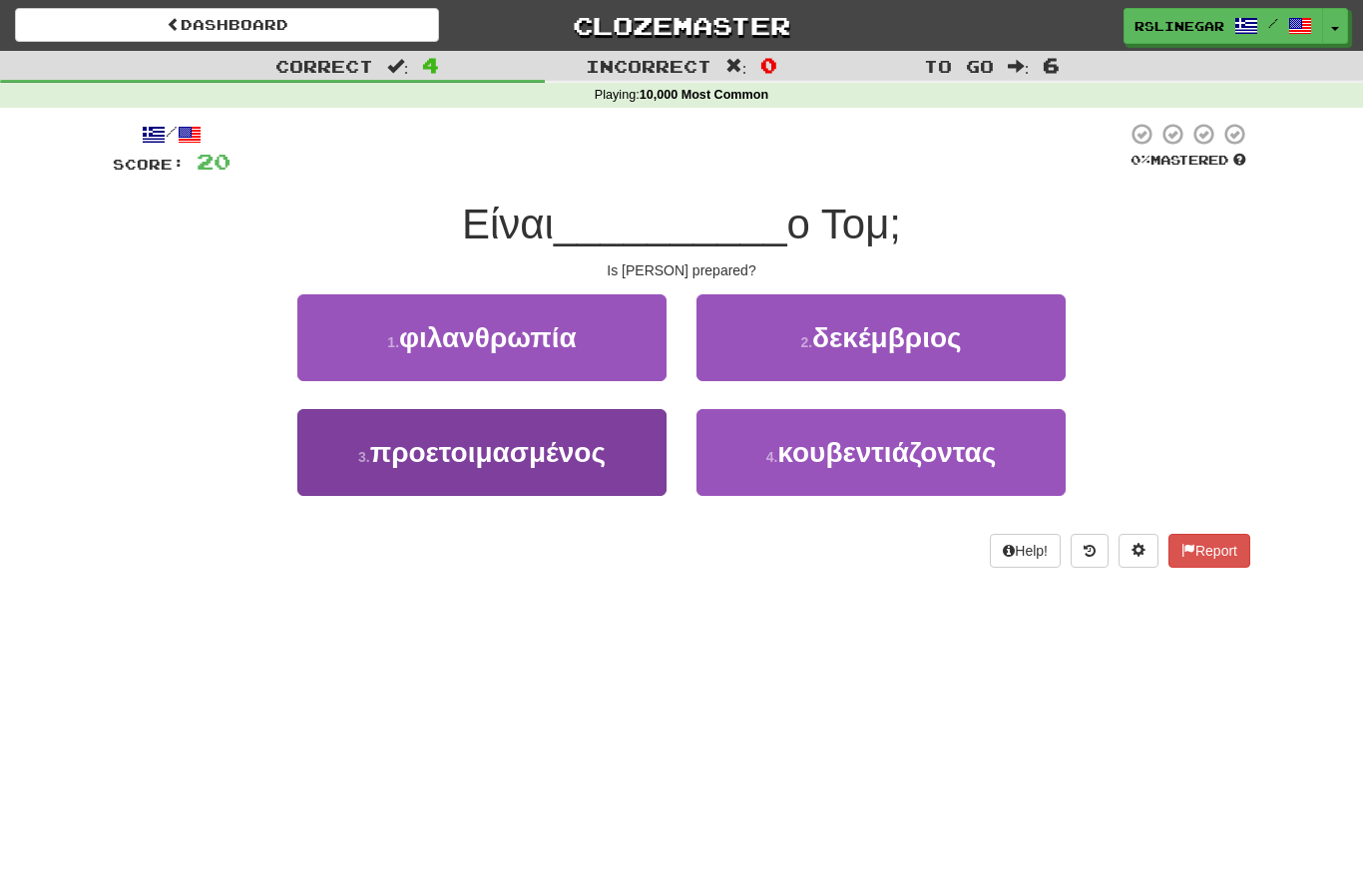 click on "προετοιμασμένος" at bounding box center (488, 452) 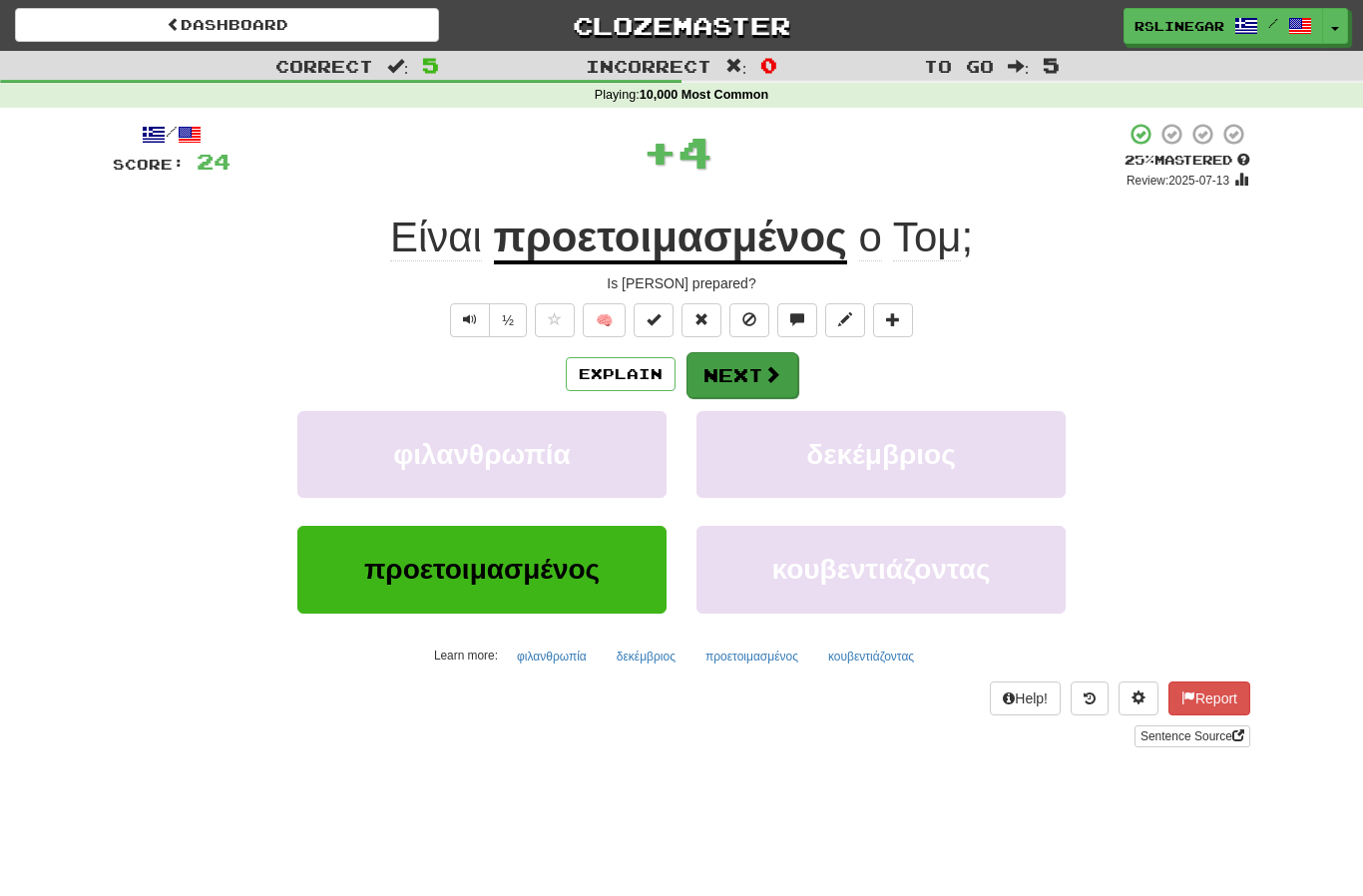 click on "Next" at bounding box center [742, 375] 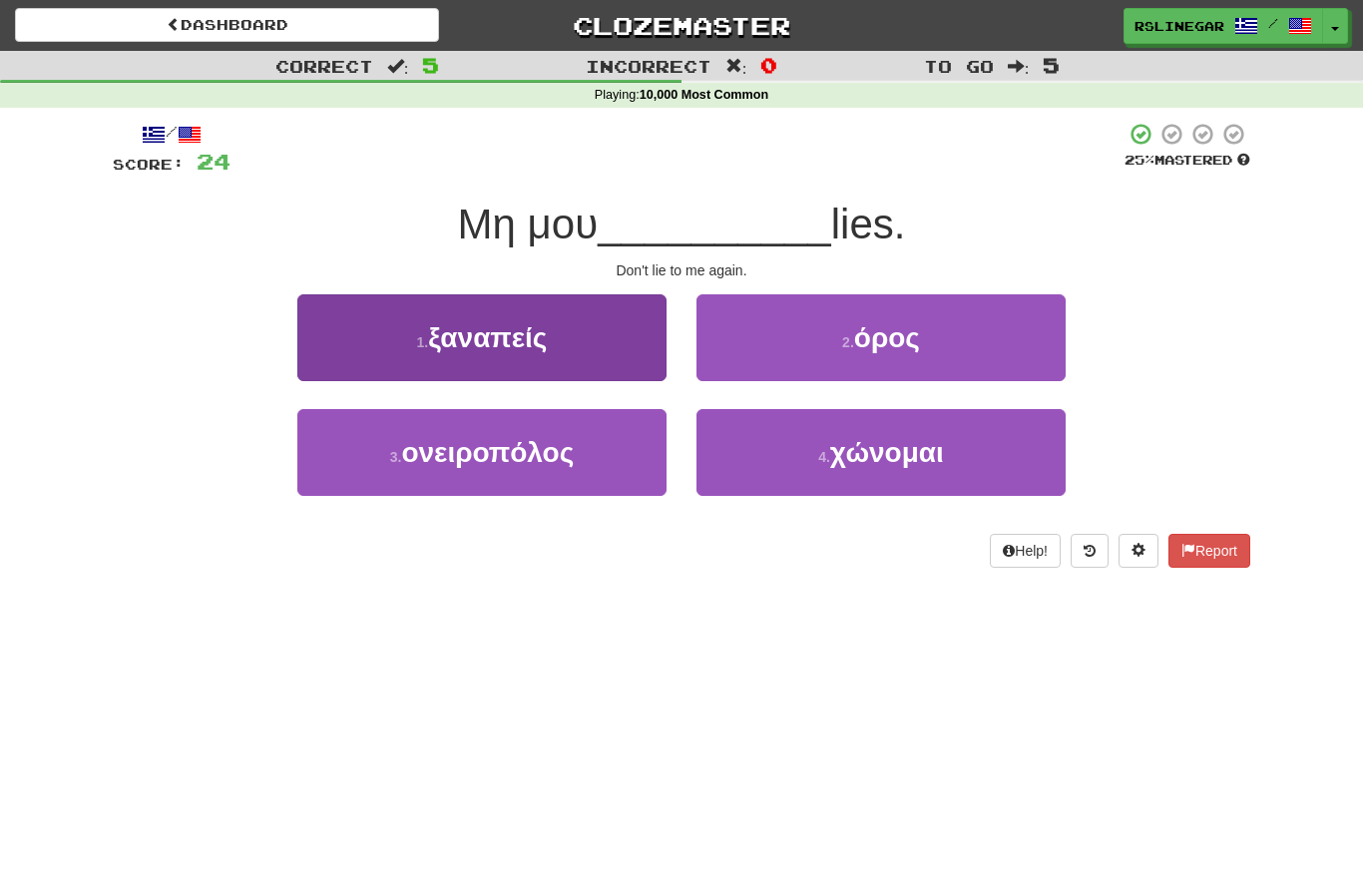 click on "1 .  ξαναπείς" at bounding box center [482, 337] 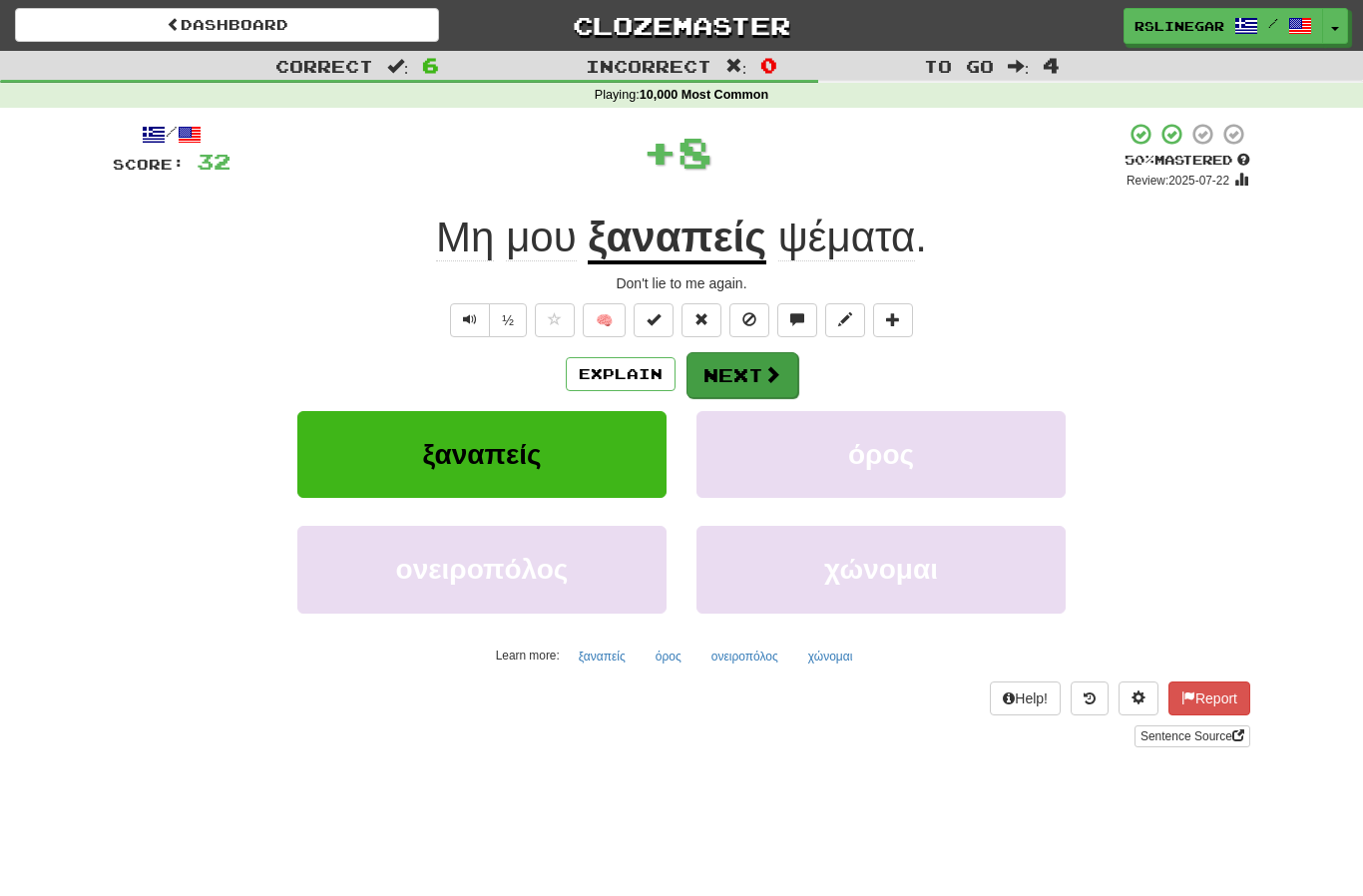 click on "Next" at bounding box center [742, 375] 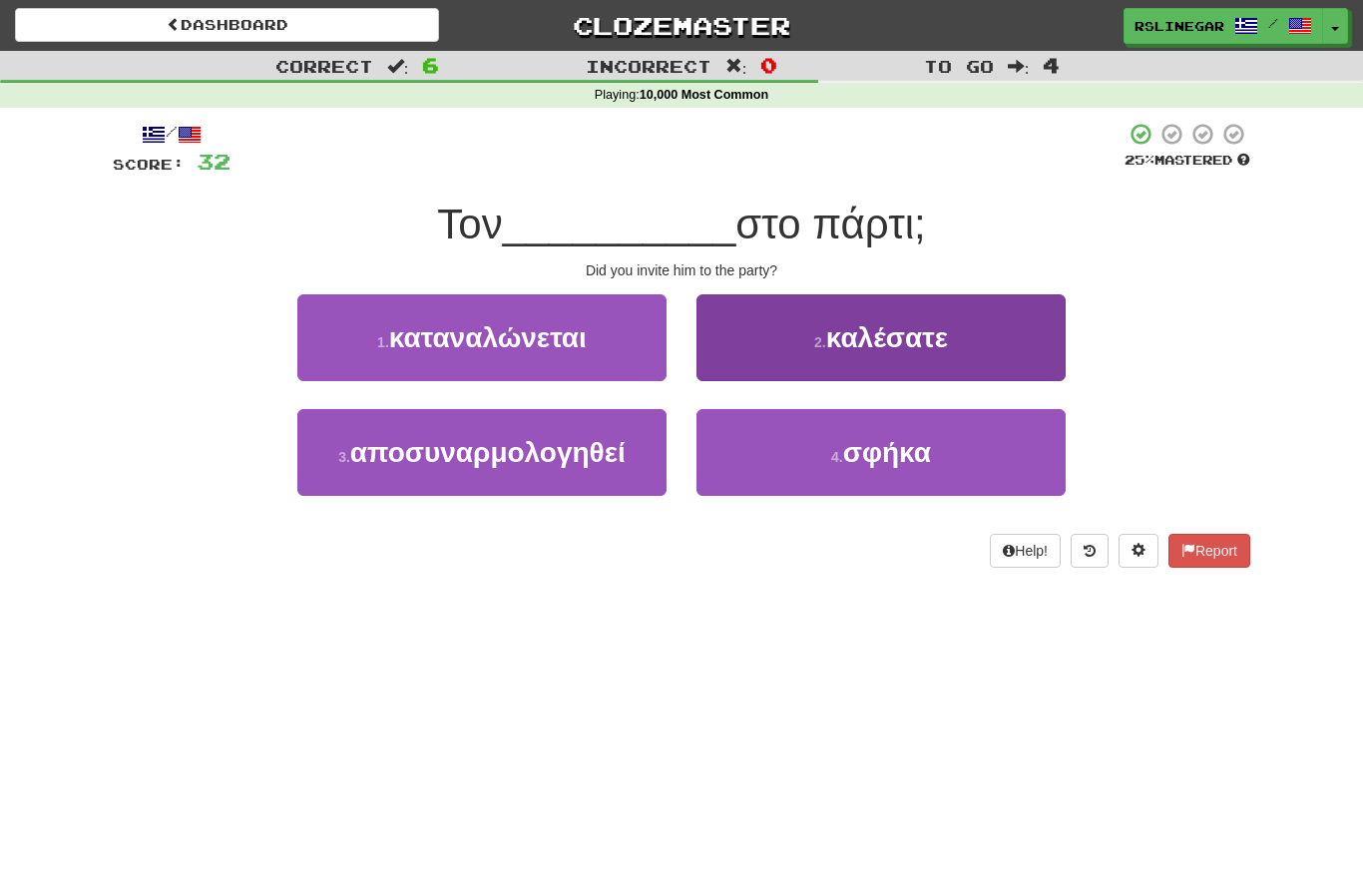 click on "καλέσατε" at bounding box center [887, 337] 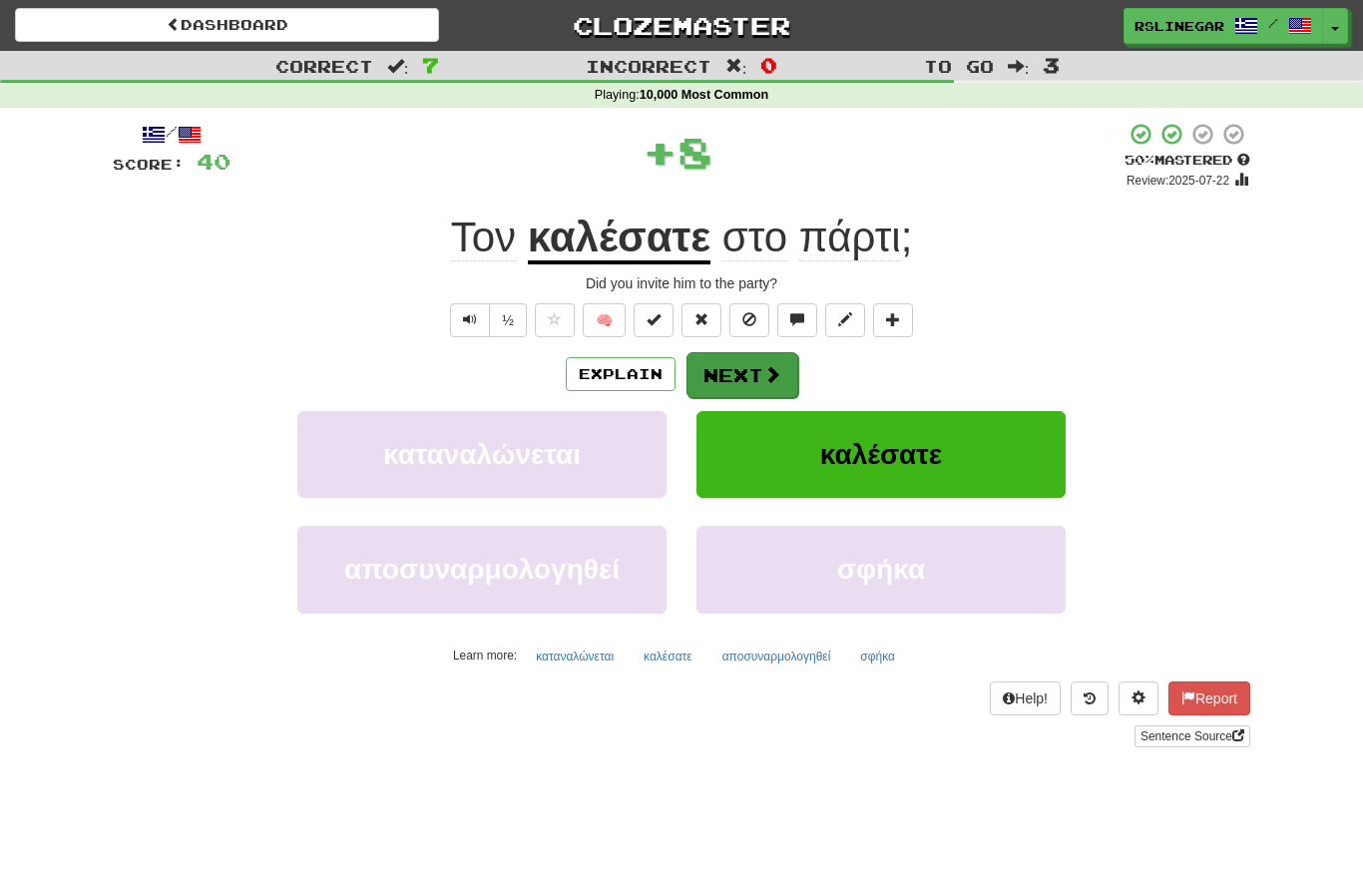 click on "Next" at bounding box center (742, 375) 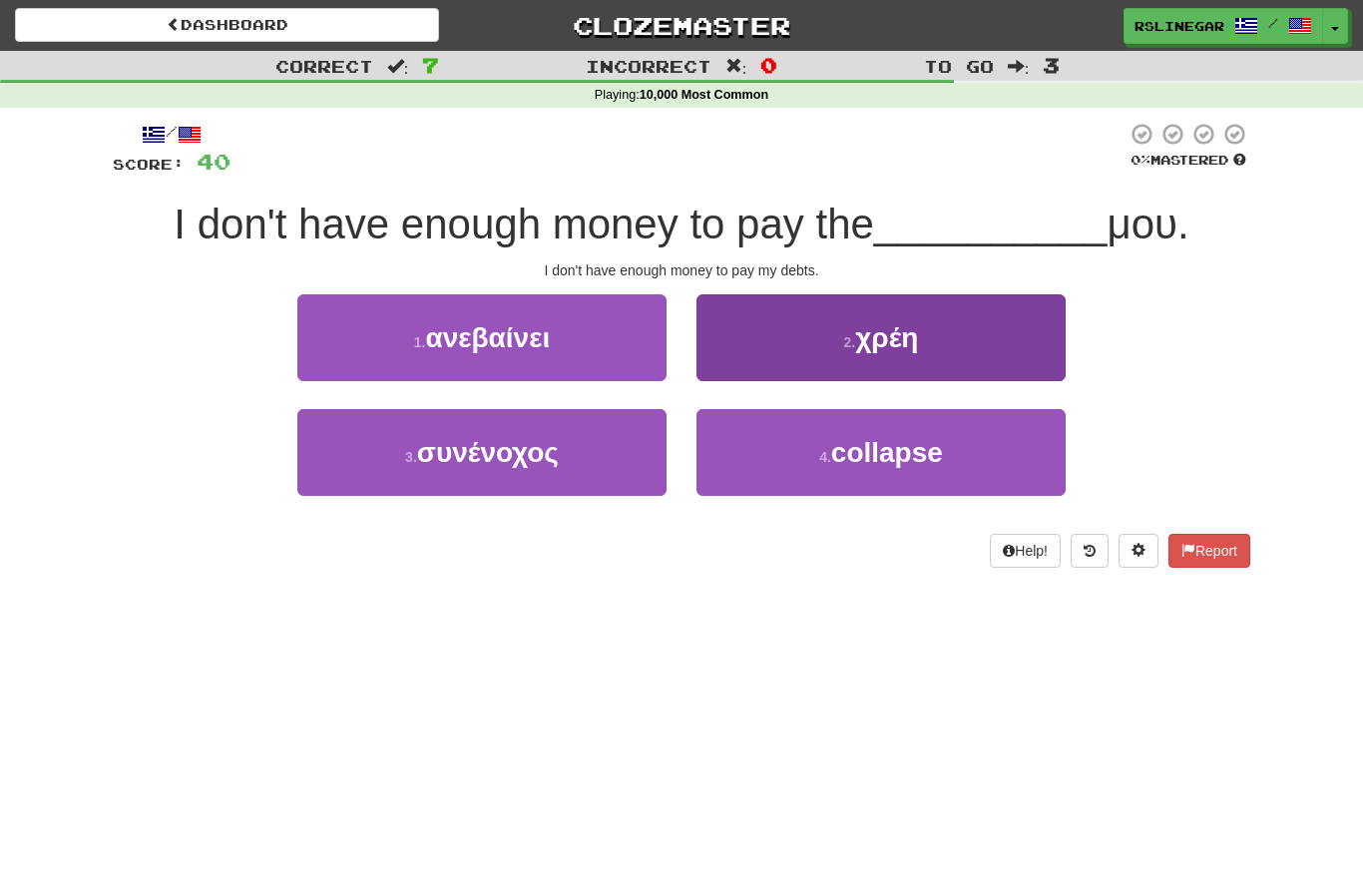 click on "χρέη" at bounding box center [886, 337] 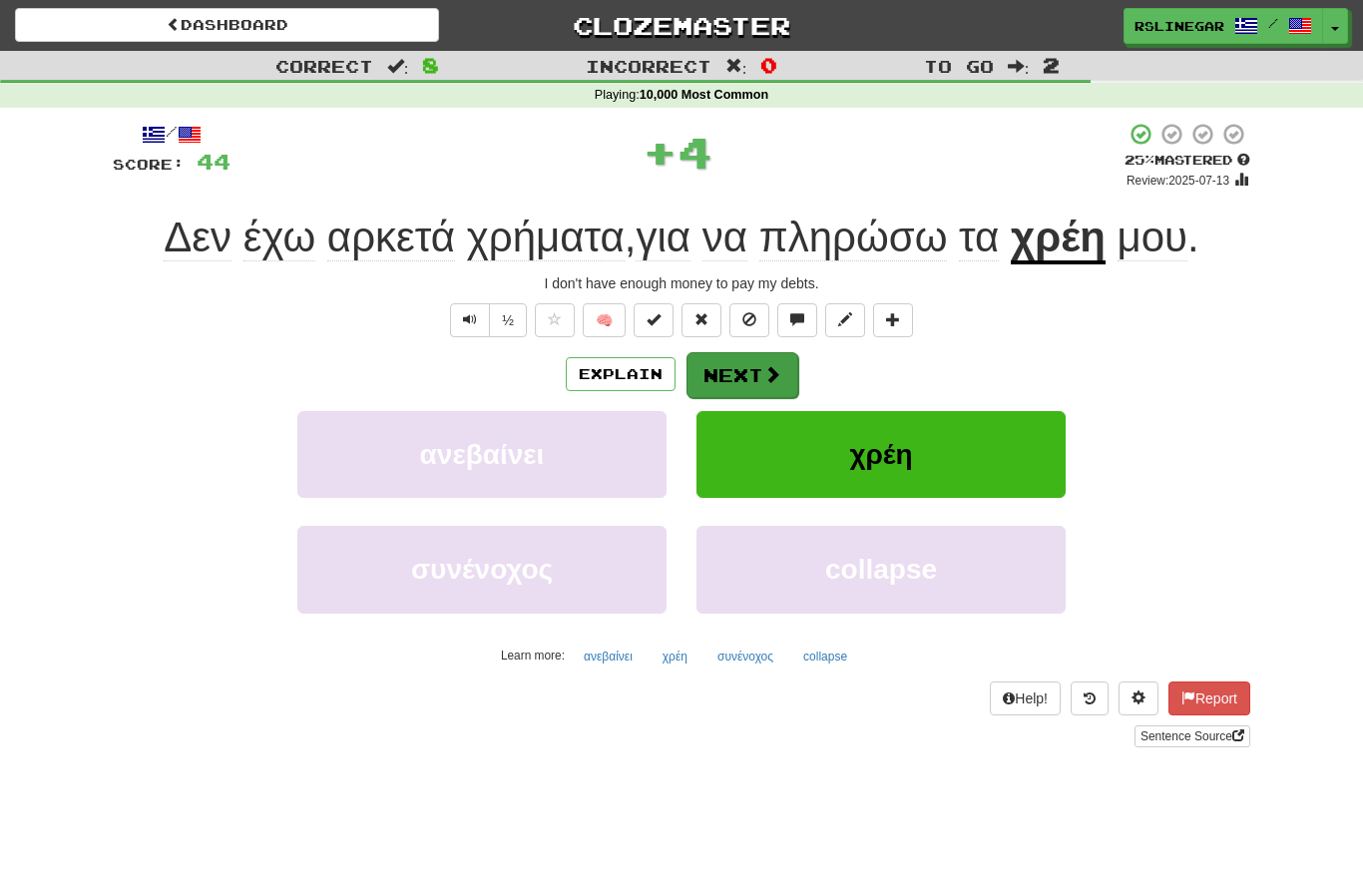 click on "Next" at bounding box center (742, 375) 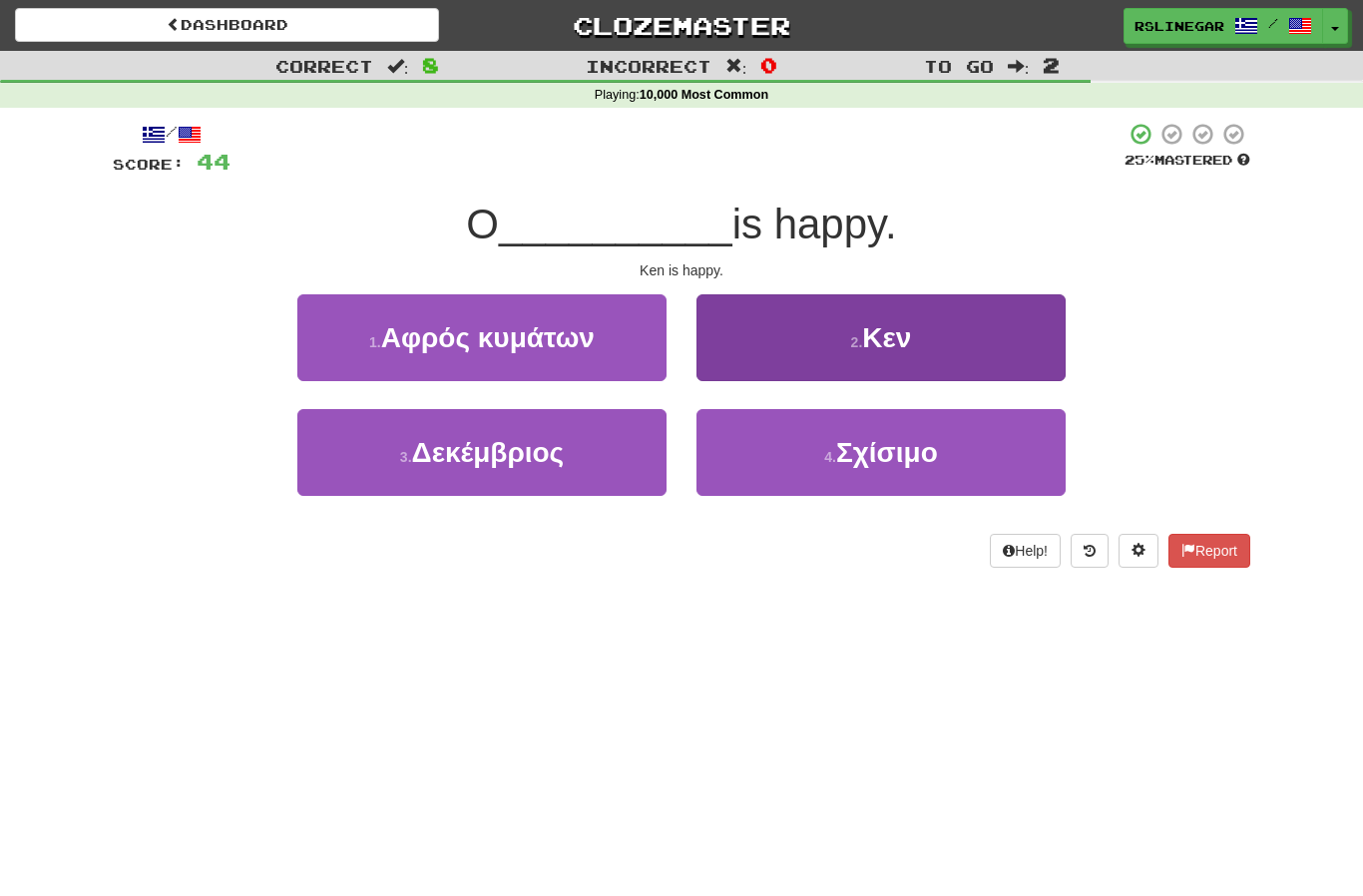 click on "Κεν" at bounding box center (886, 337) 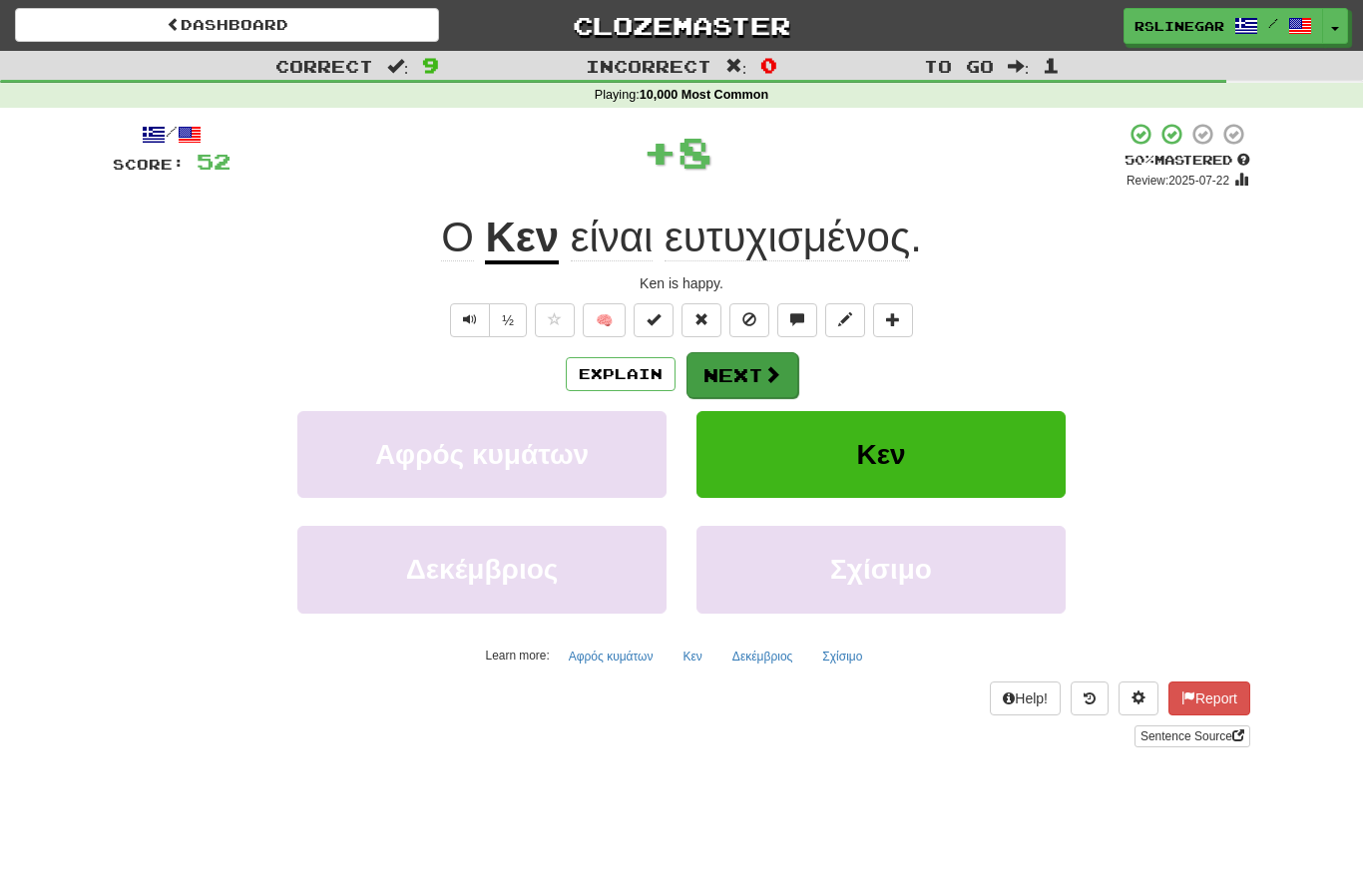 click on "Next" at bounding box center (742, 375) 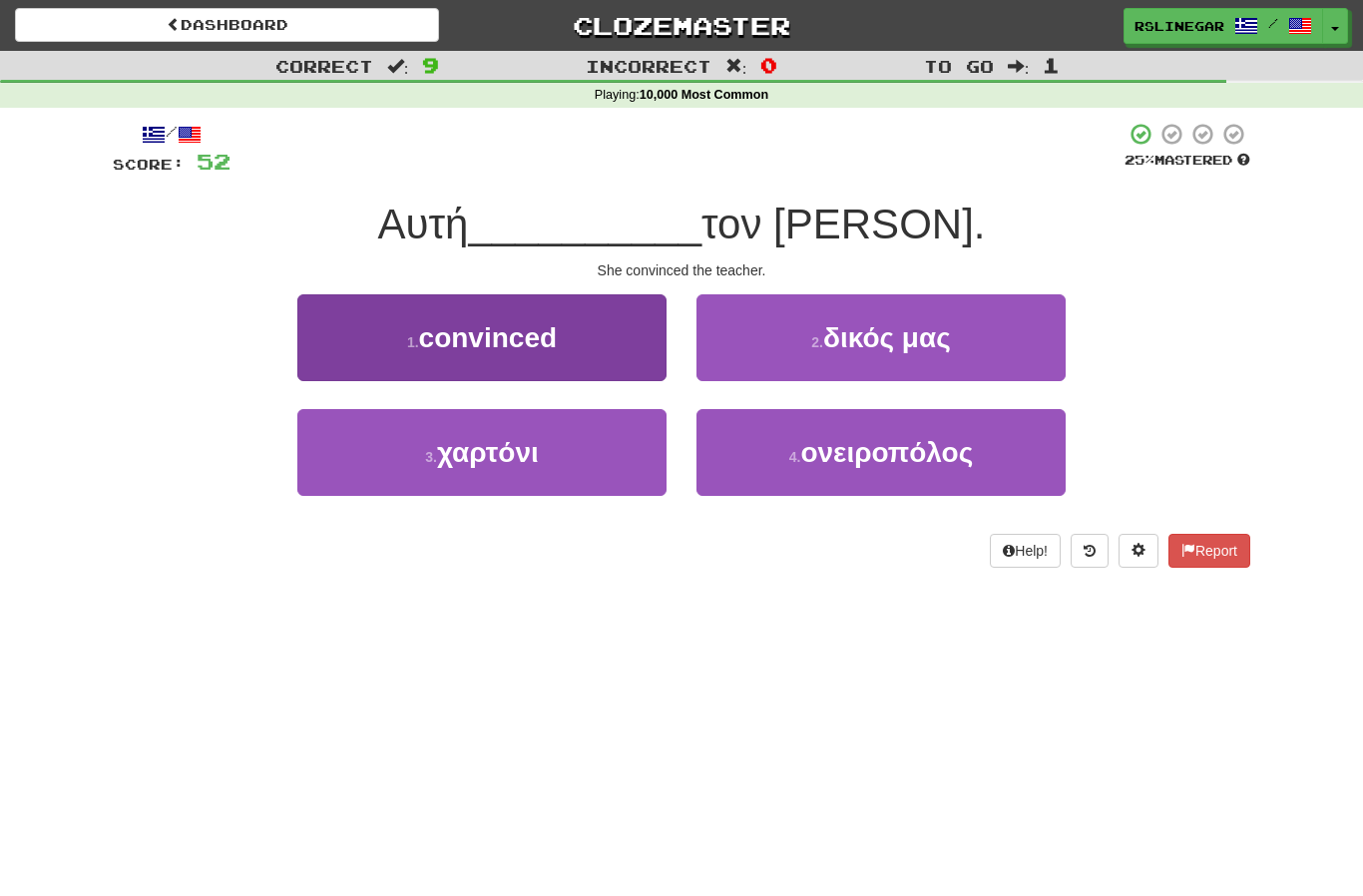 click on "1 .  έπεισε" at bounding box center (482, 337) 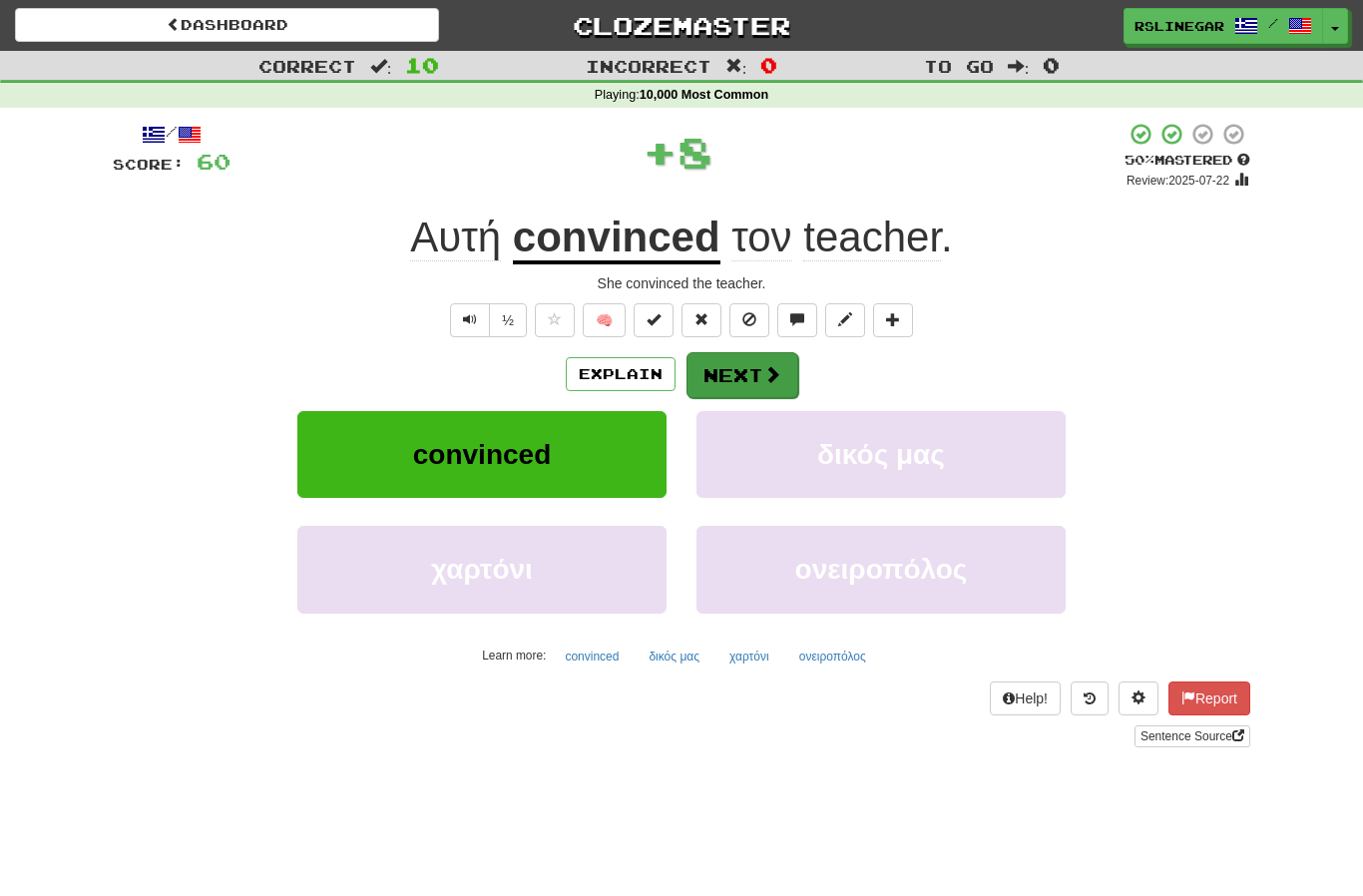 click on "Next" at bounding box center [742, 375] 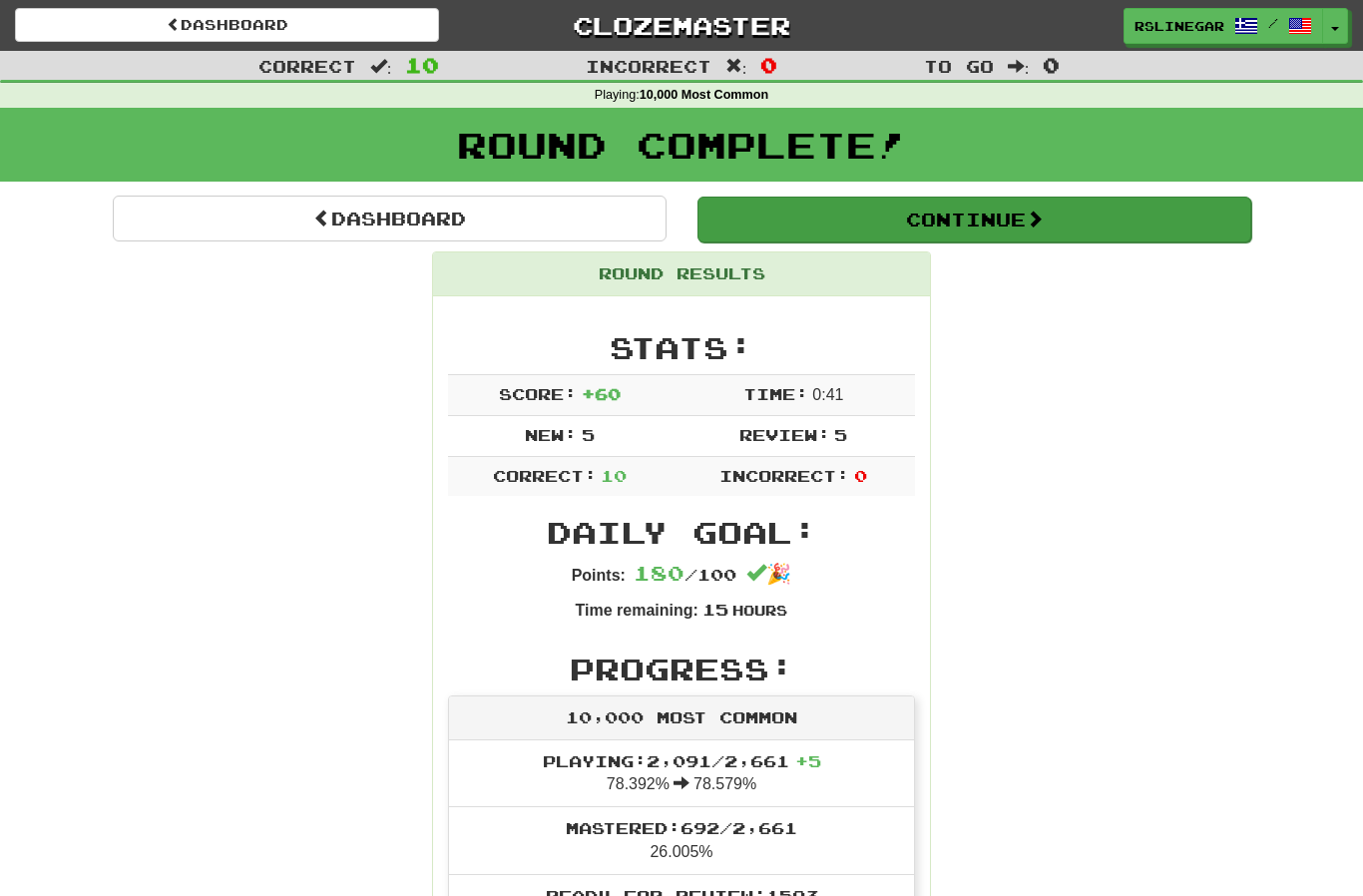 click on "Continue" at bounding box center [974, 220] 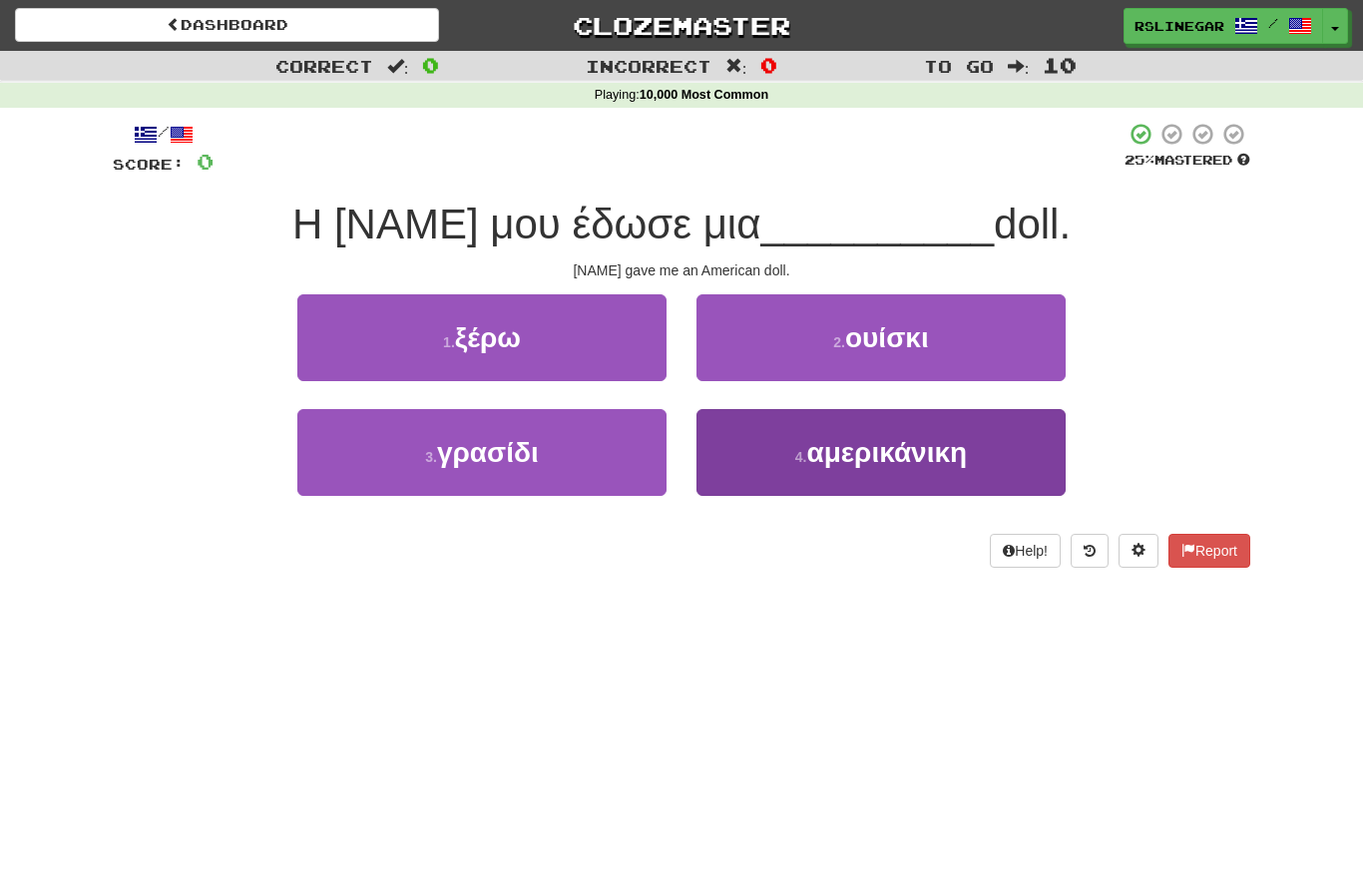 click on "αμερικάνικη" at bounding box center (886, 452) 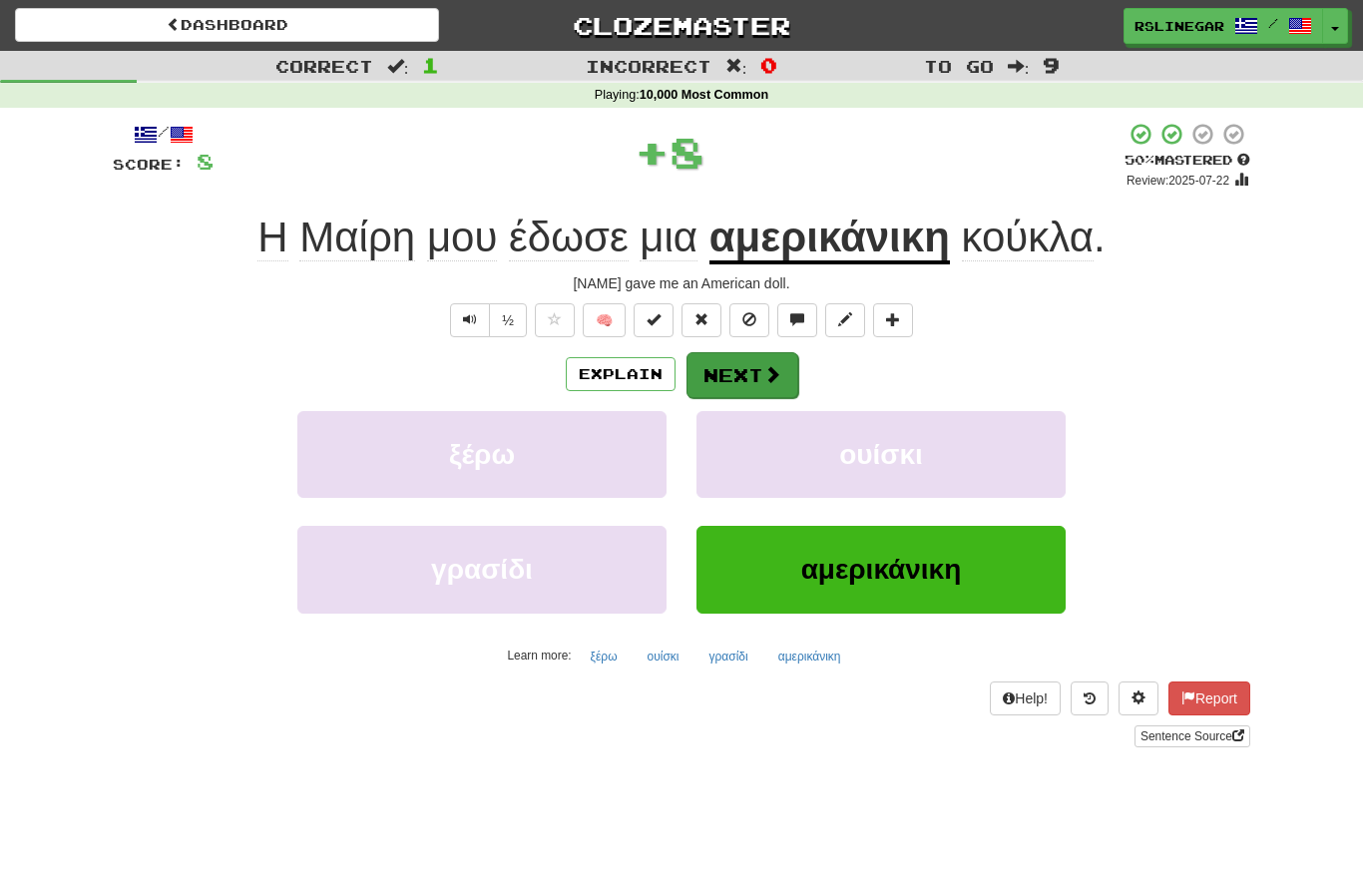 click on "Next" at bounding box center [742, 375] 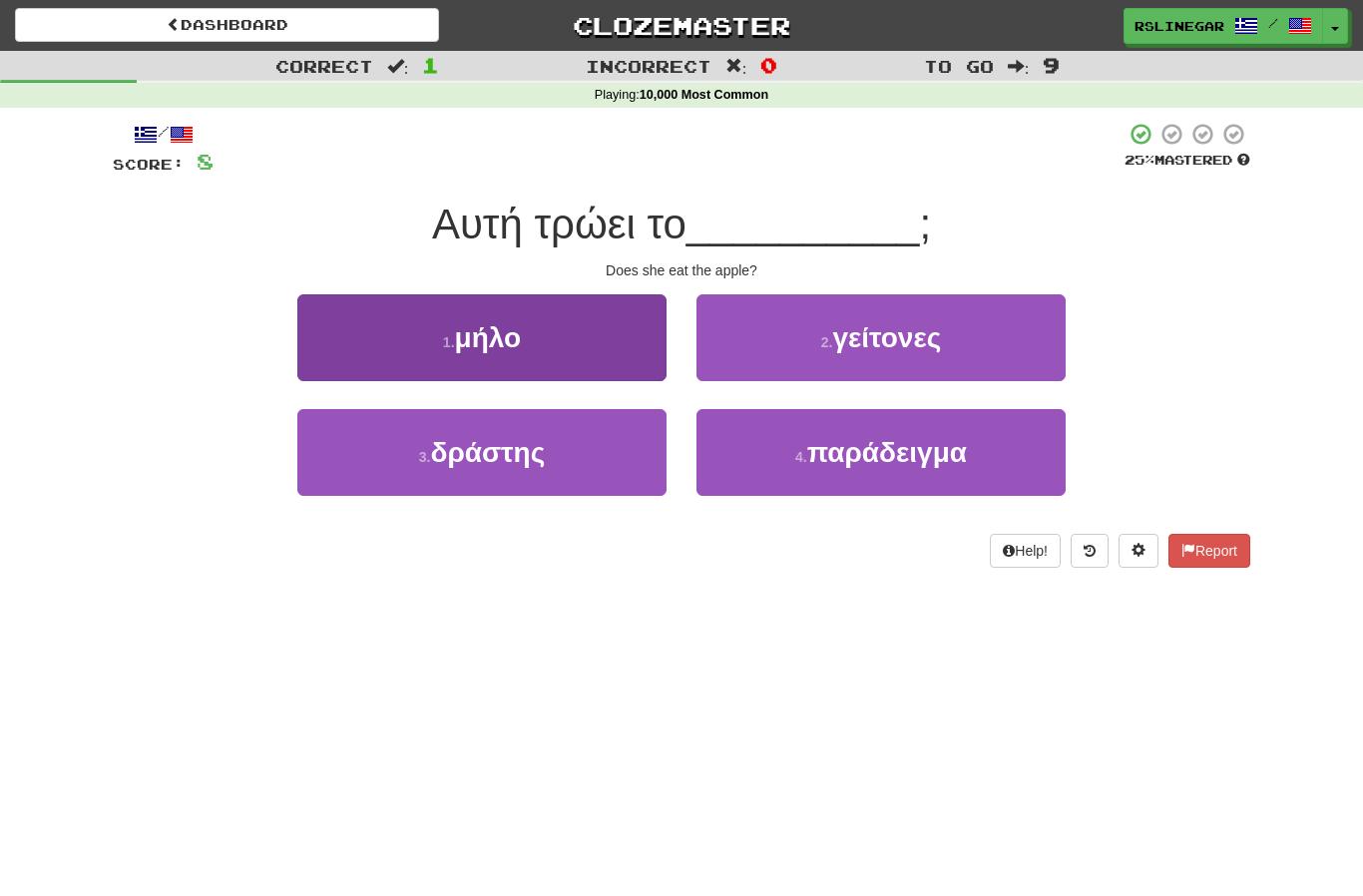 click on "apple" at bounding box center [482, 337] 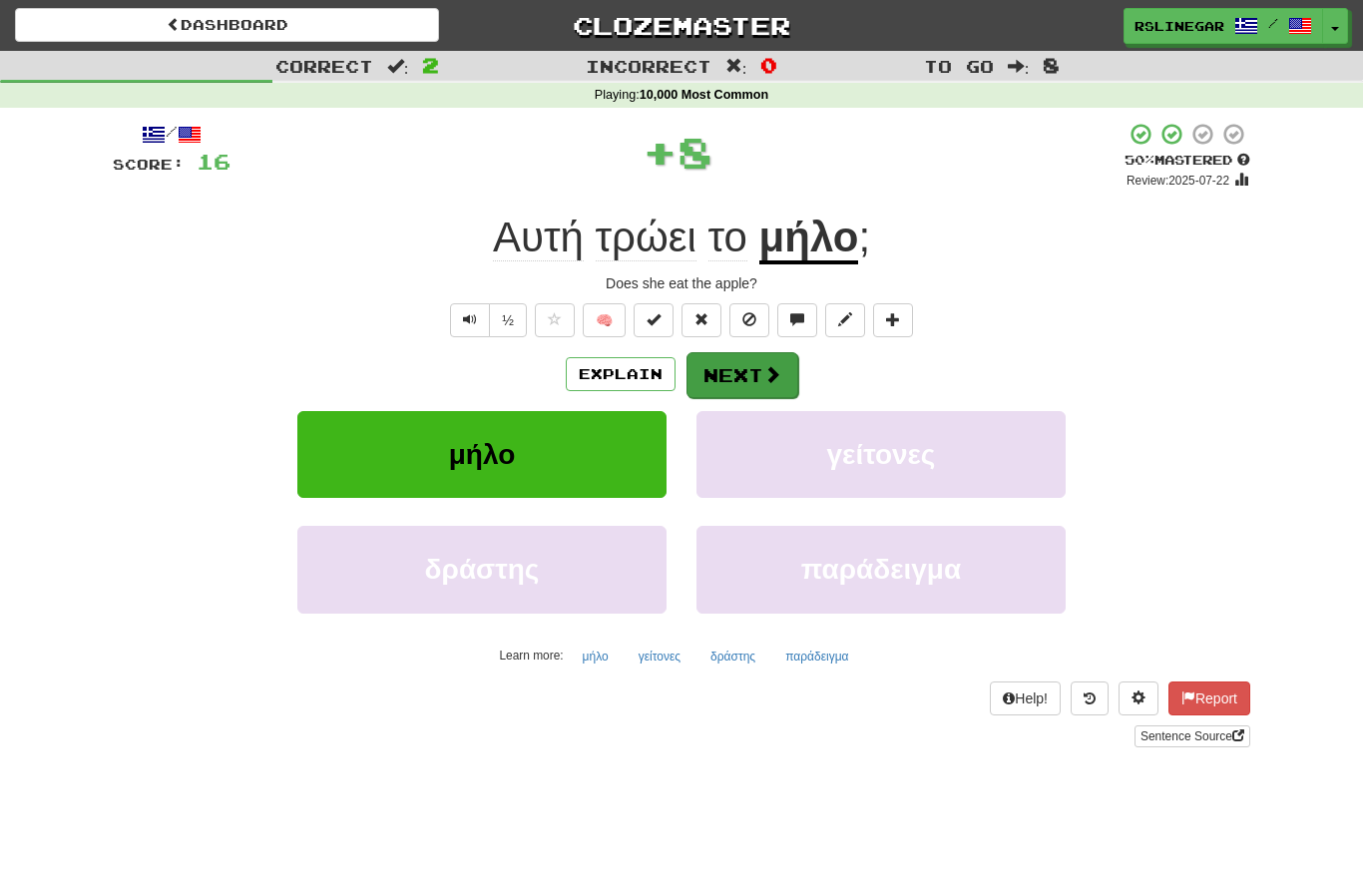 click on "Next" at bounding box center (742, 375) 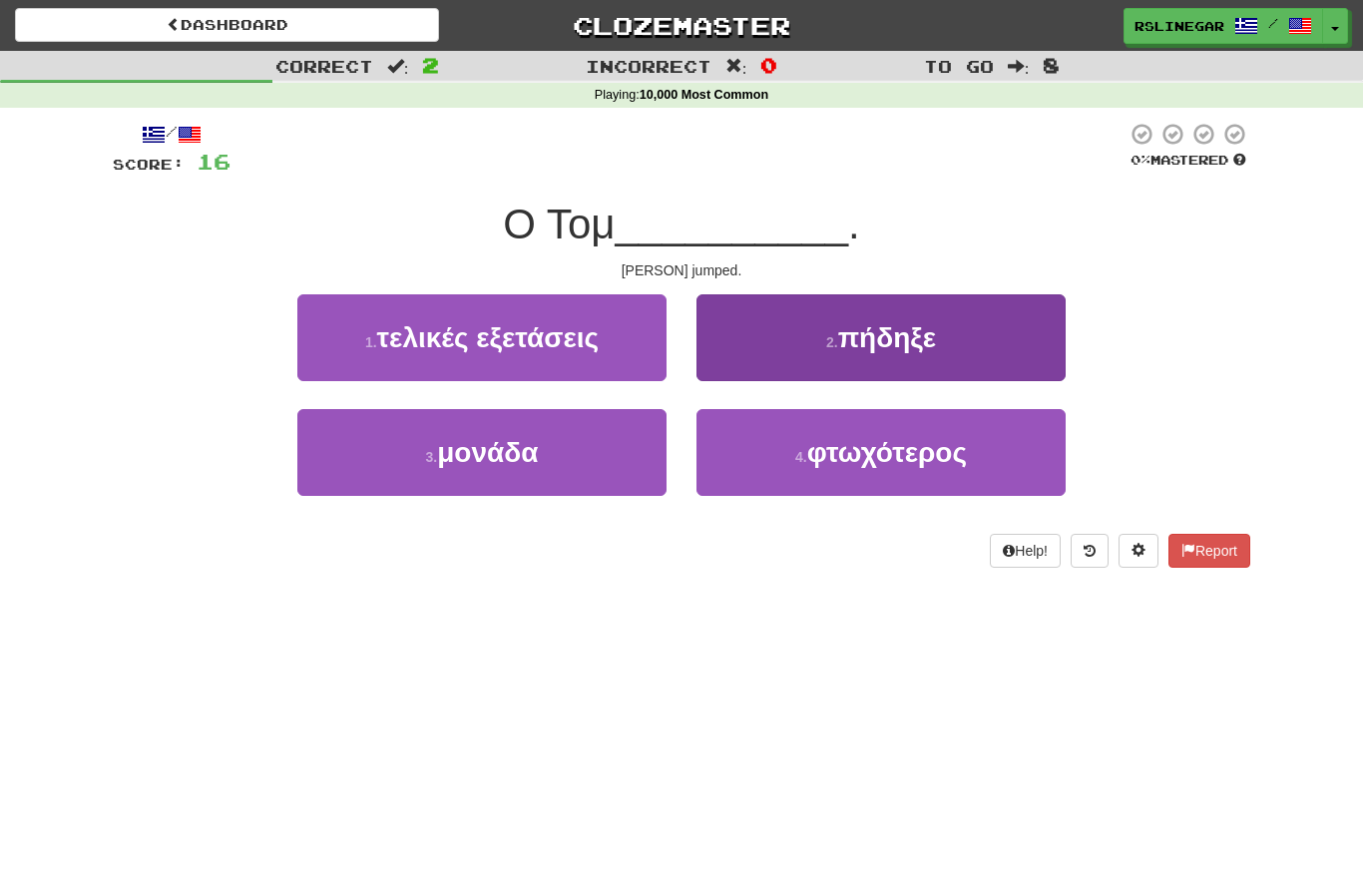 click on "πήδηξε" at bounding box center (887, 337) 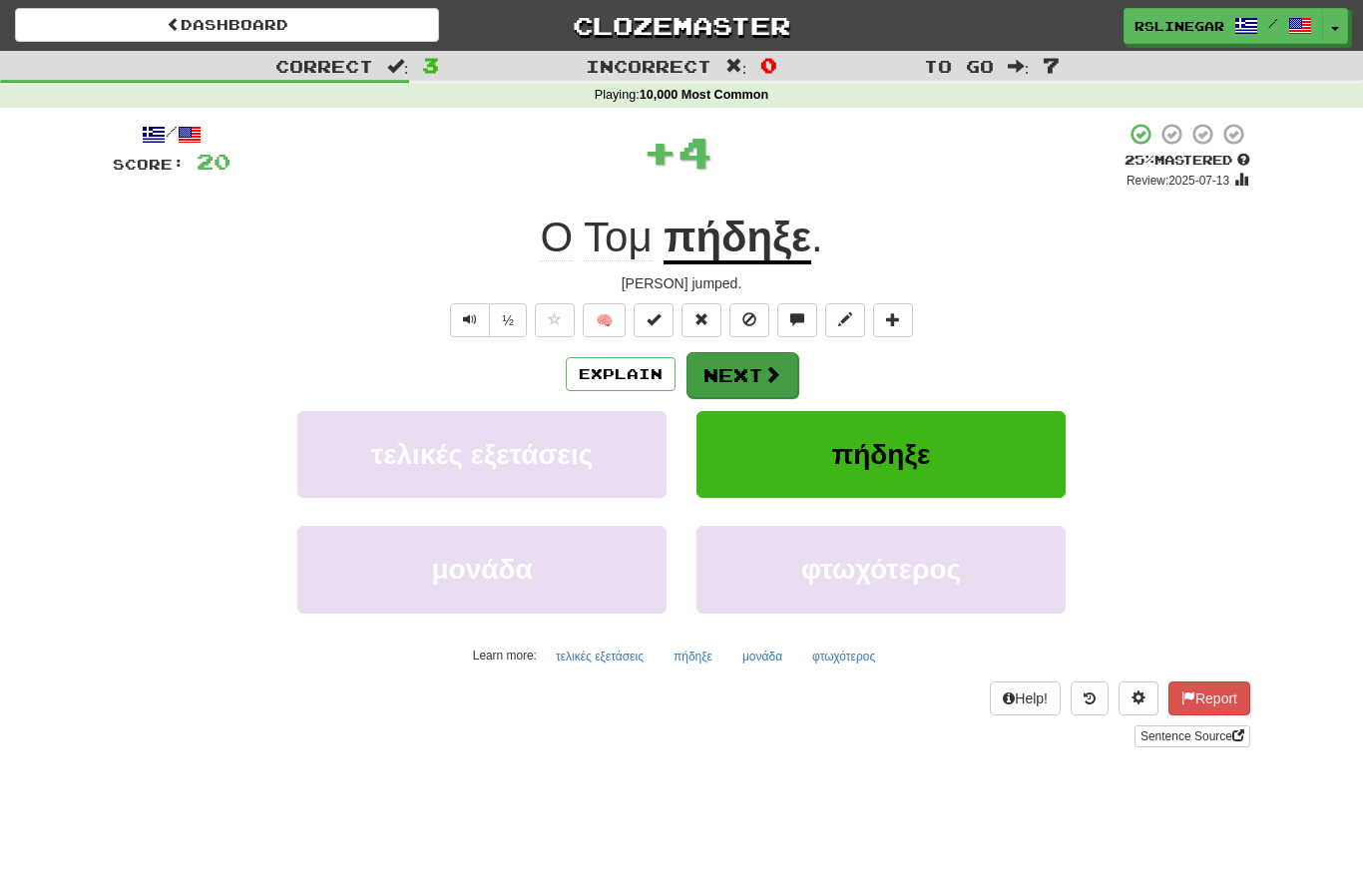 click on "Next" at bounding box center (742, 375) 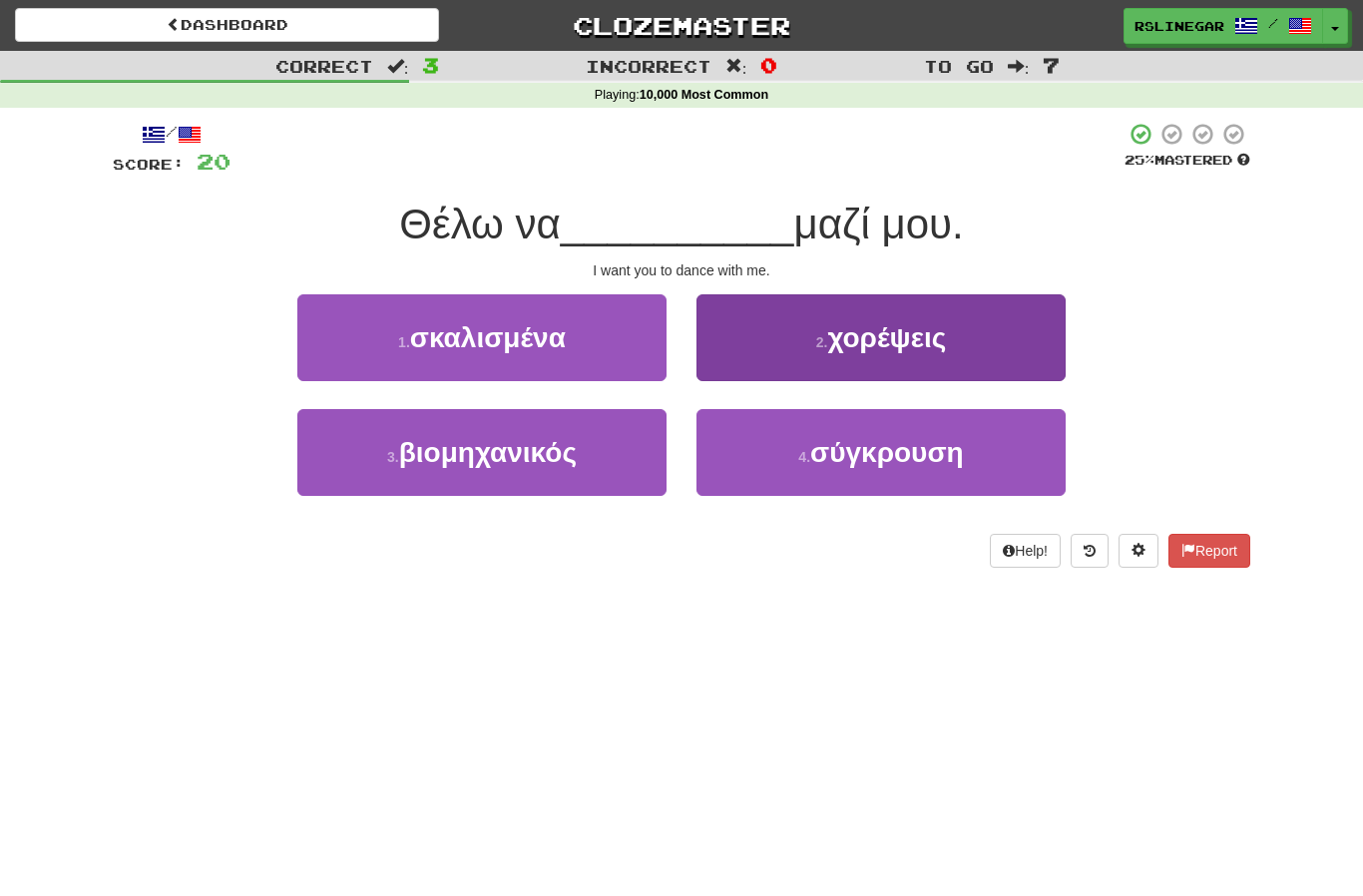 click on "χορέψεις" at bounding box center [886, 337] 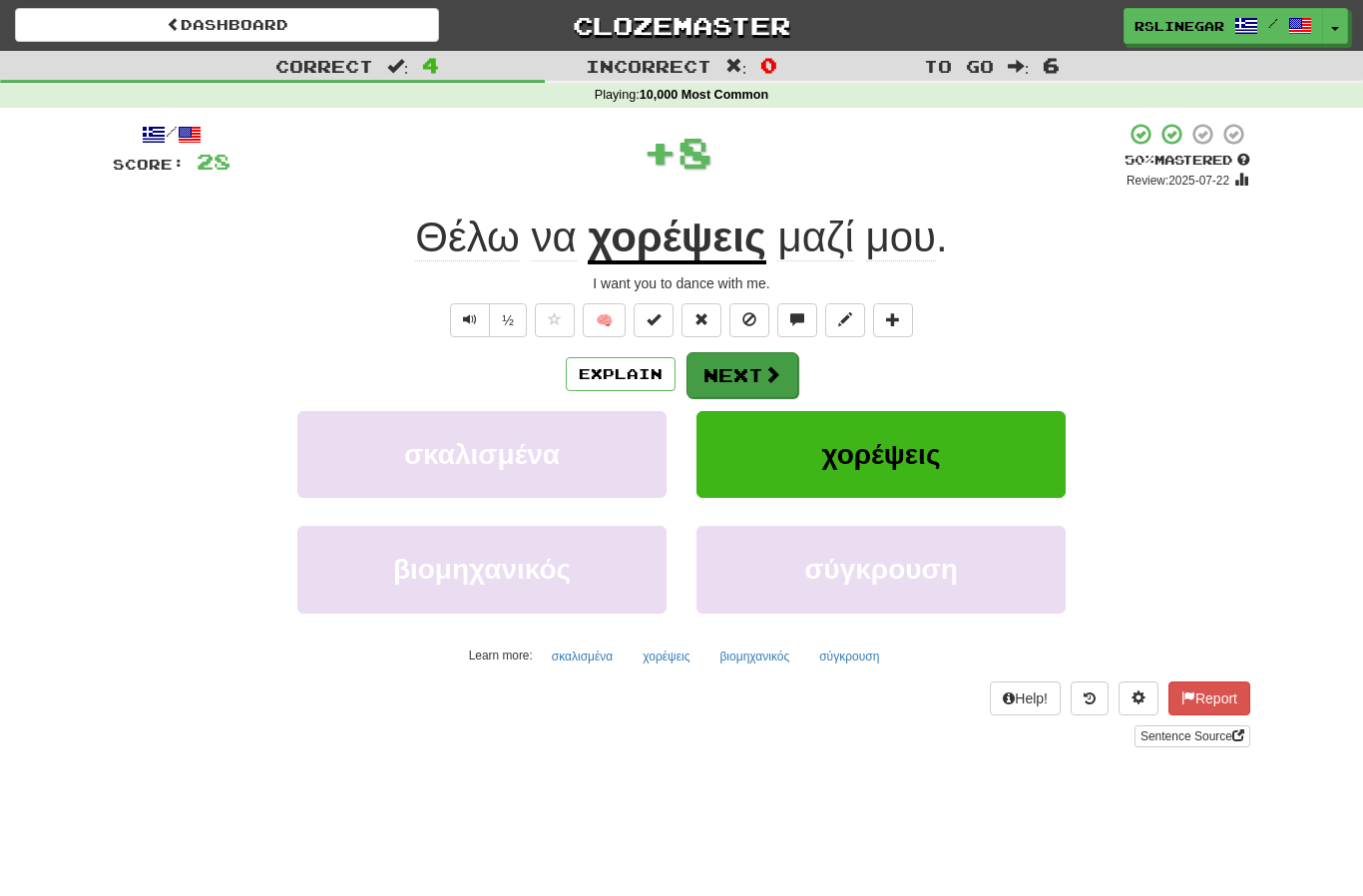 click on "Next" at bounding box center [742, 375] 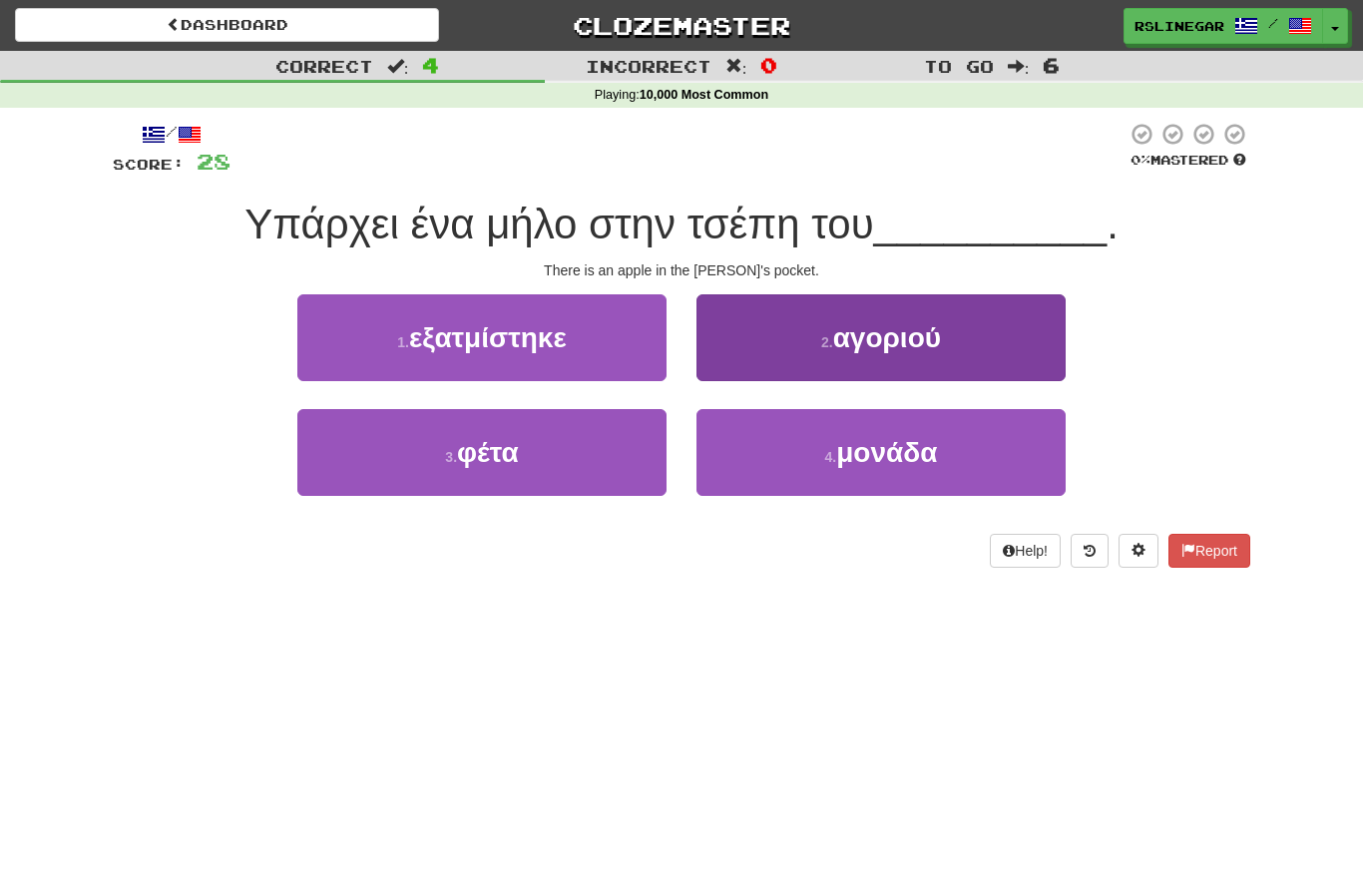 click on "of the boy" at bounding box center [881, 337] 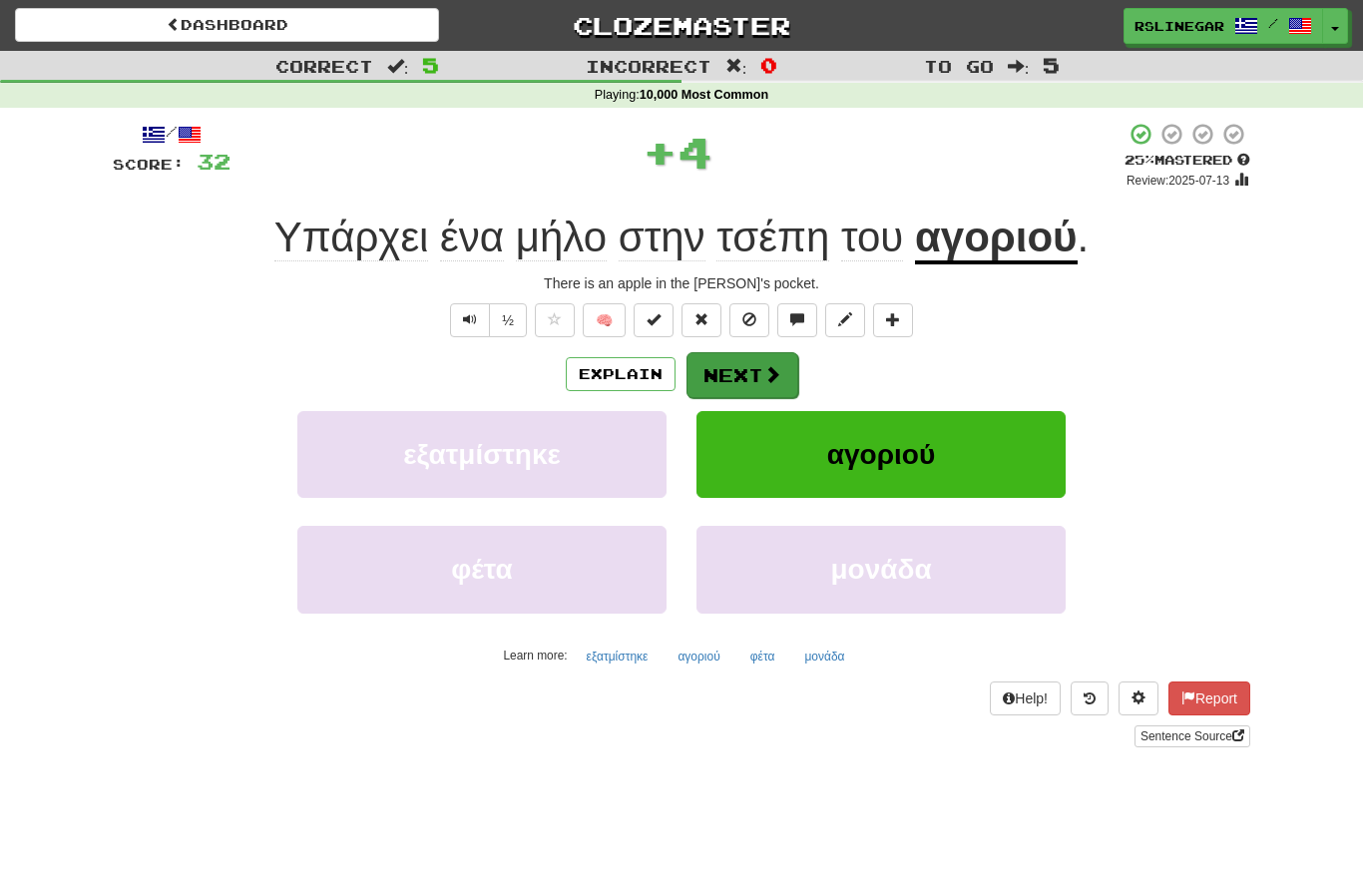 click at bounding box center (772, 374) 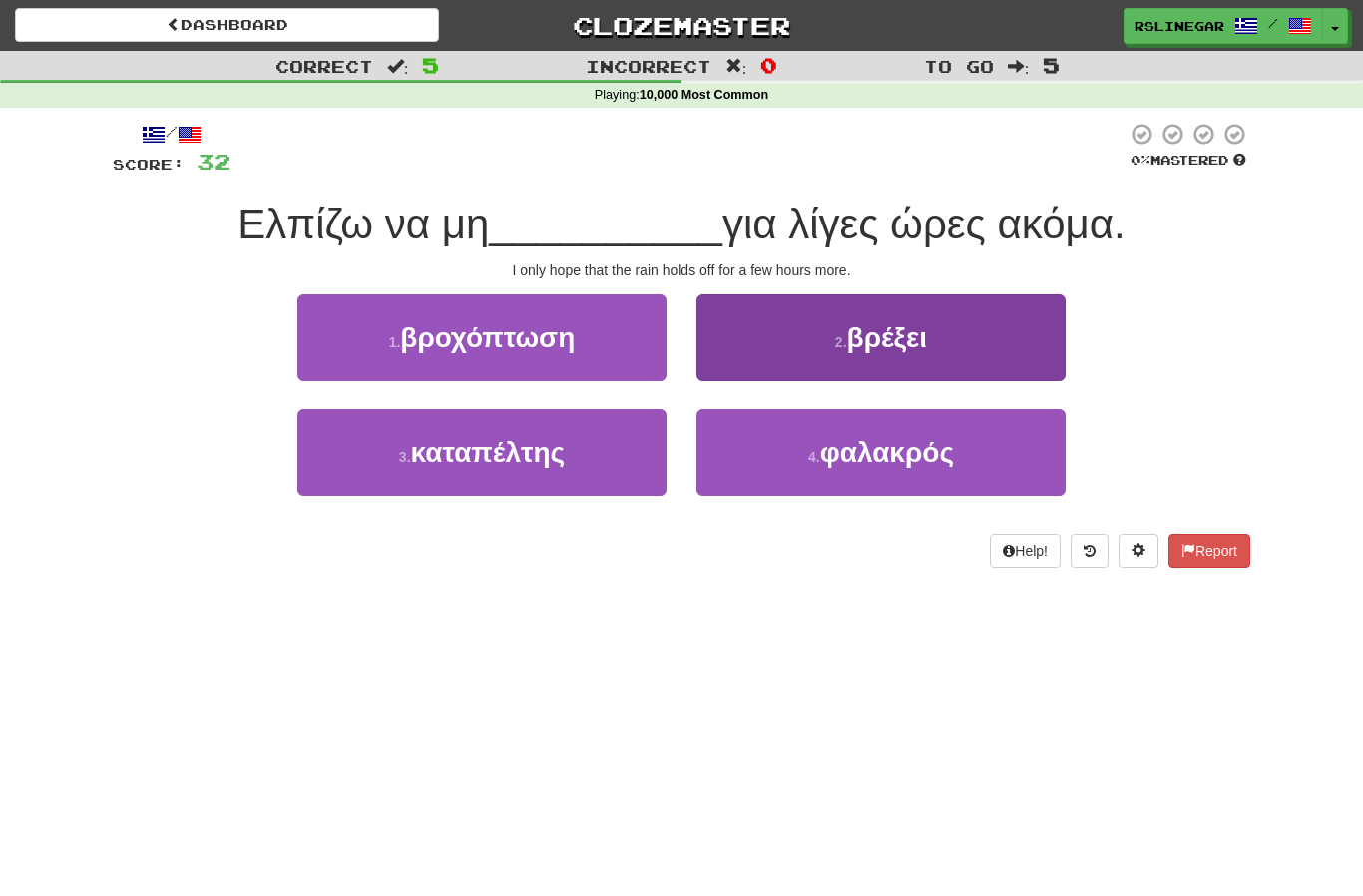 click on "2 .  βρέξει" at bounding box center [881, 337] 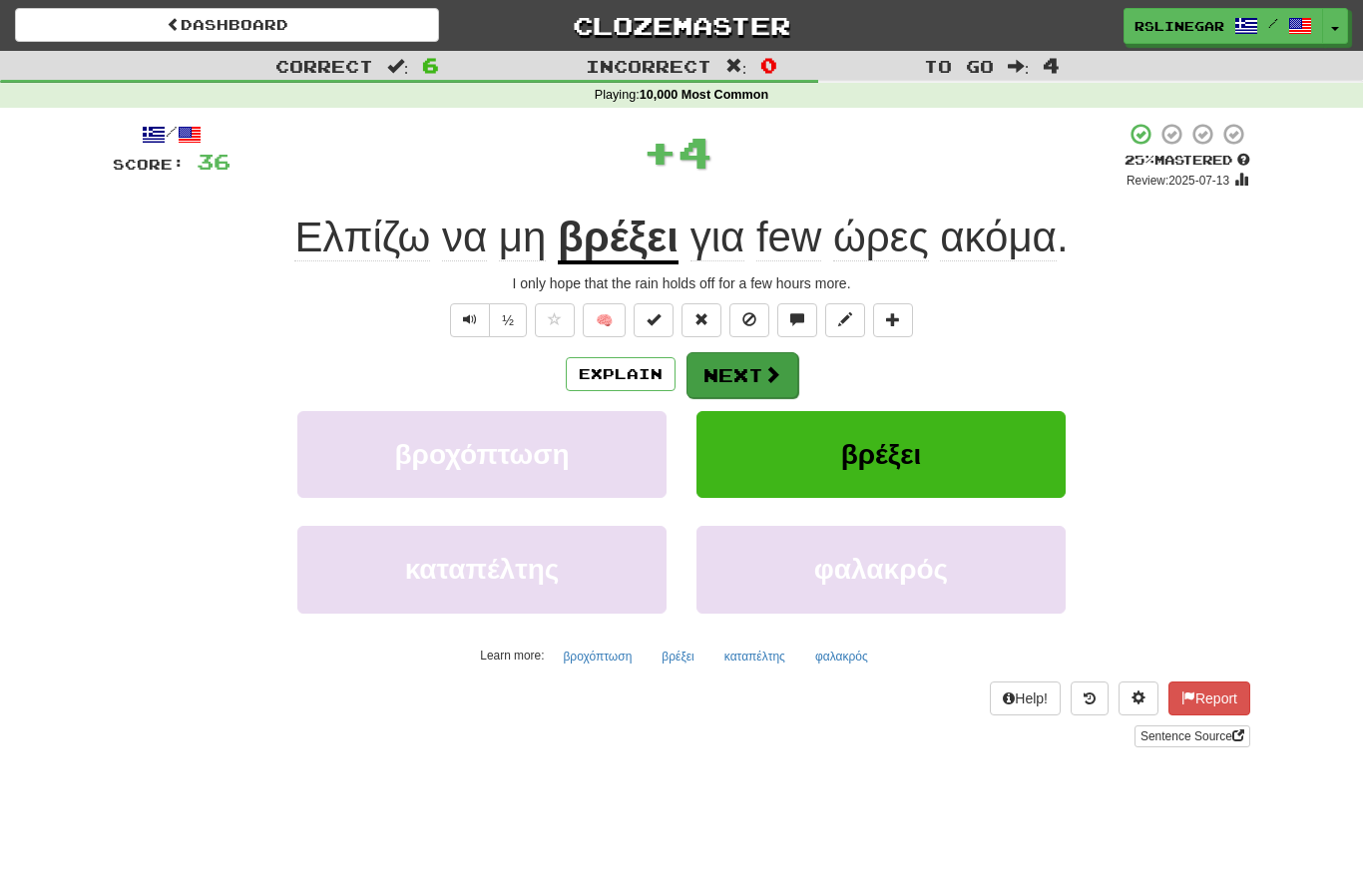 click on "Next" at bounding box center (742, 375) 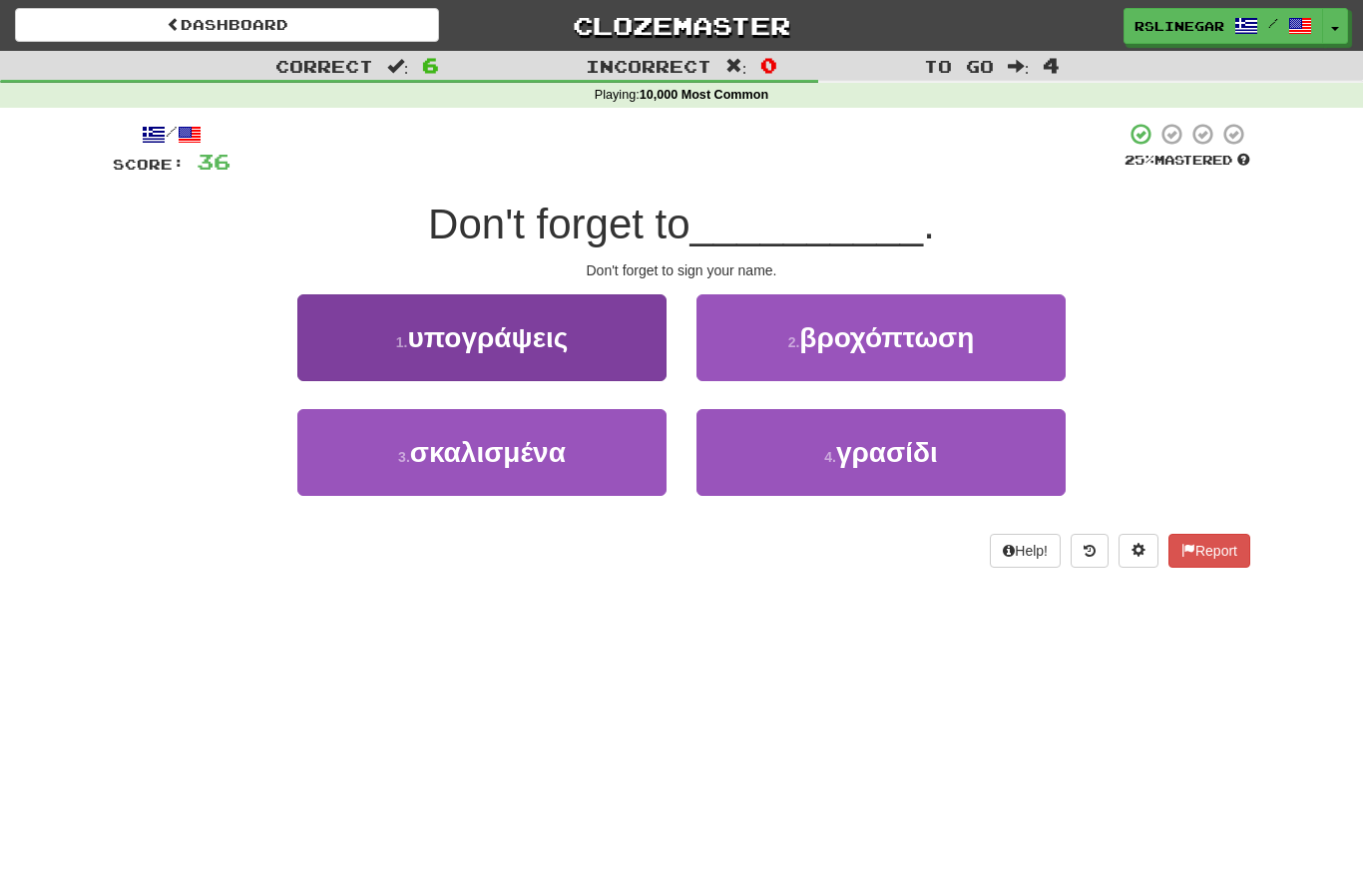 click on "υπογράψεις" at bounding box center (487, 337) 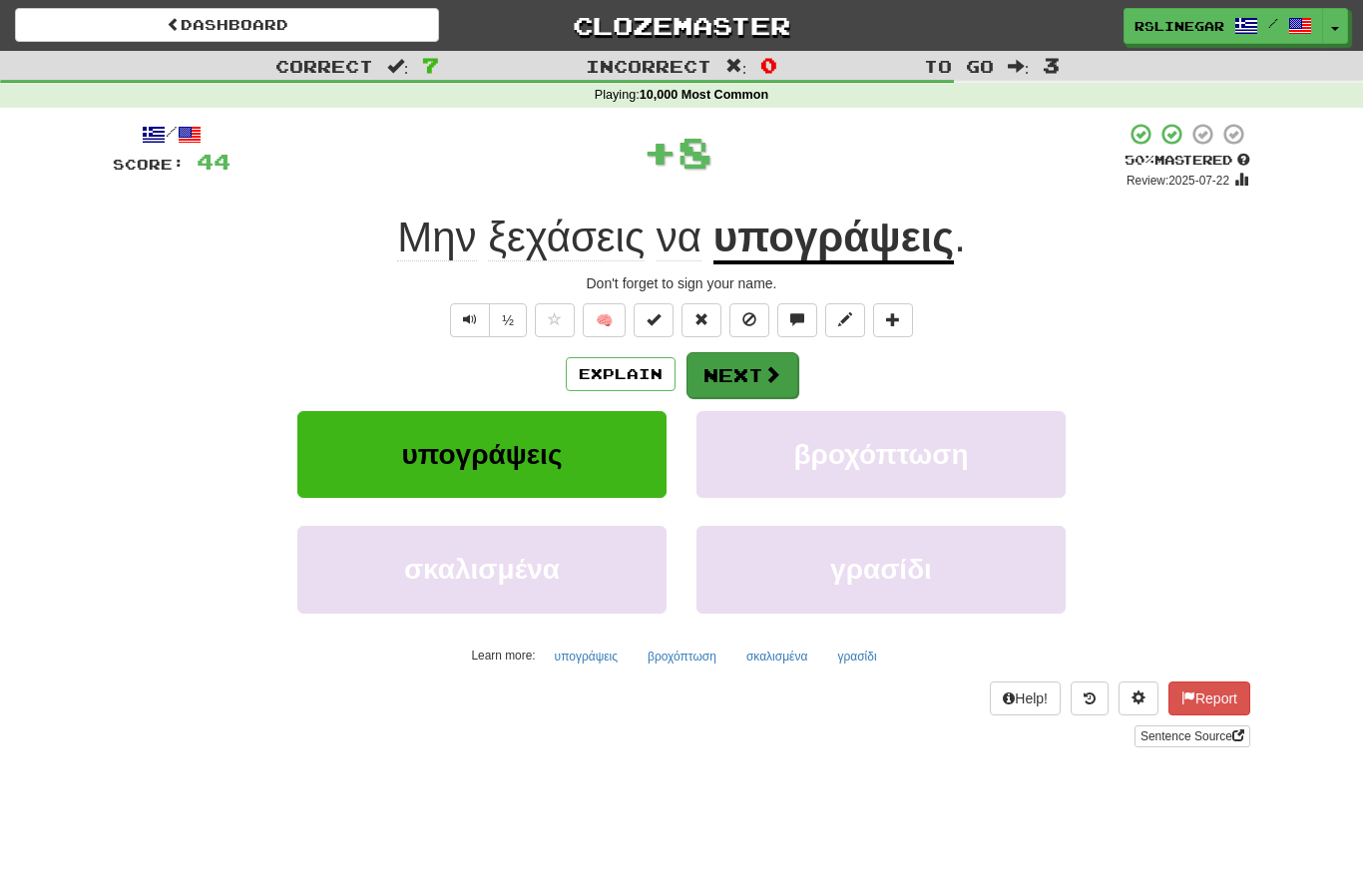 click on "Next" at bounding box center [742, 375] 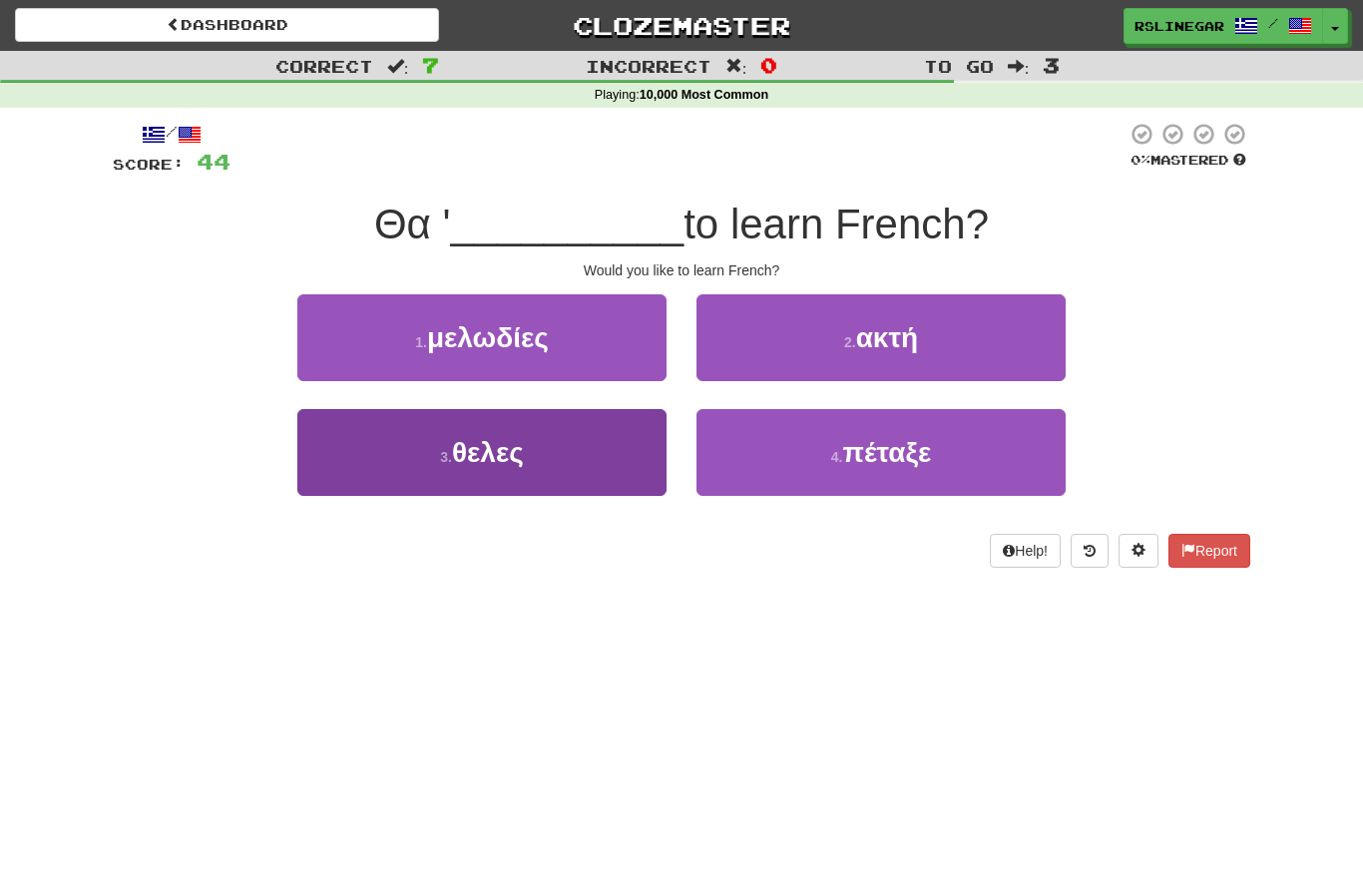 click on "3 .  θελες" at bounding box center [482, 452] 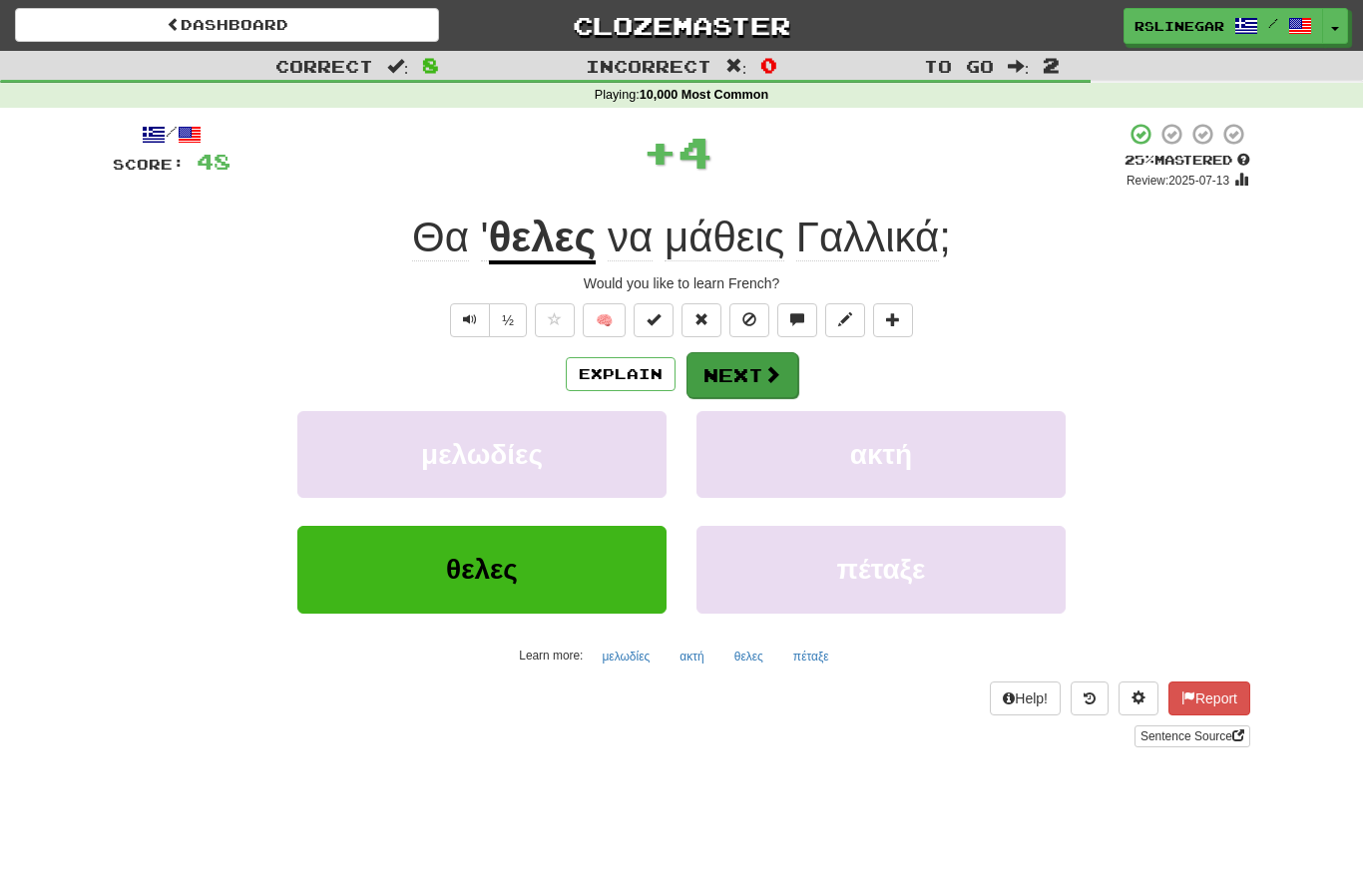 click on "Next" at bounding box center (742, 375) 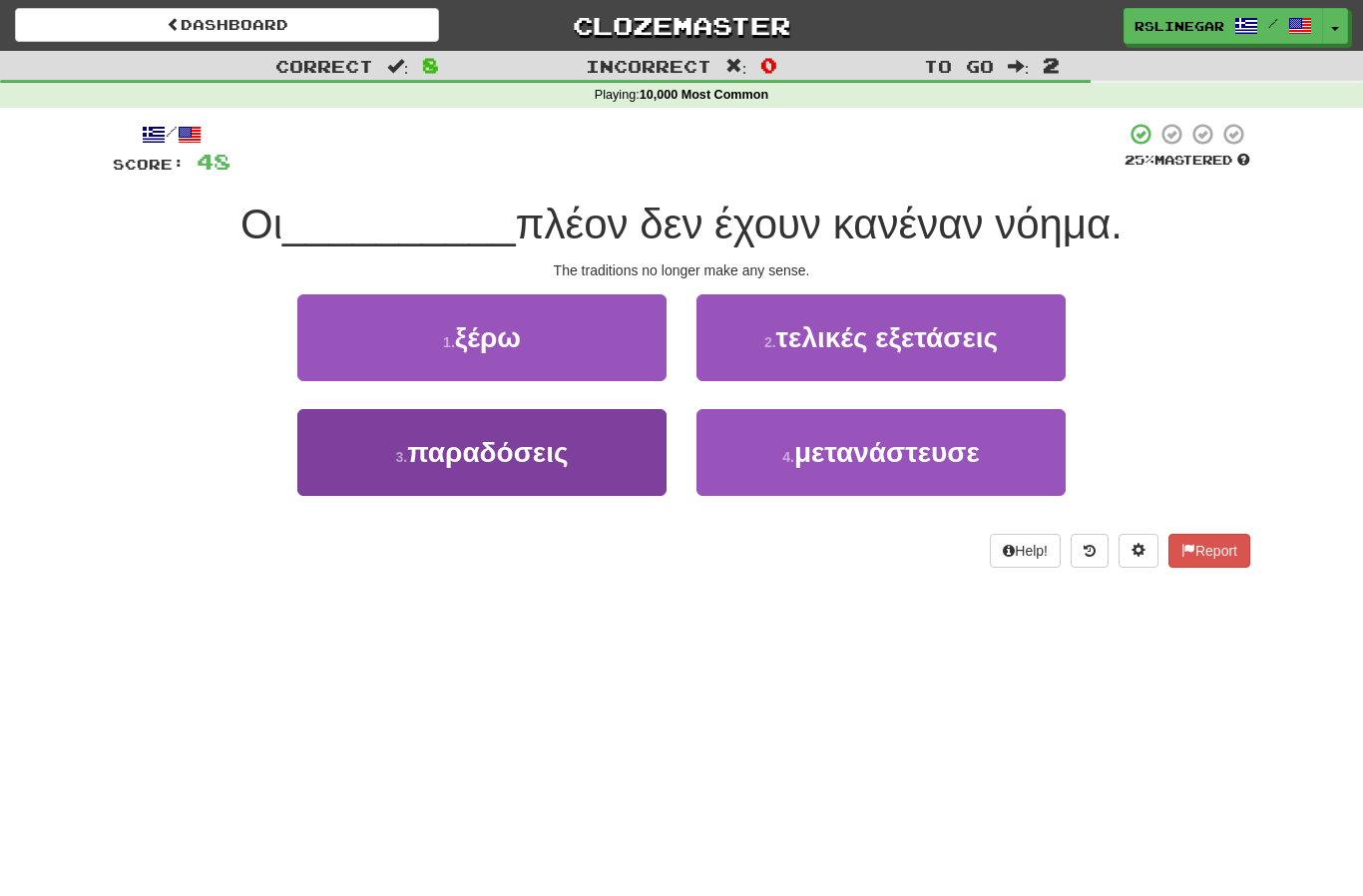 click on "3 .  παραδόσεις" at bounding box center [482, 452] 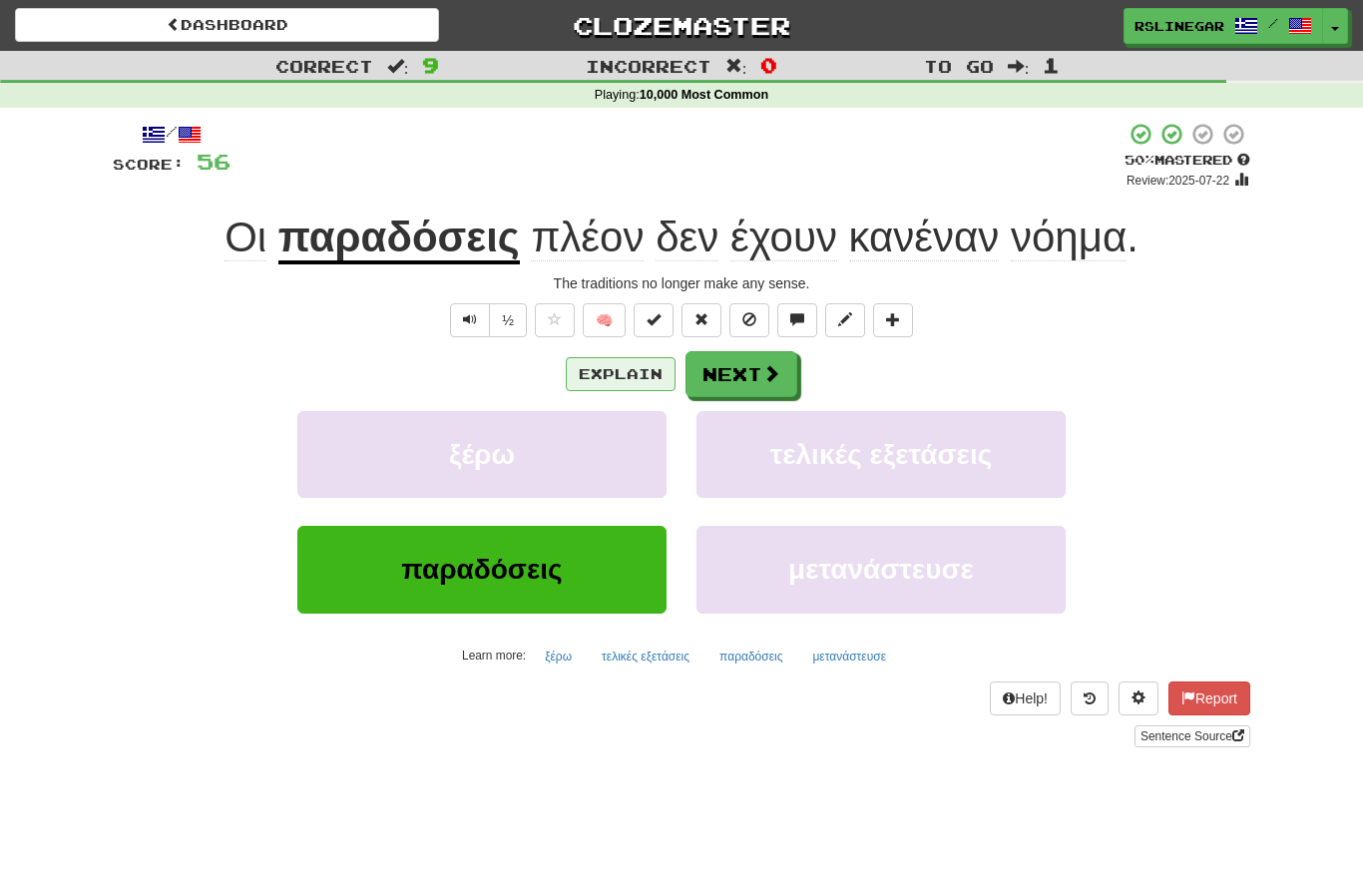 click on "Explain" at bounding box center (621, 374) 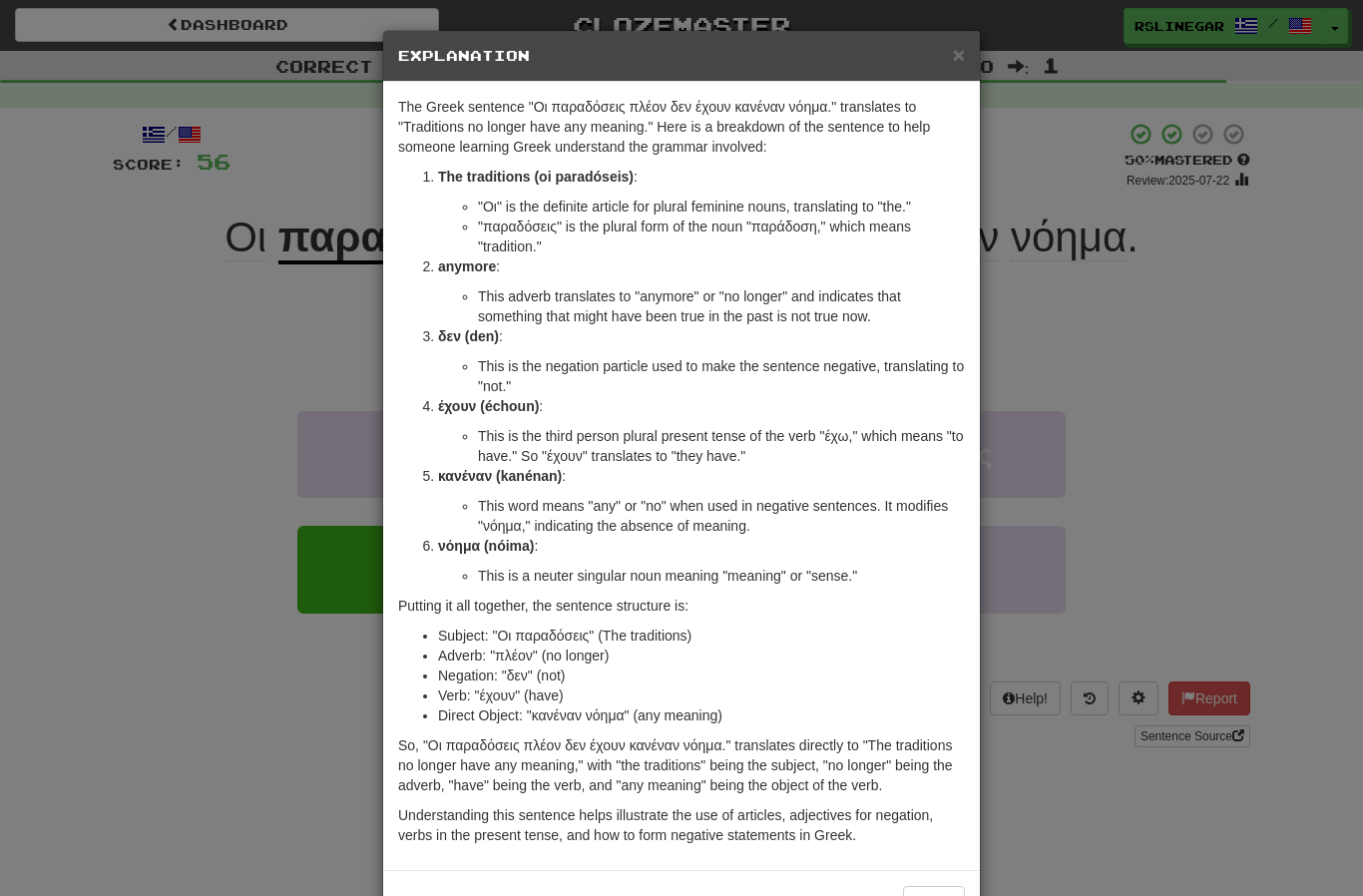 click on ": "Οι παραδόσεις" (The traditions)
"Οι" is the definite article for plural feminine nouns, translating to "the."
"παραδόσεις" is the plural form of the noun "παράδοση," which means "tradition."
πλέον (pleon) :
This adverb translates to "anymore" or "no longer" and indicates that something that might have been true in the past is not true now.
δεν (den) :
This is the negation particle used to make the sentence negative, translating to "not."
έχουν (échoun) :
This is the third person plural present tense of the verb "έχω," which means "to have." So "έχουν" translates to "they have."
κανέναν (kanénan) :
:" at bounding box center (682, 448) 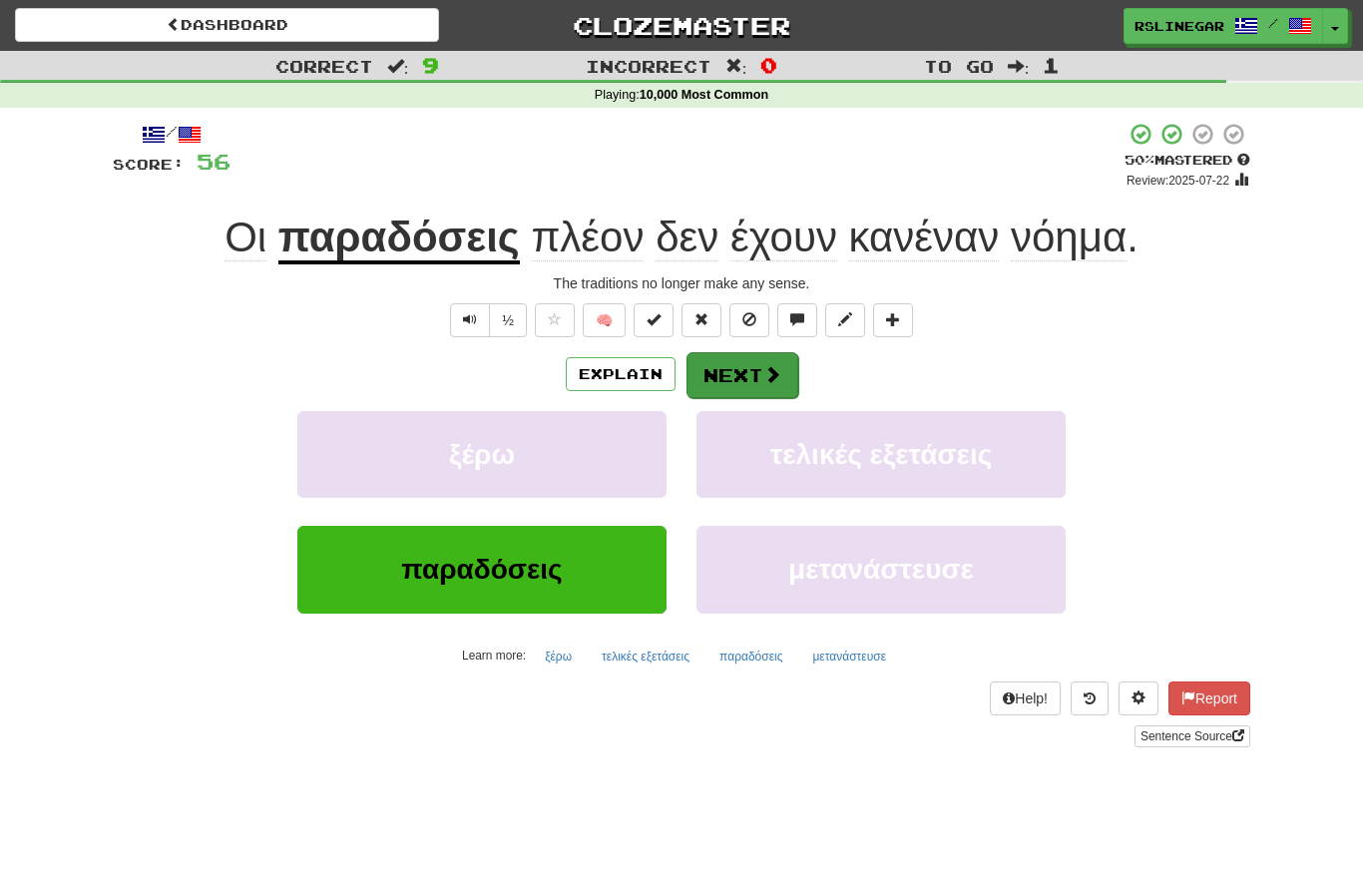 click on "Next" at bounding box center (742, 375) 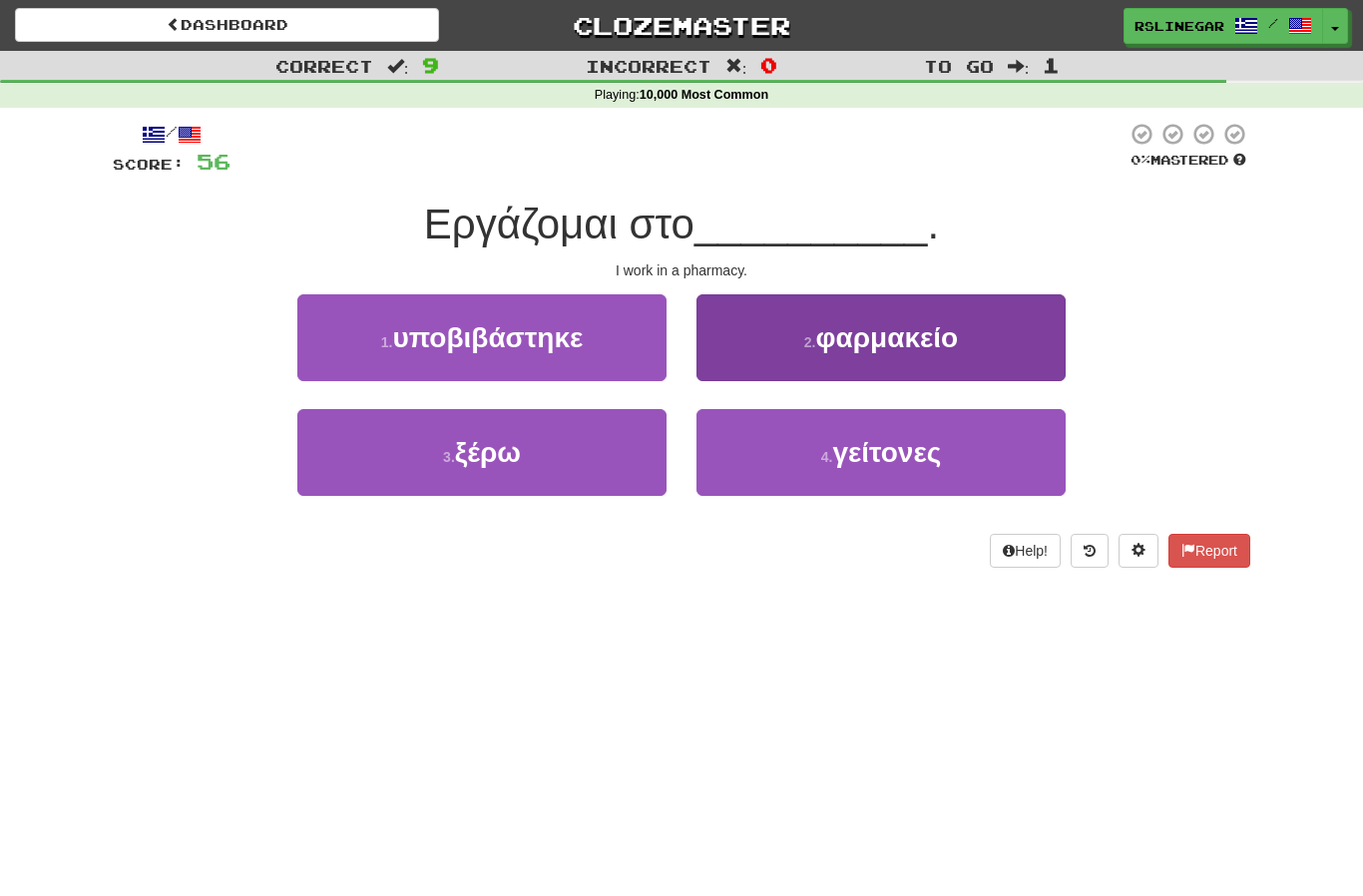 click on "2 .  φαρμακείο" at bounding box center [881, 337] 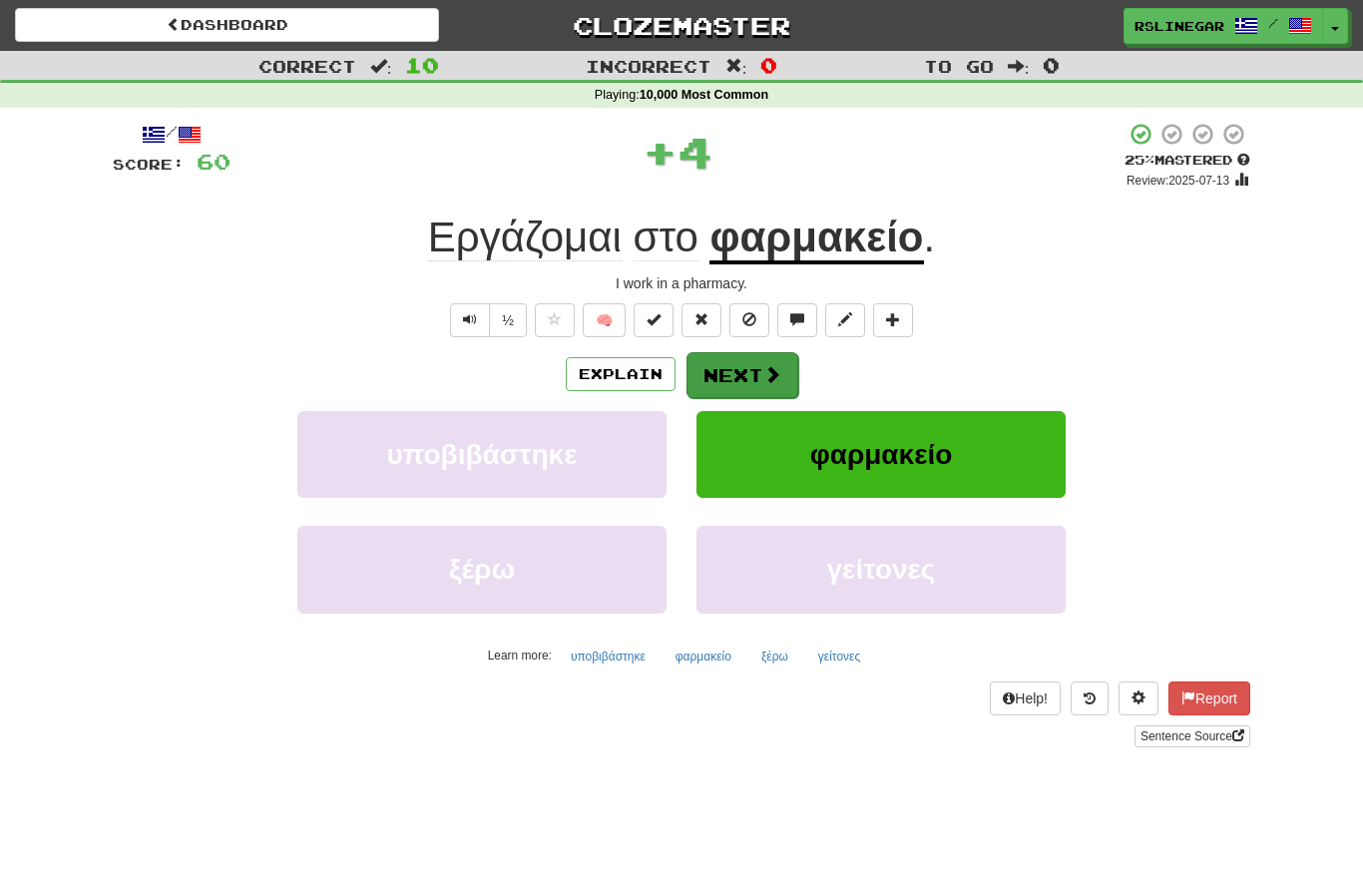click on "Next" at bounding box center [742, 375] 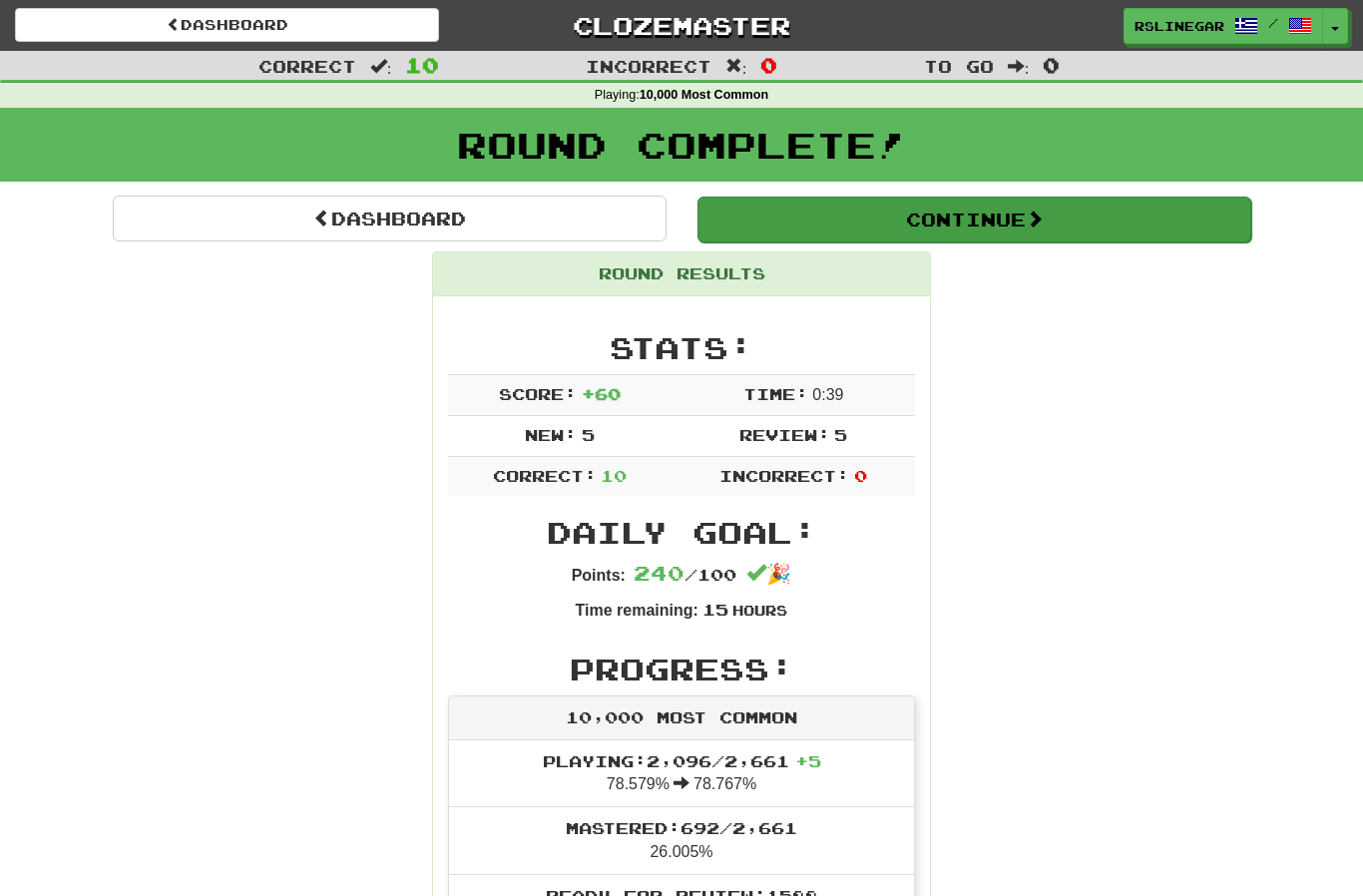 click on "Continue" at bounding box center (974, 220) 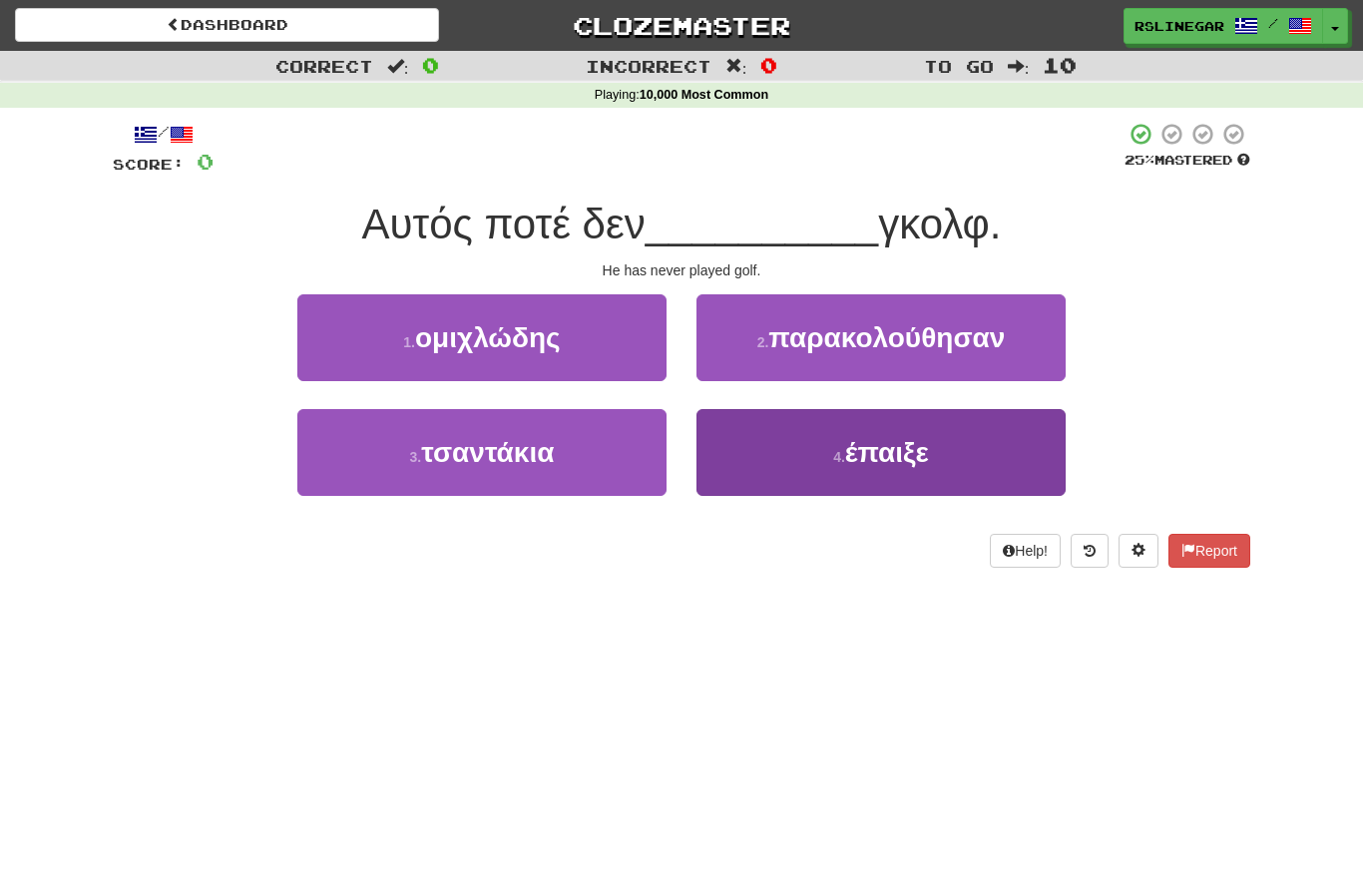 click on "4 .  έπαιξε" at bounding box center (881, 452) 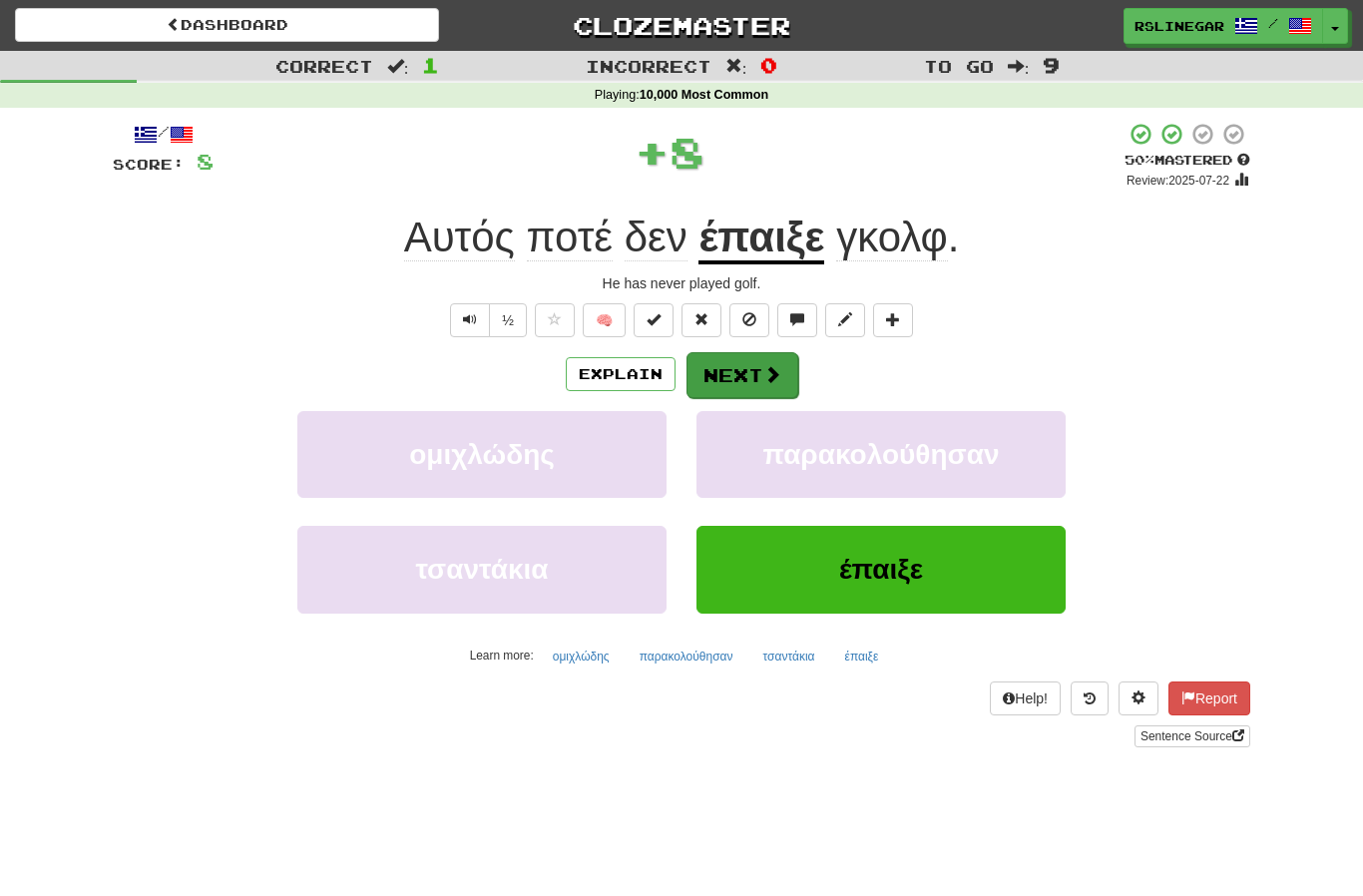 click on "Next" at bounding box center [742, 375] 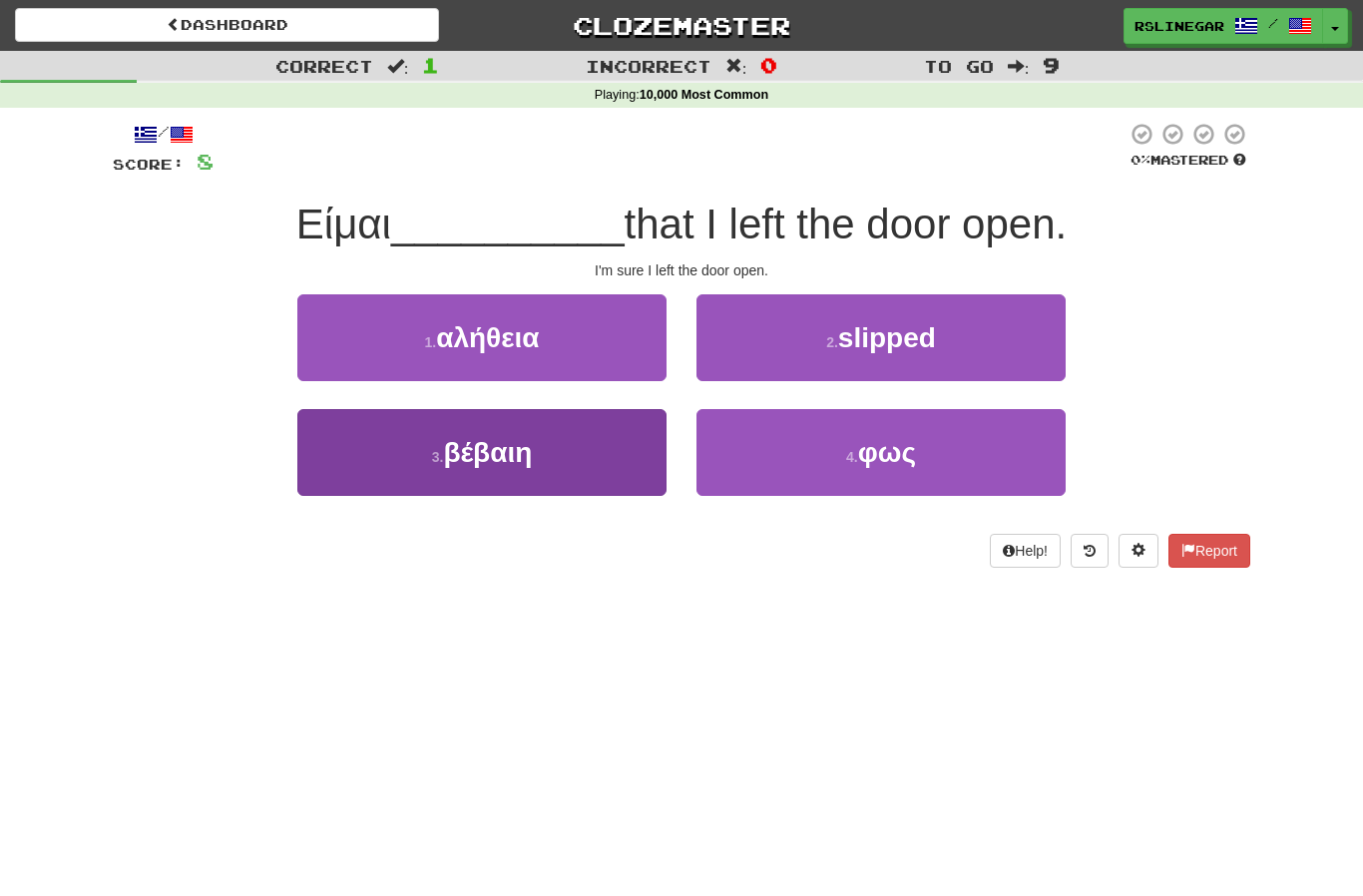 click on "3 .  βέβαιη" at bounding box center (482, 452) 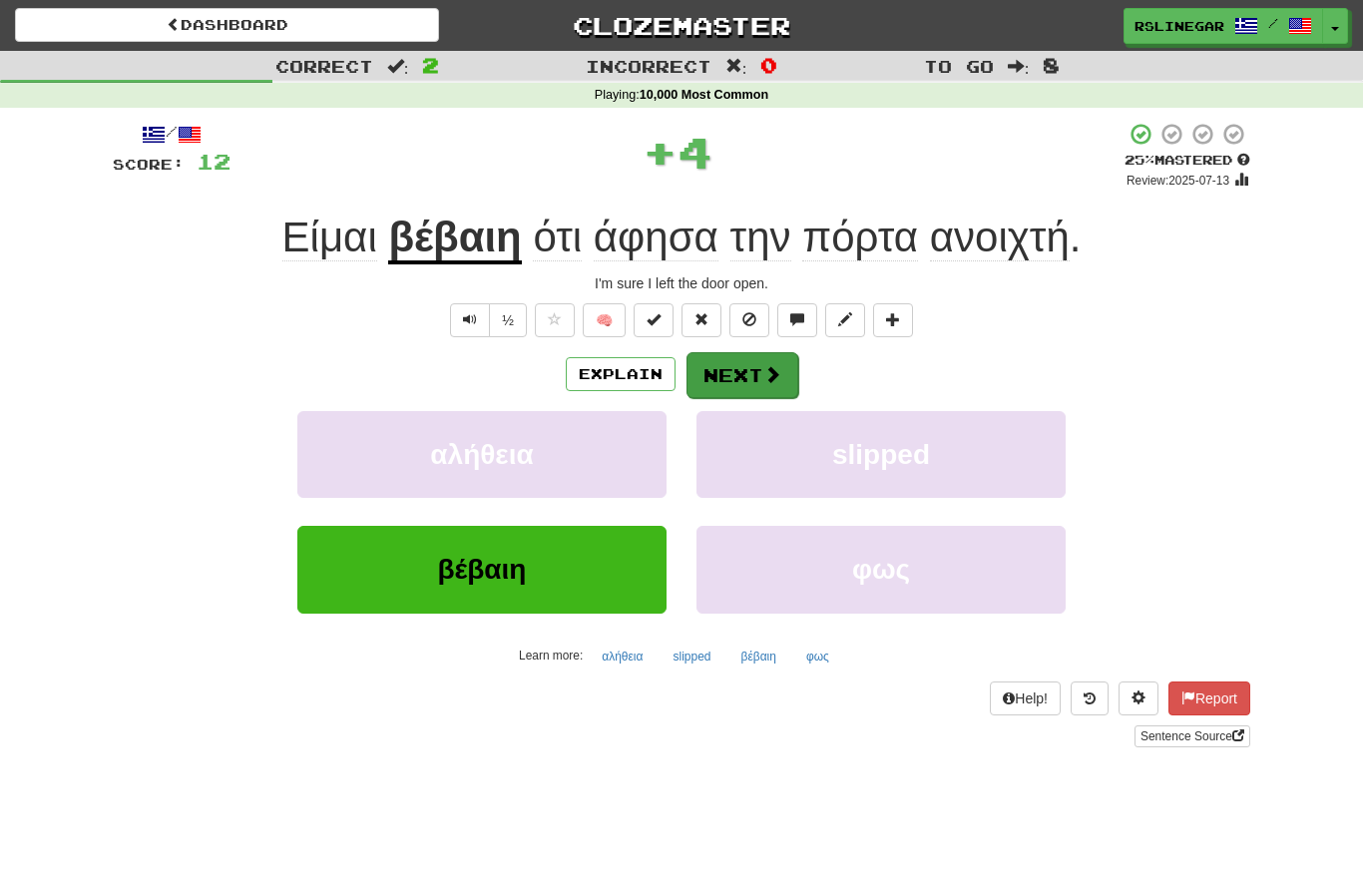 click on "Next" at bounding box center [742, 375] 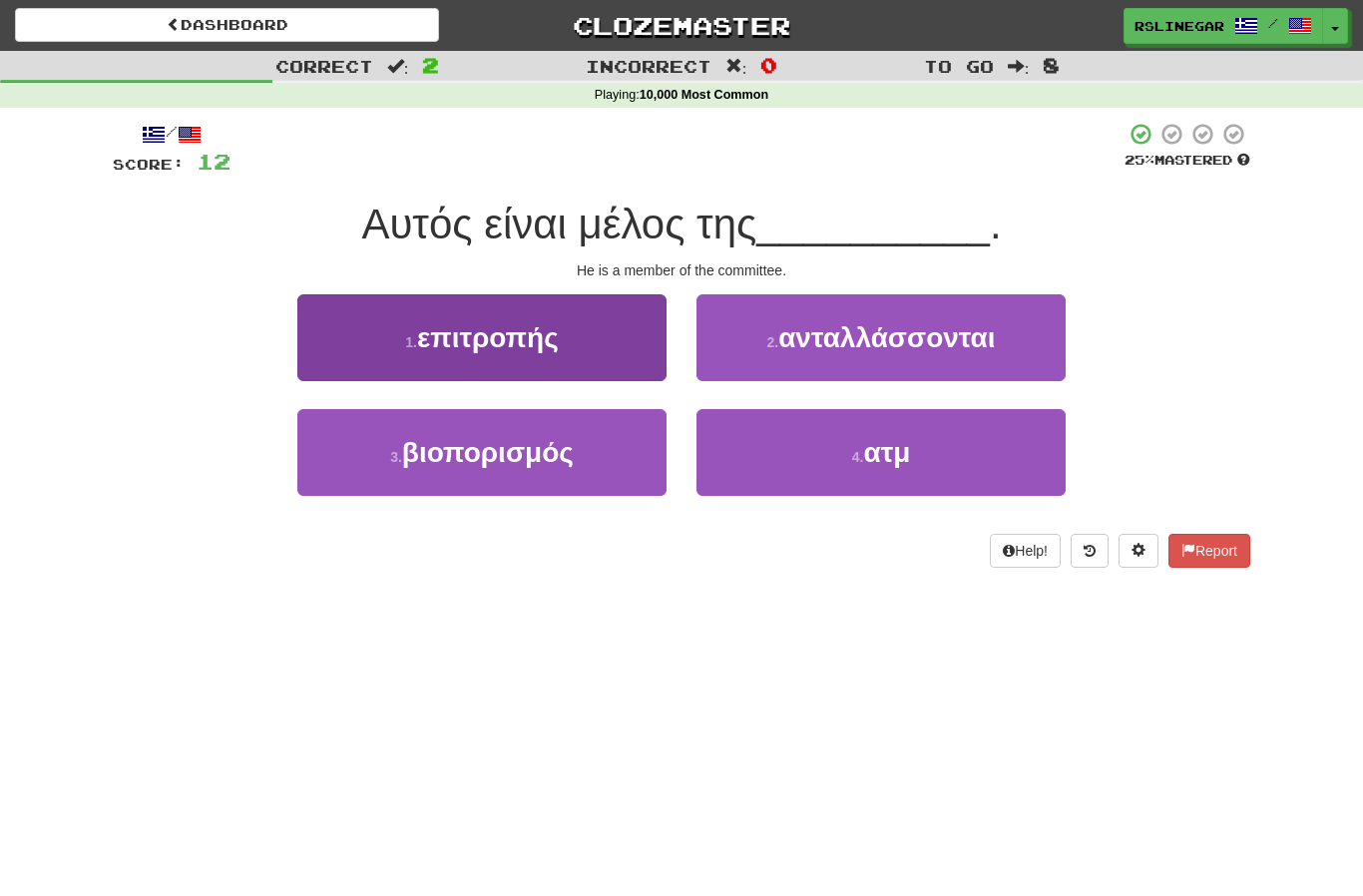 click on "committee" at bounding box center (482, 337) 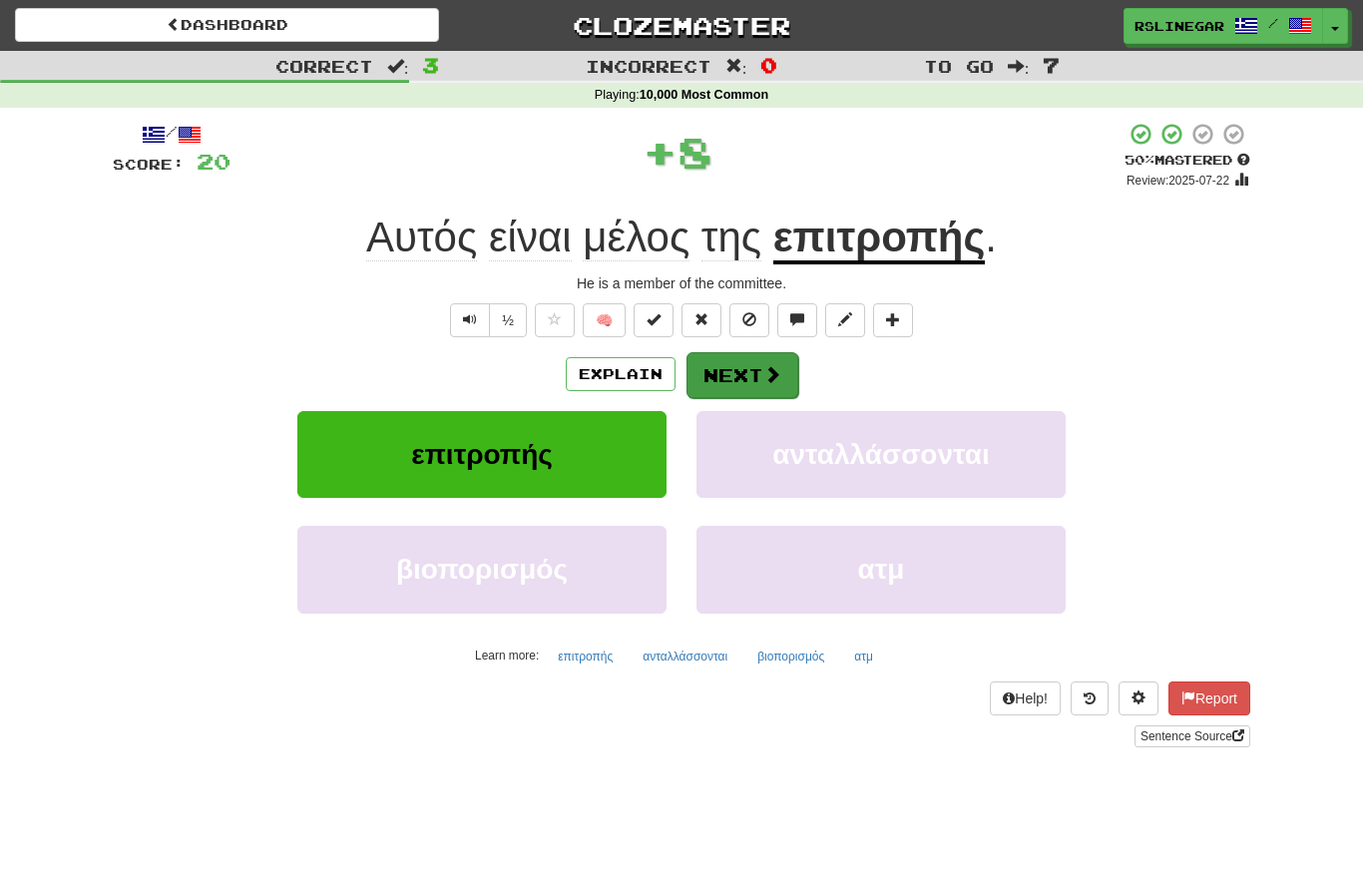 click on "Next" at bounding box center (742, 375) 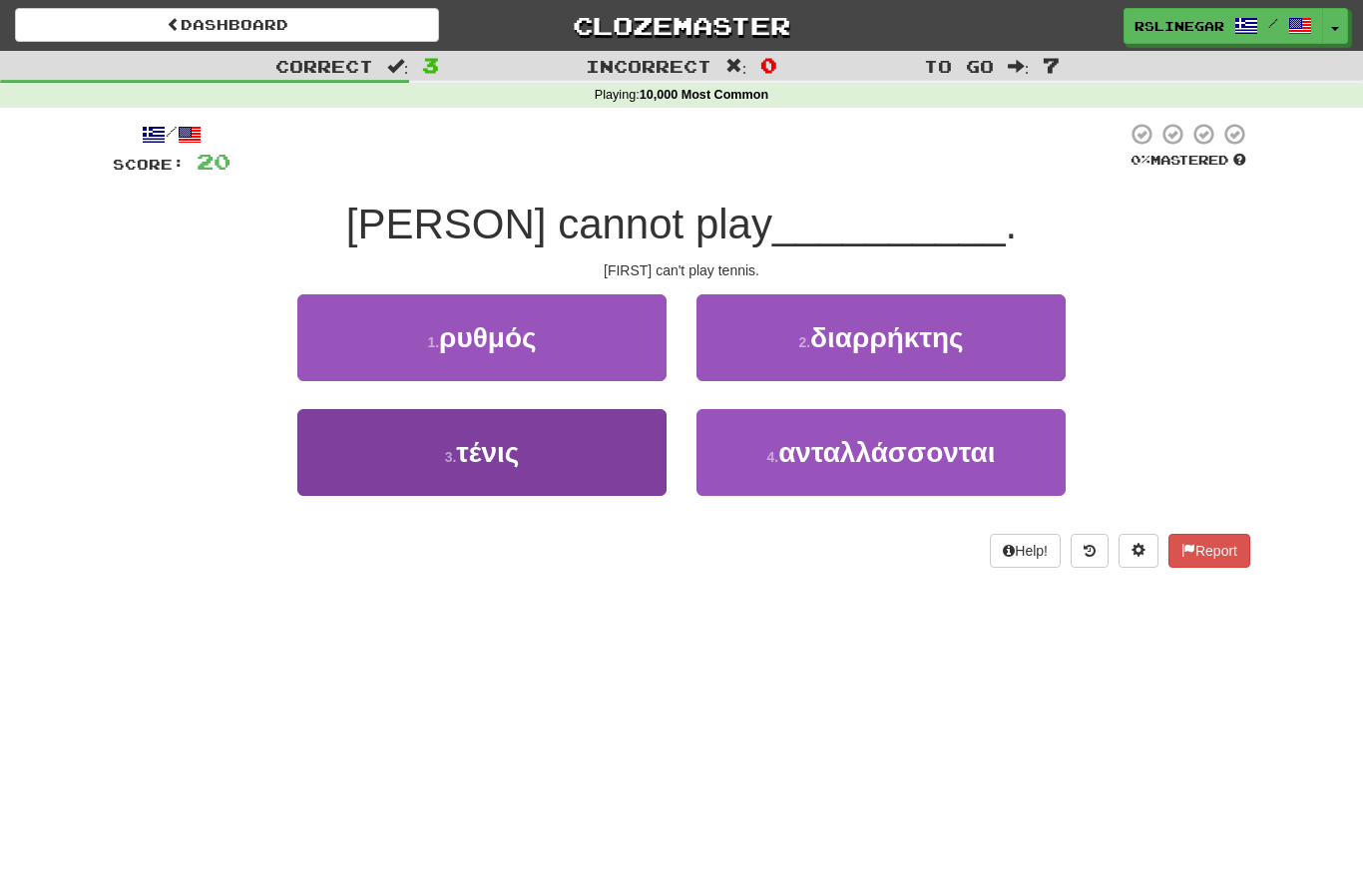 click on "tennis" at bounding box center [482, 452] 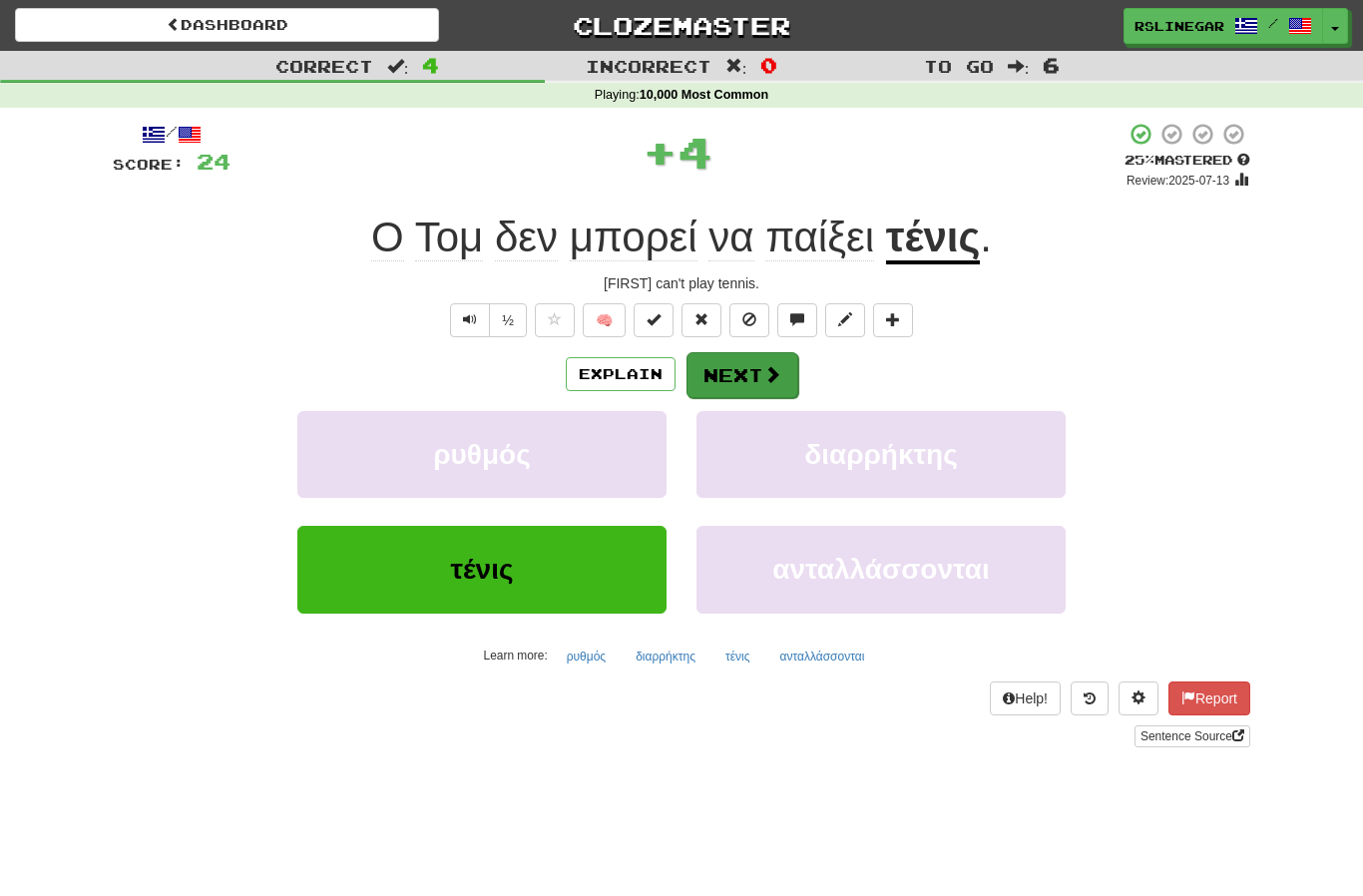 click on "Next" at bounding box center (742, 375) 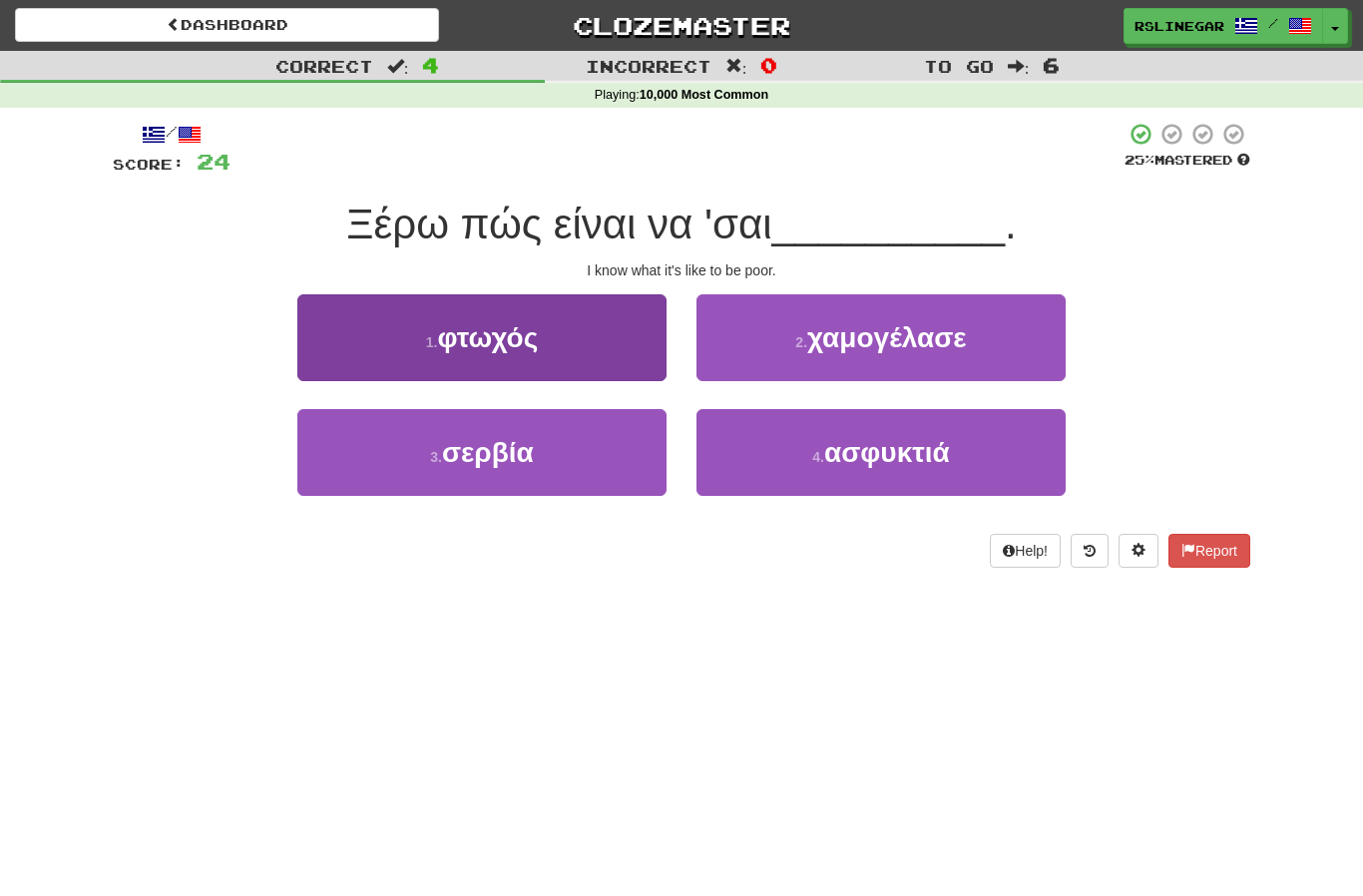 click on "1 .  φτωχός" at bounding box center [482, 337] 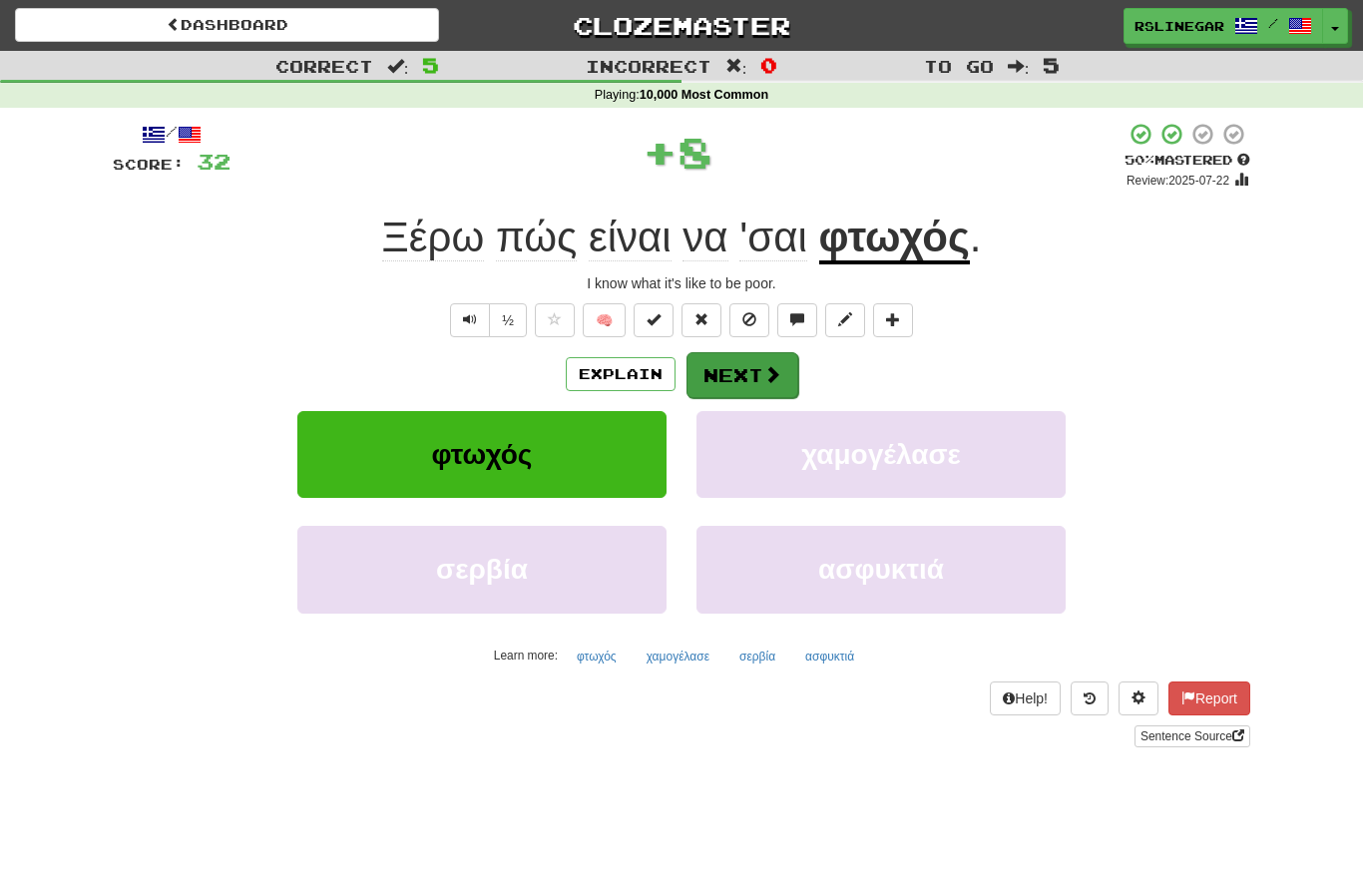 click on "Next" at bounding box center [742, 375] 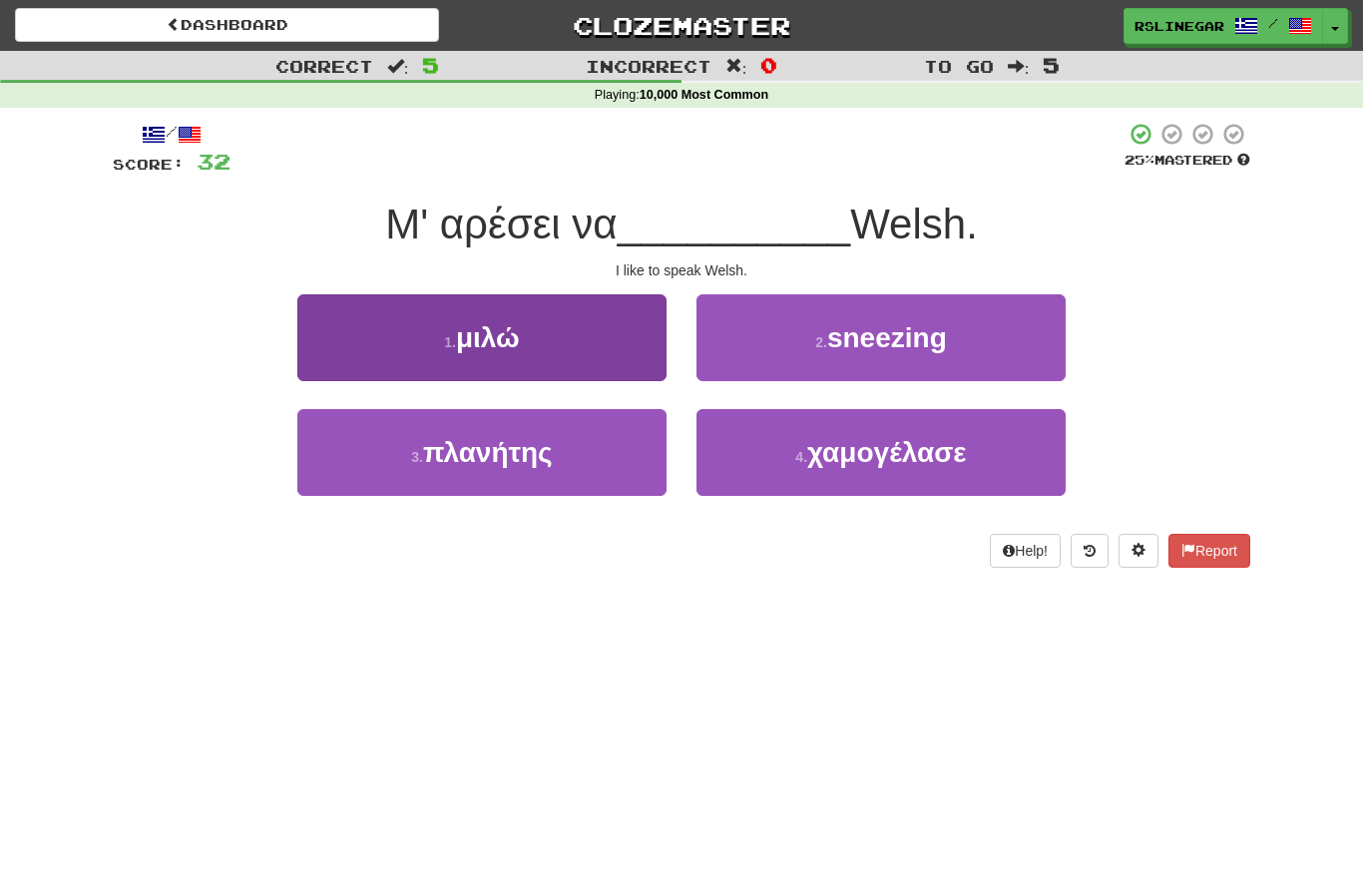 click on "1 .  μιλώ" at bounding box center [482, 337] 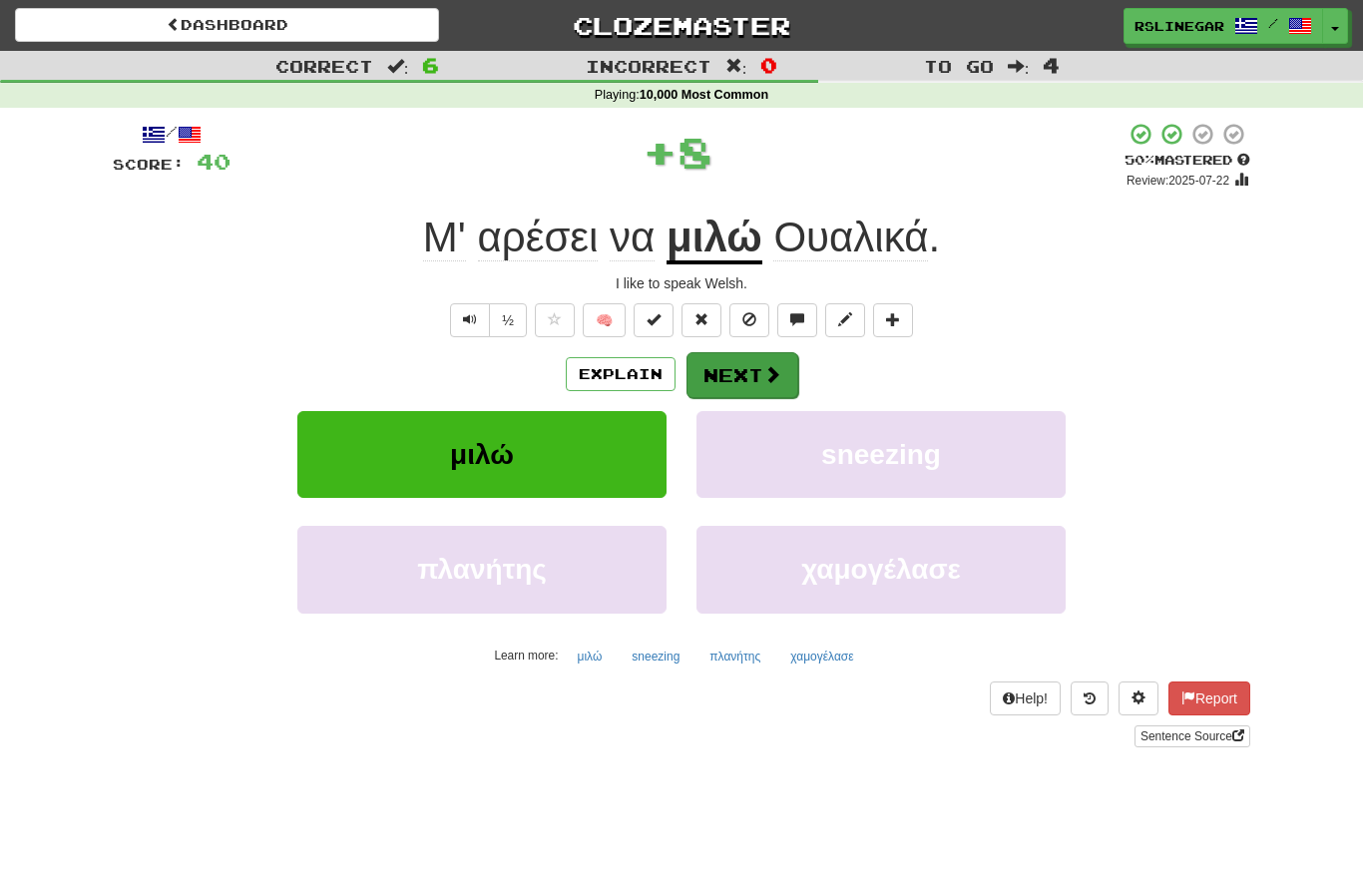click on "Next" at bounding box center (742, 375) 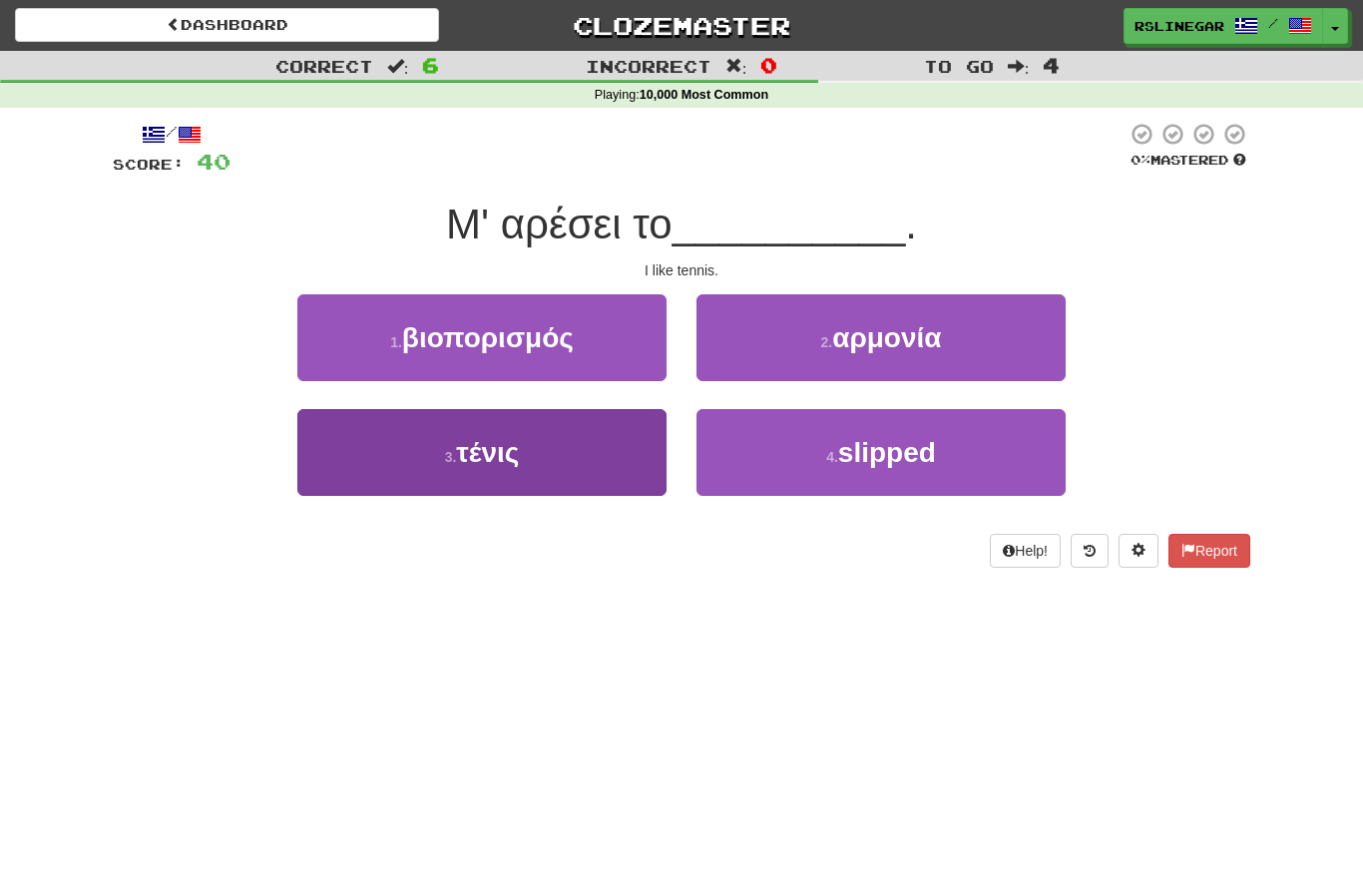 click on "tennis" at bounding box center [482, 452] 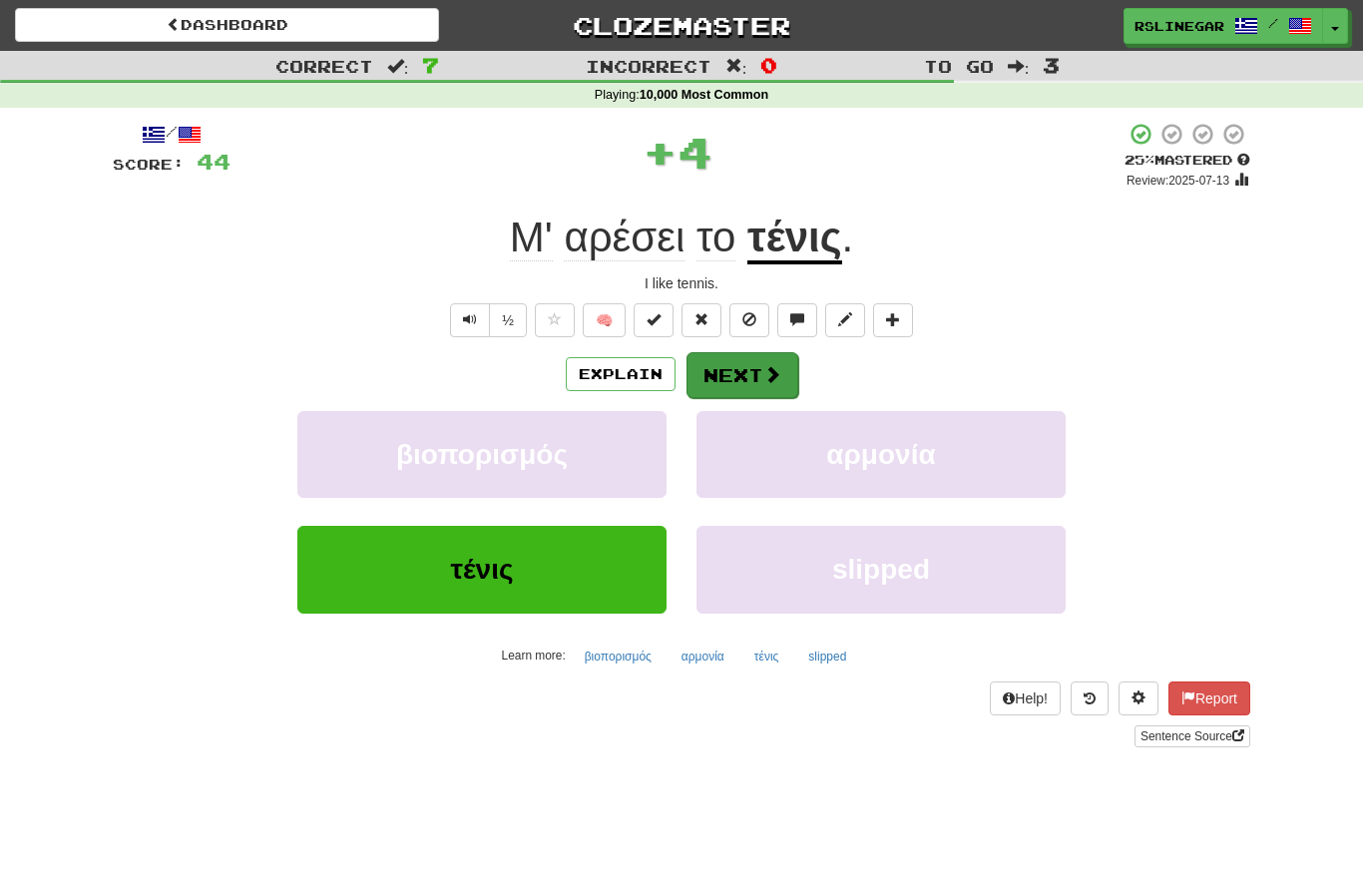 click on "Next" at bounding box center (742, 375) 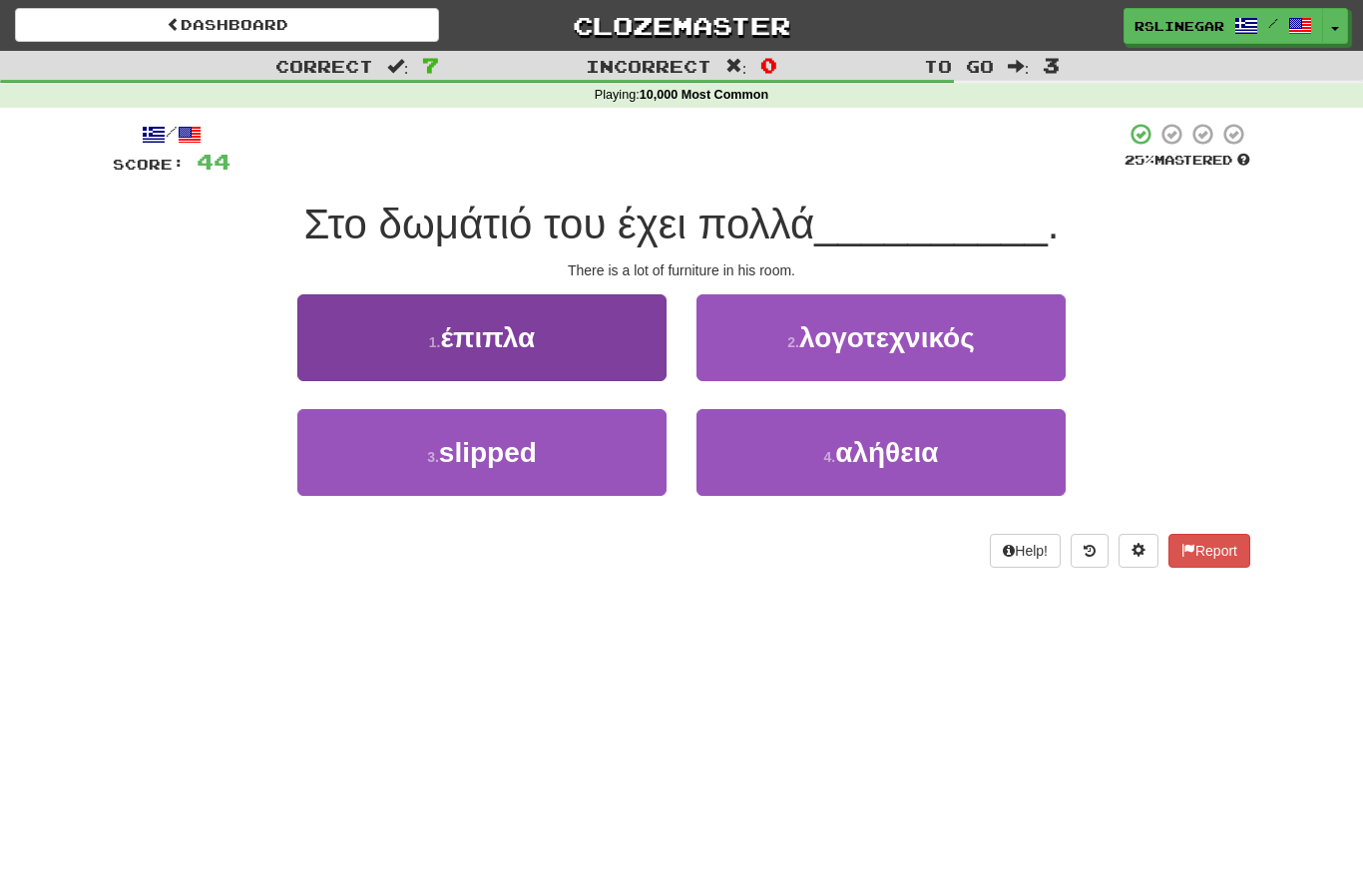 click on "1 .  έπιπλα" at bounding box center (482, 337) 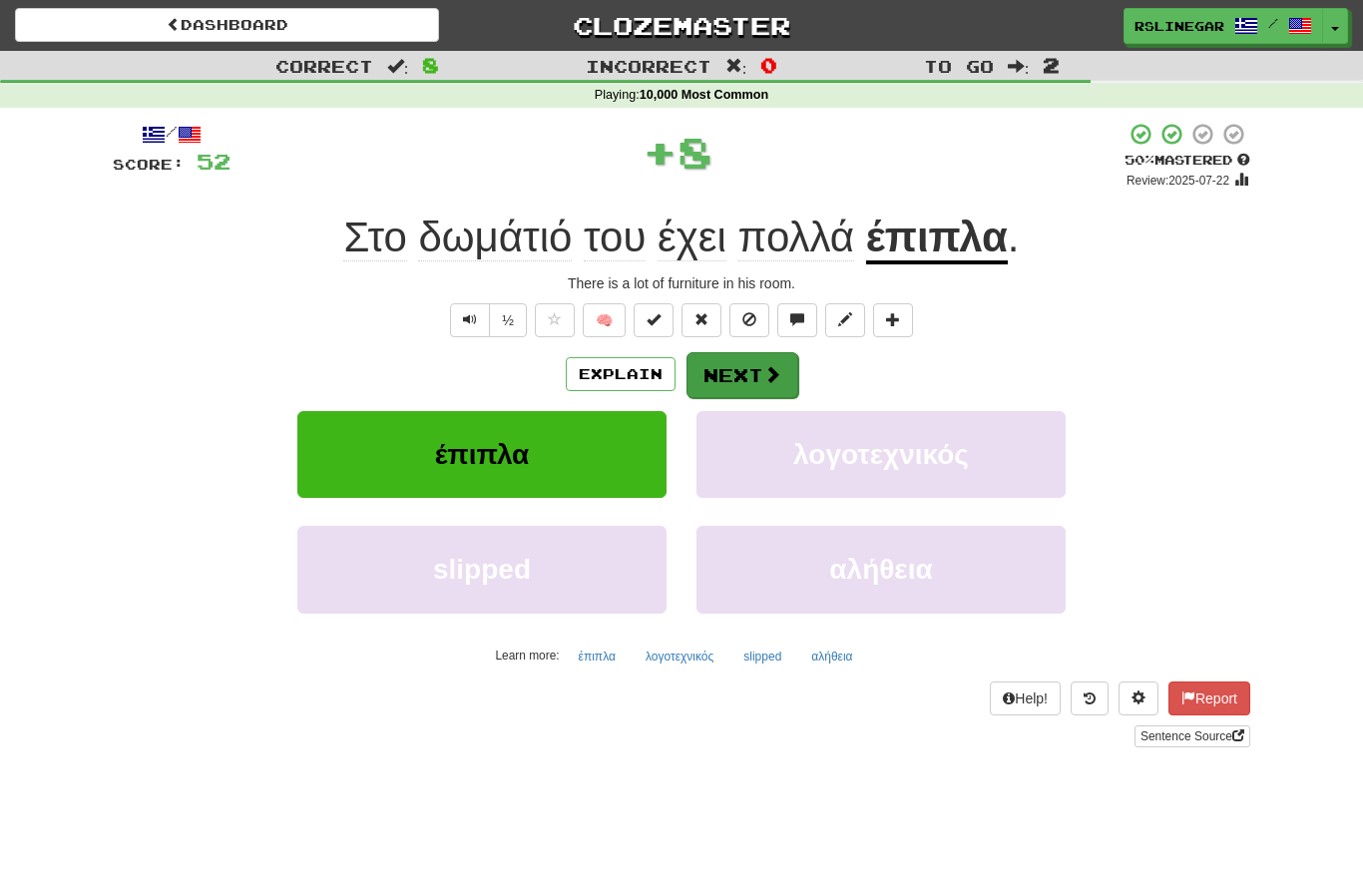 click on "Next" at bounding box center (742, 375) 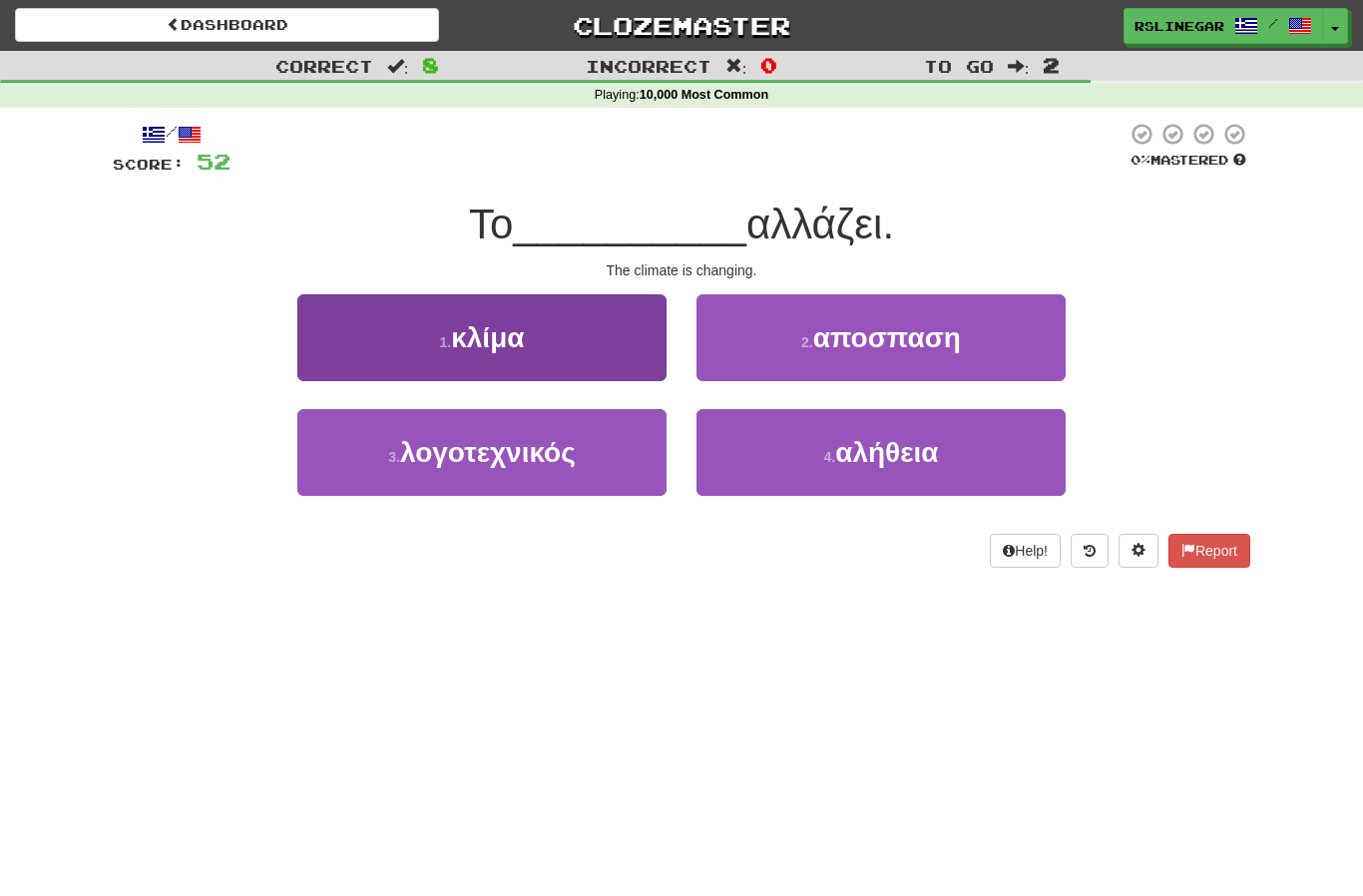 click on "1 .  κλίμα" at bounding box center (482, 337) 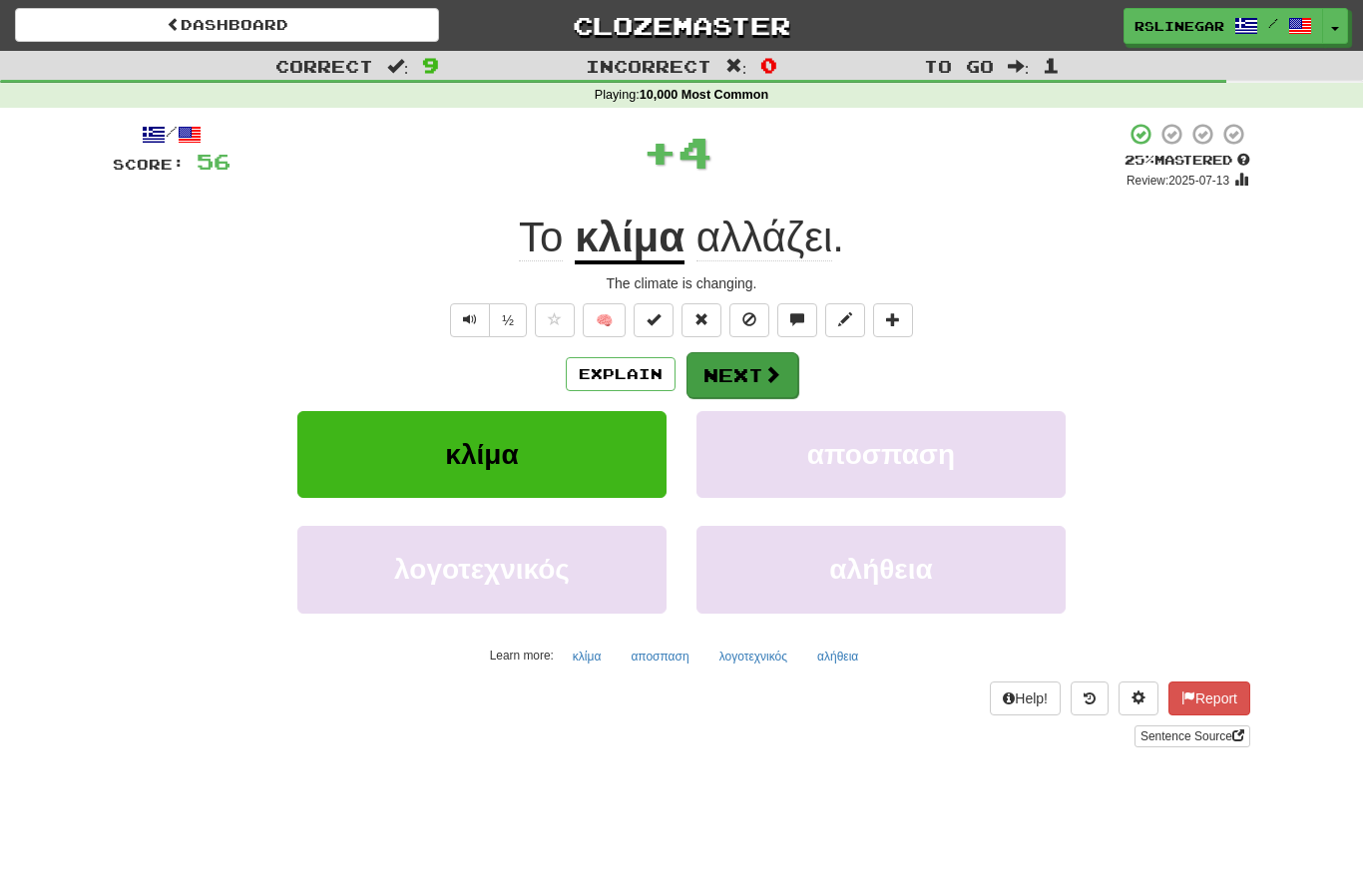 click at bounding box center [772, 374] 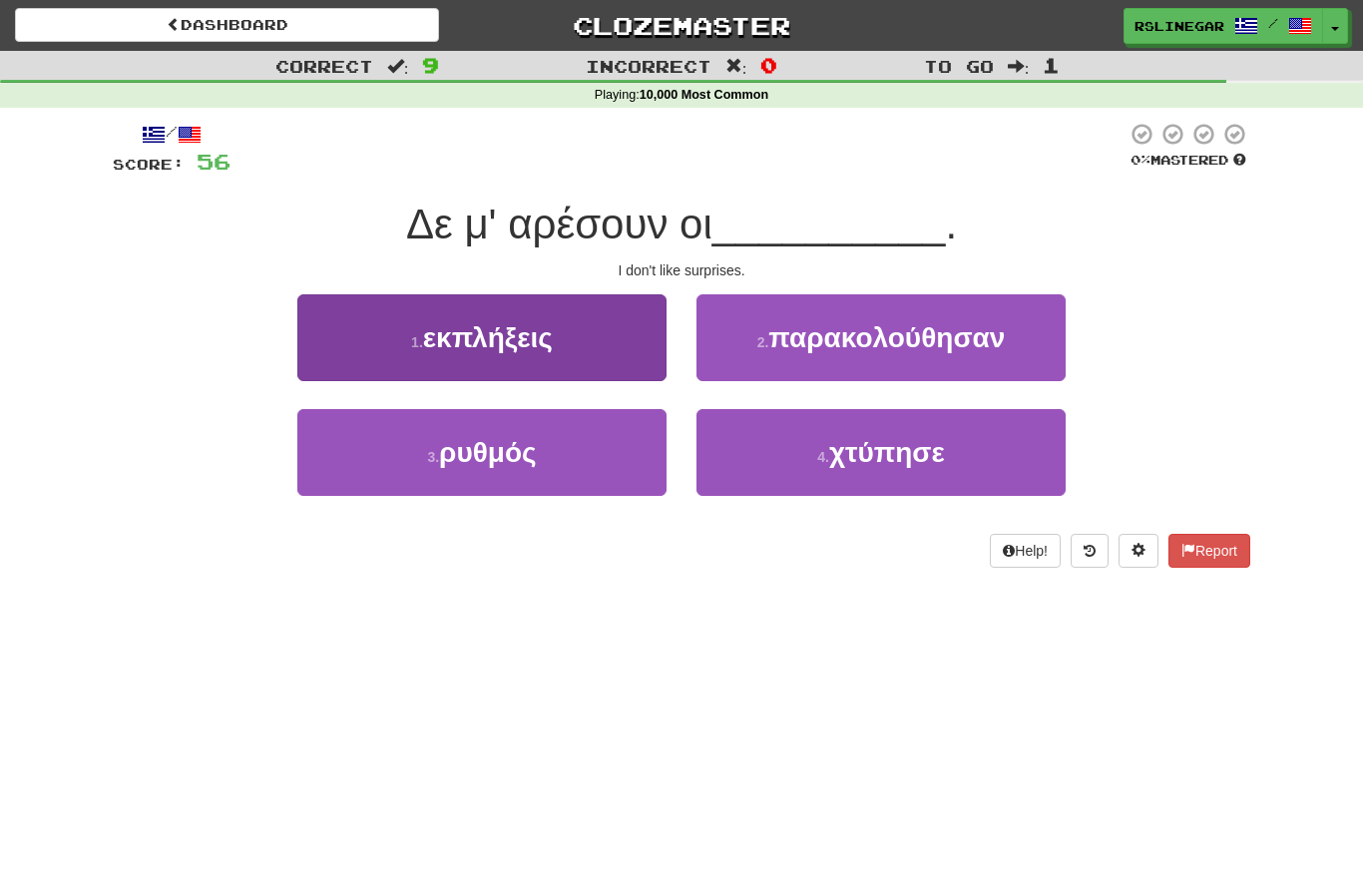 click on "surprises" at bounding box center (482, 337) 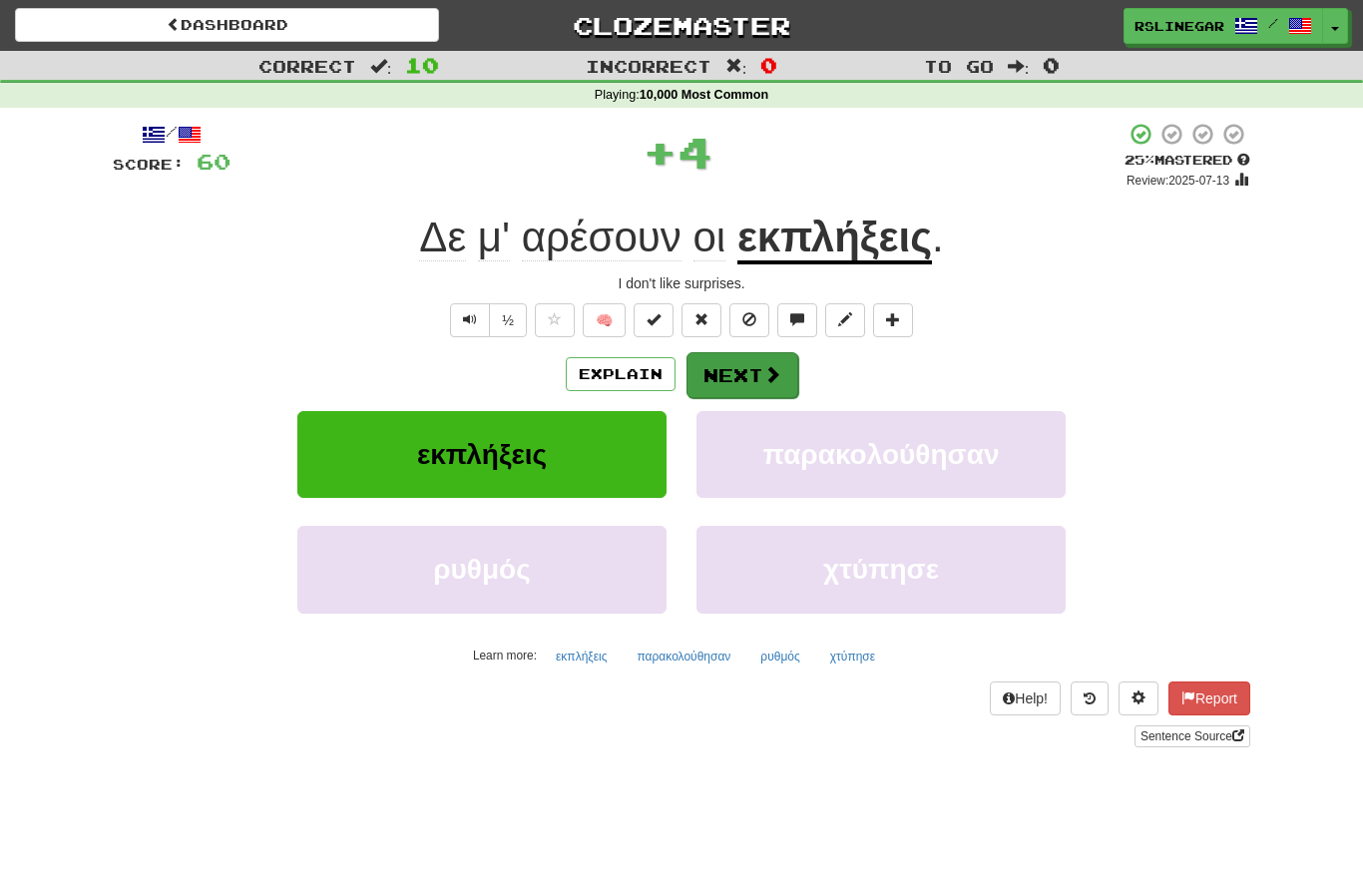 click on "Next" at bounding box center (742, 375) 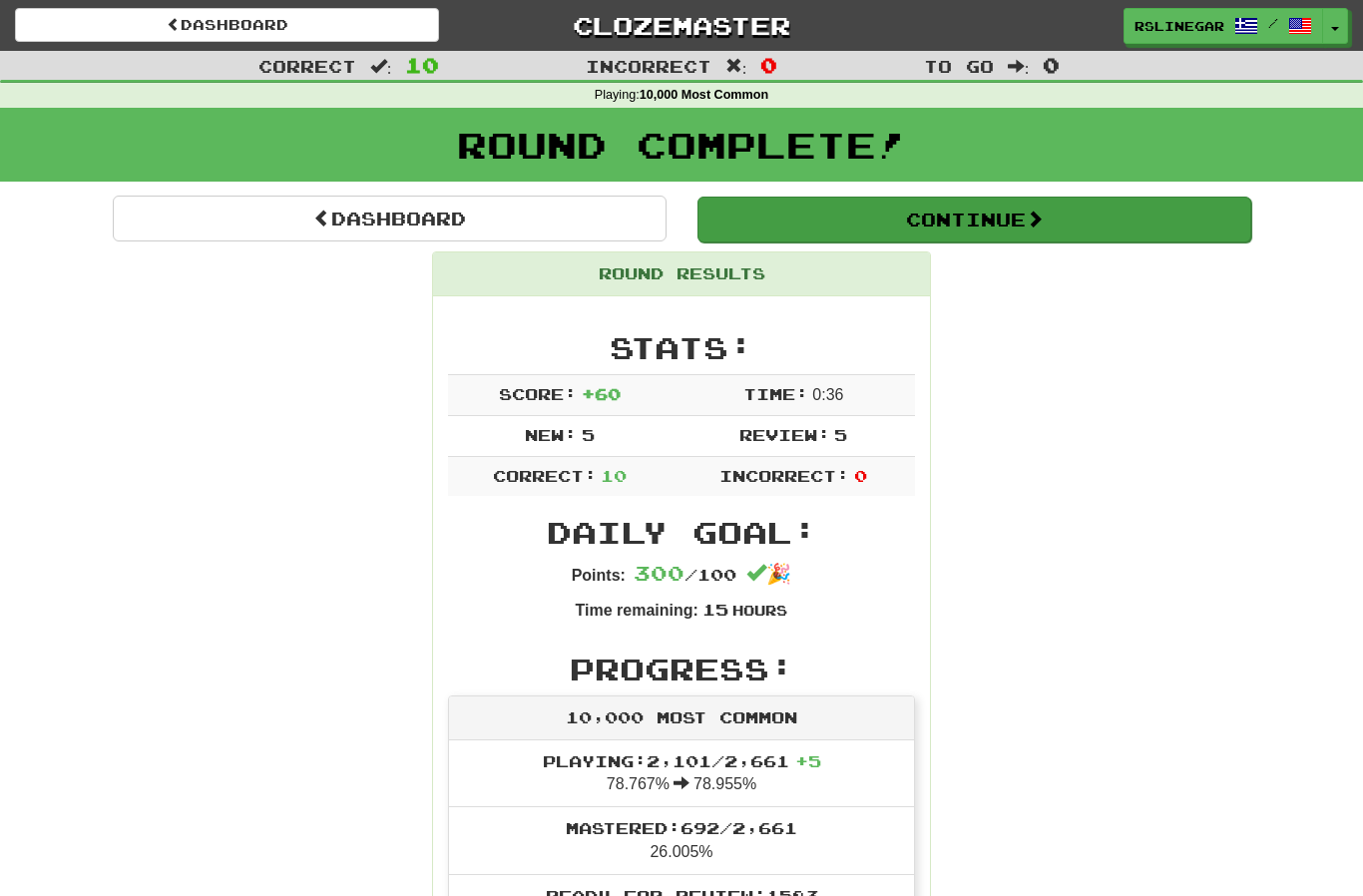 click on "Continue" at bounding box center (974, 220) 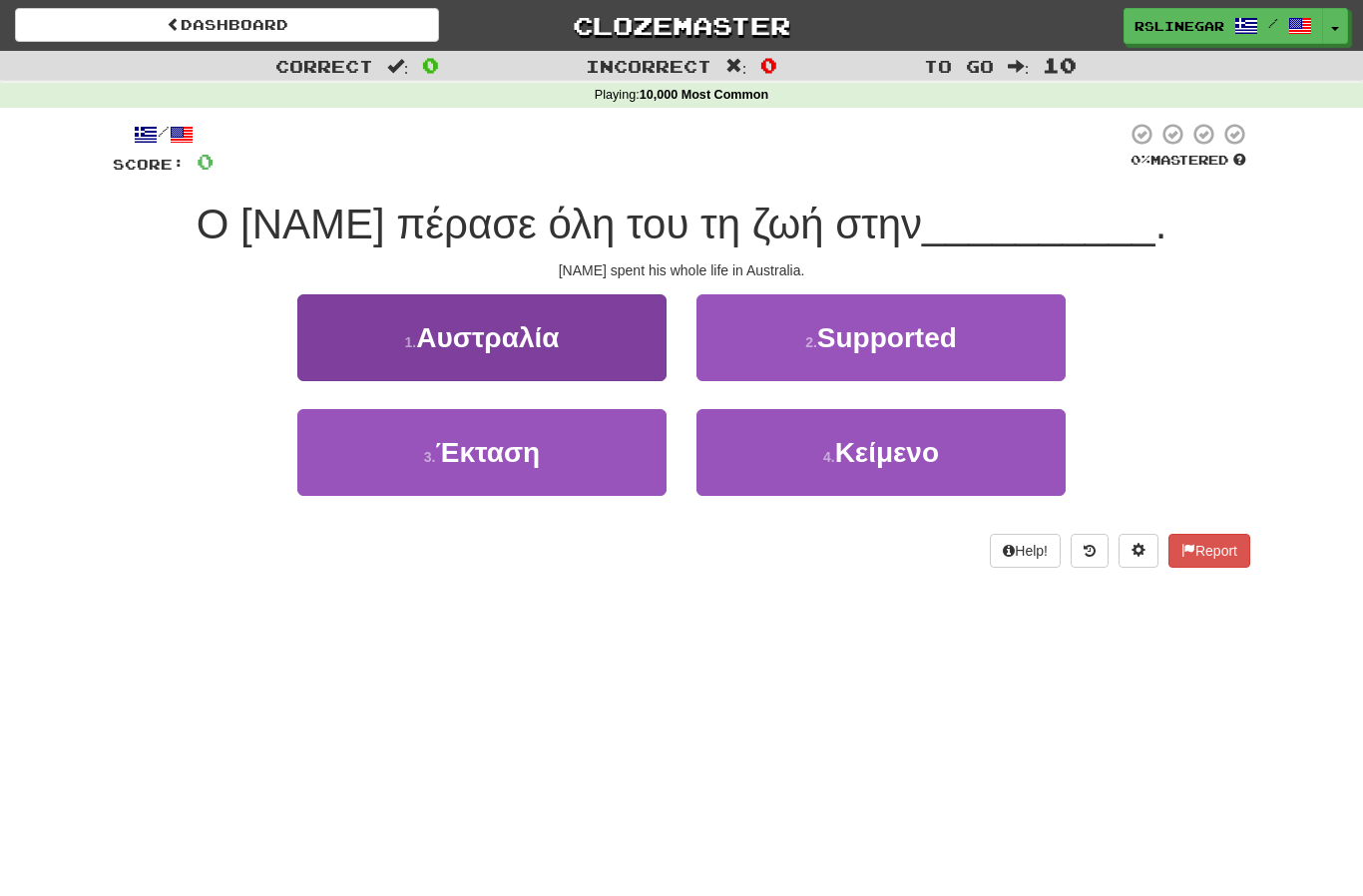 click on "Αυστραλία" at bounding box center [487, 337] 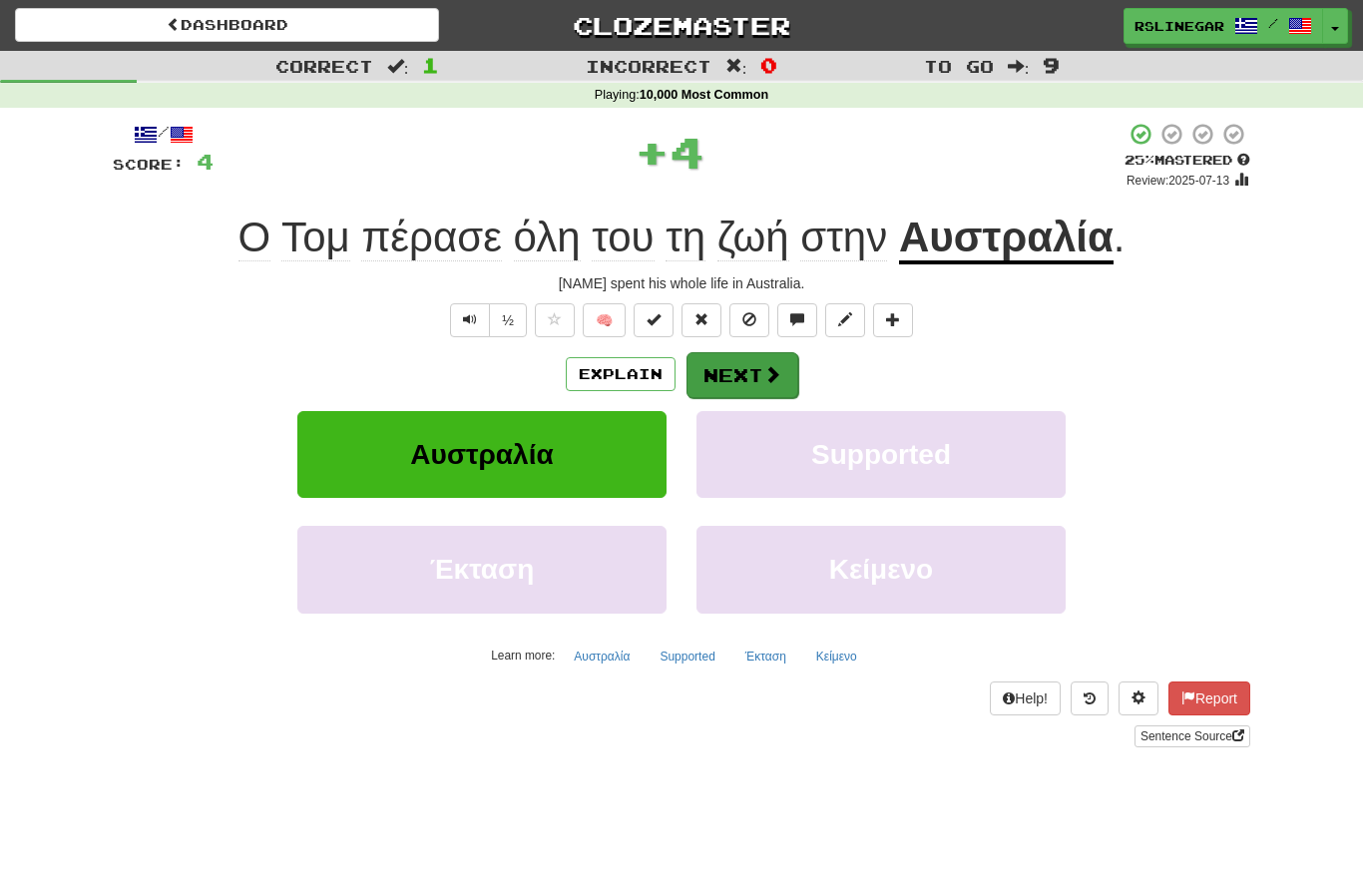 click on "Next" at bounding box center (742, 375) 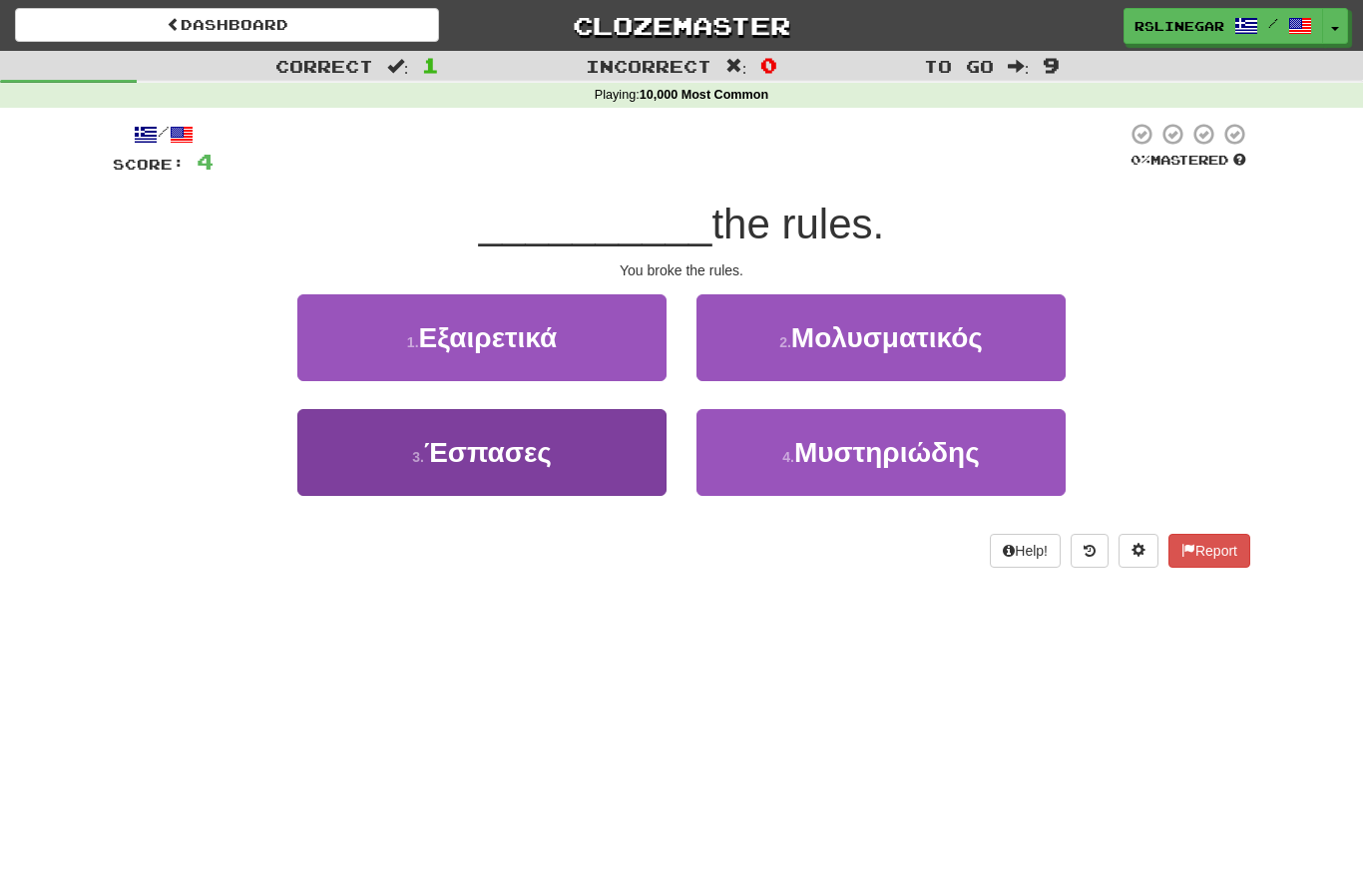 click on "3 .  Έσπασες" at bounding box center (482, 452) 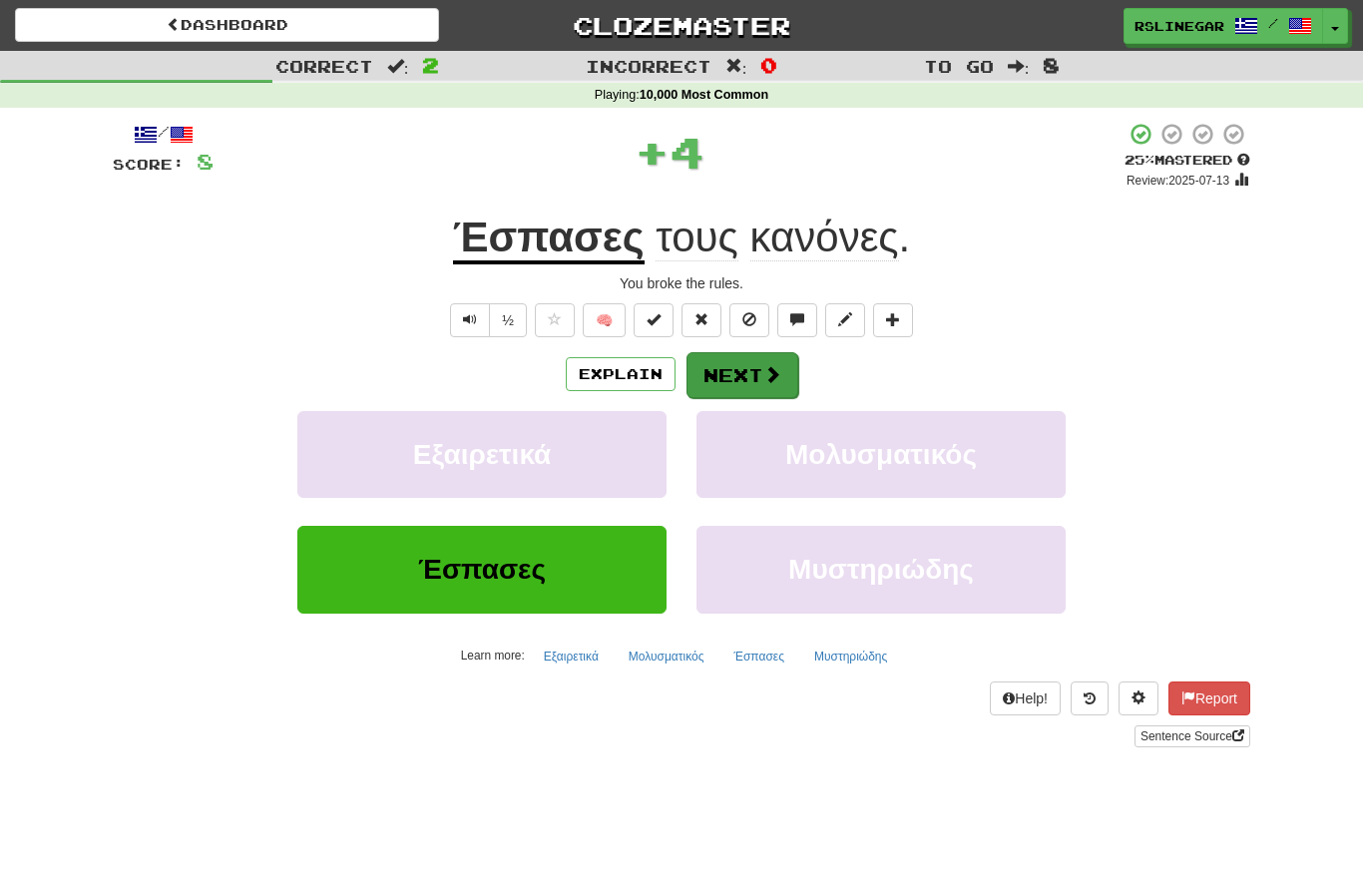 click at bounding box center [772, 374] 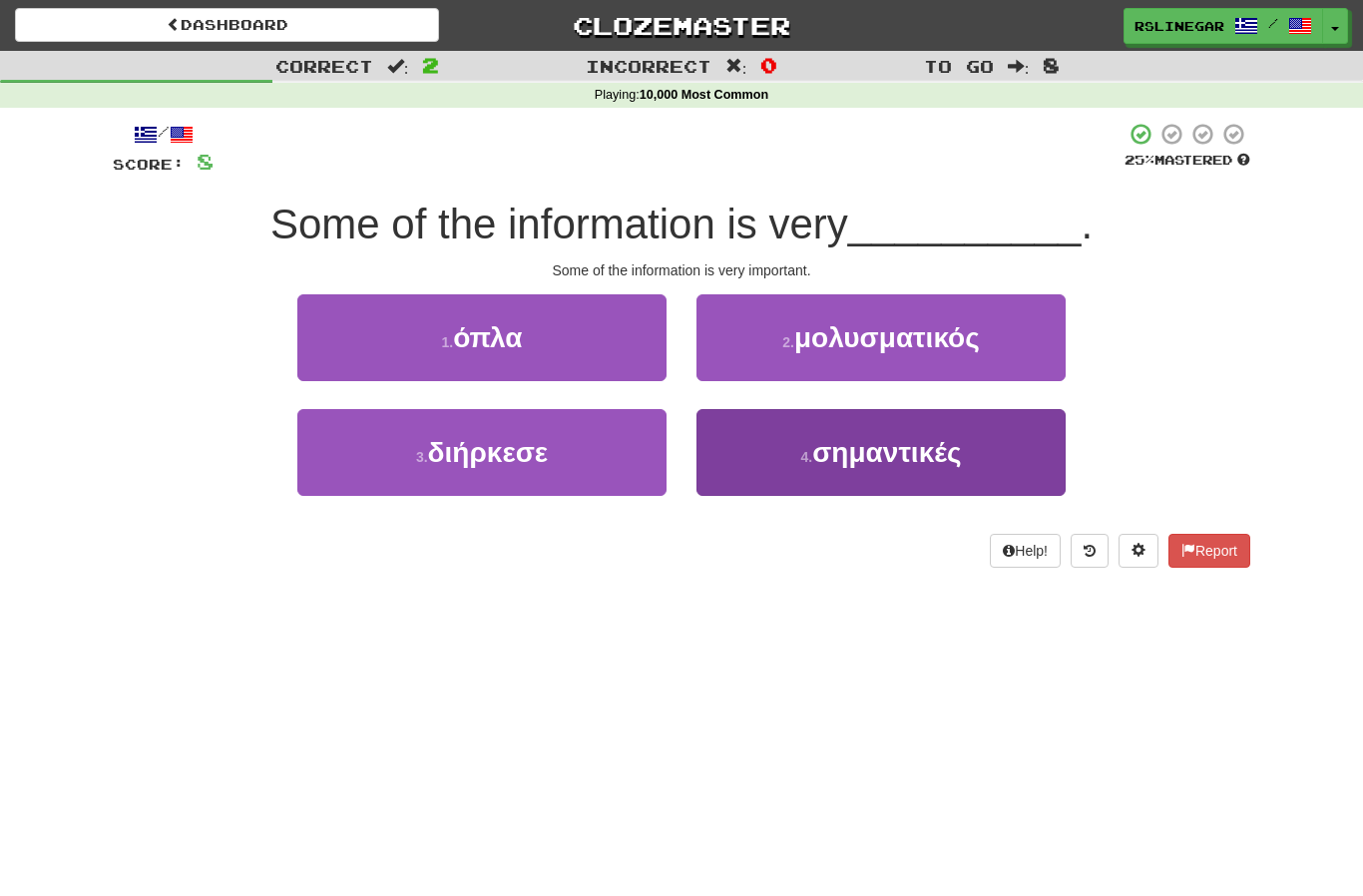 click on "σημαντικές" at bounding box center (886, 452) 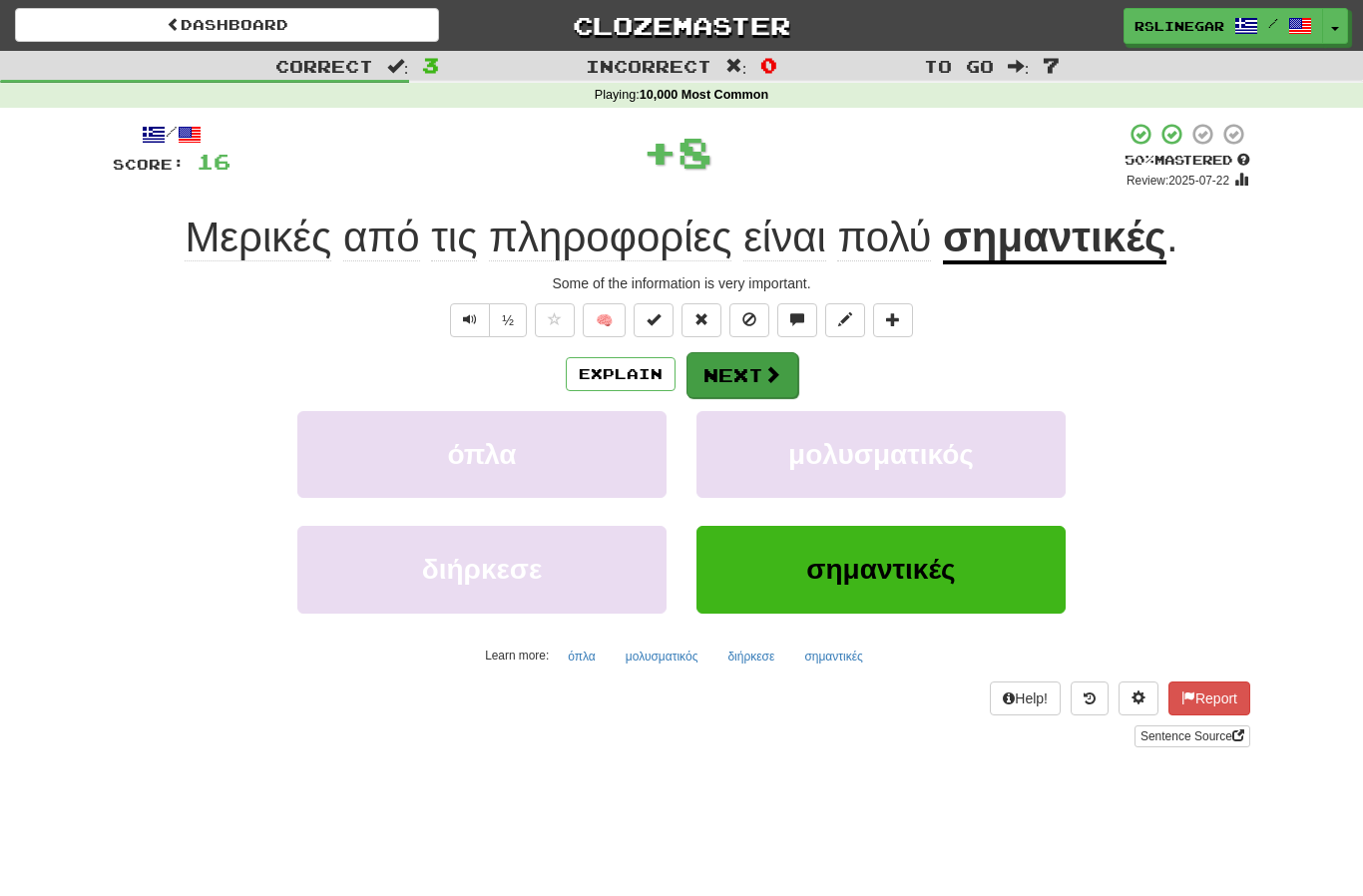 click on "Next" at bounding box center (742, 375) 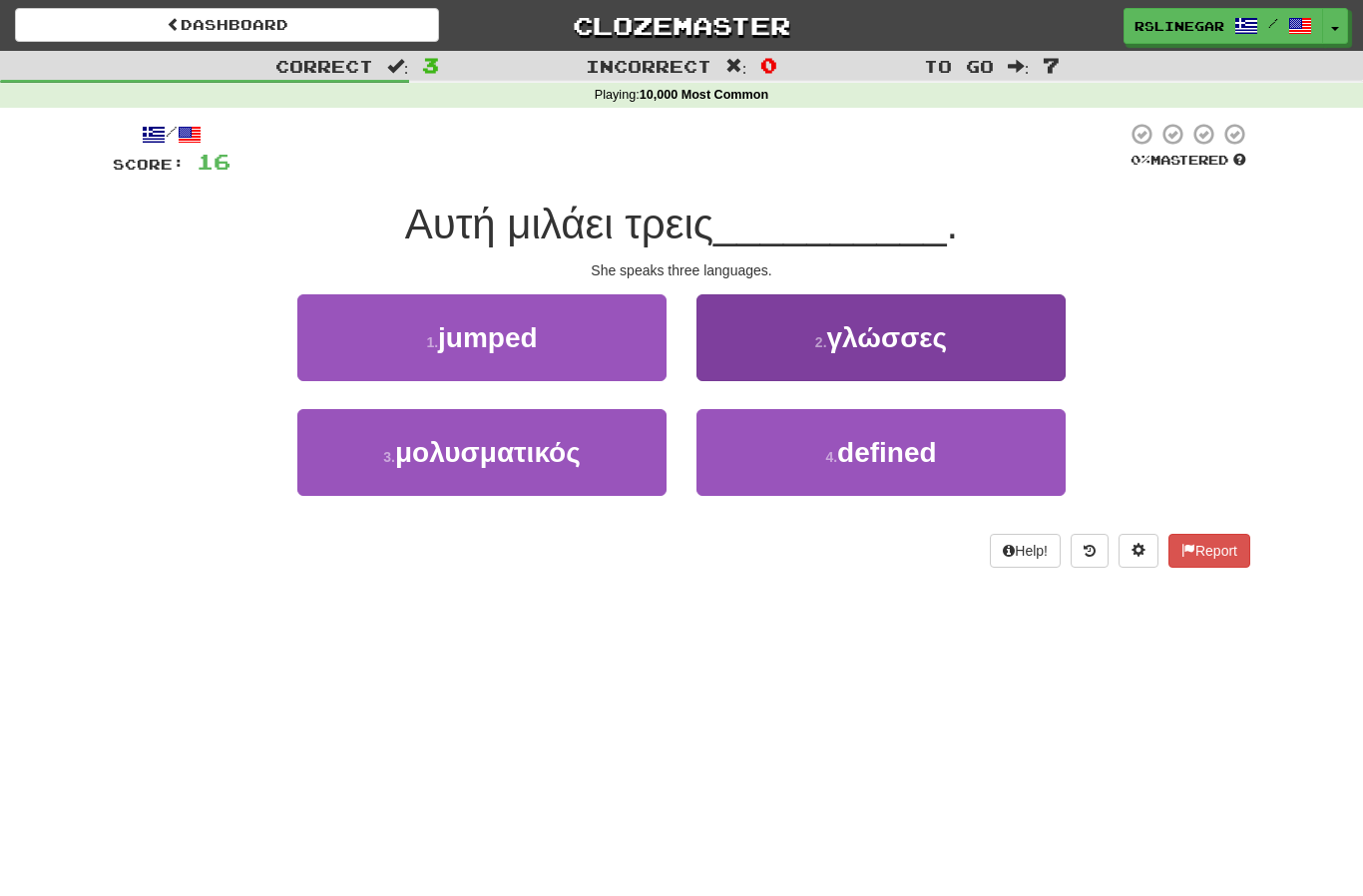 click on "γλώσσες" at bounding box center (887, 337) 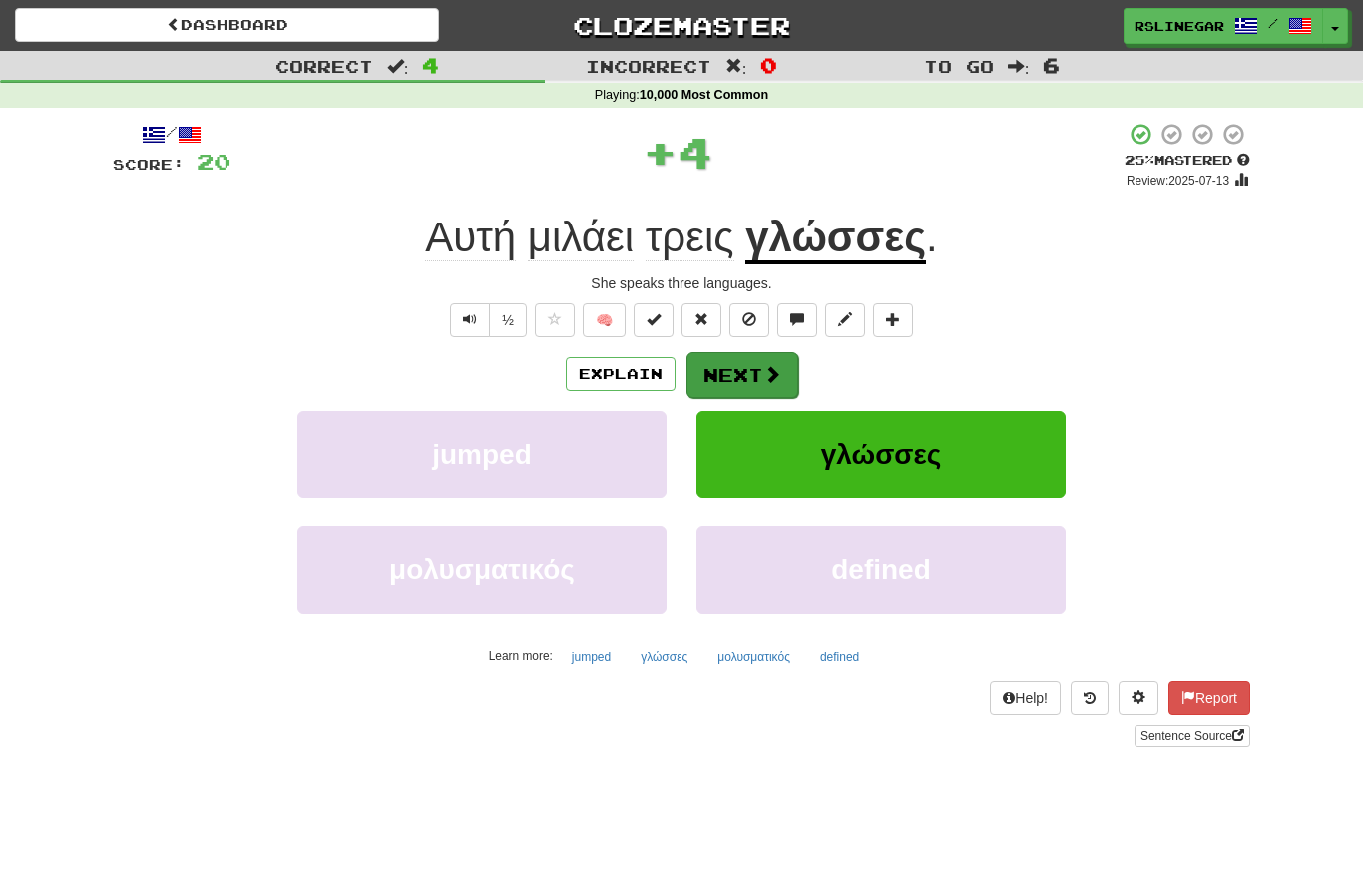 click on "Next" at bounding box center [742, 375] 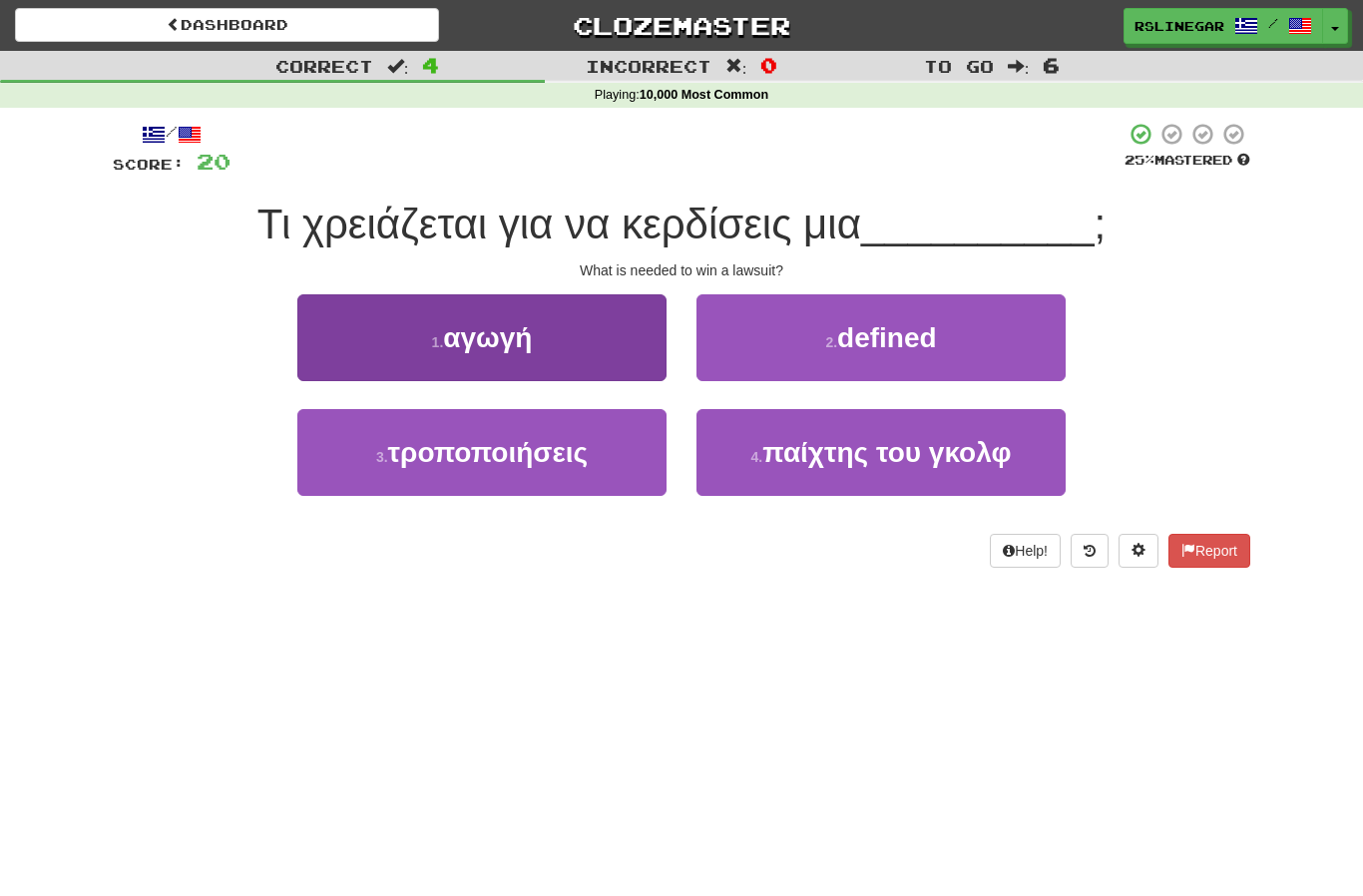 click on "1 .  αγωγή" at bounding box center (482, 337) 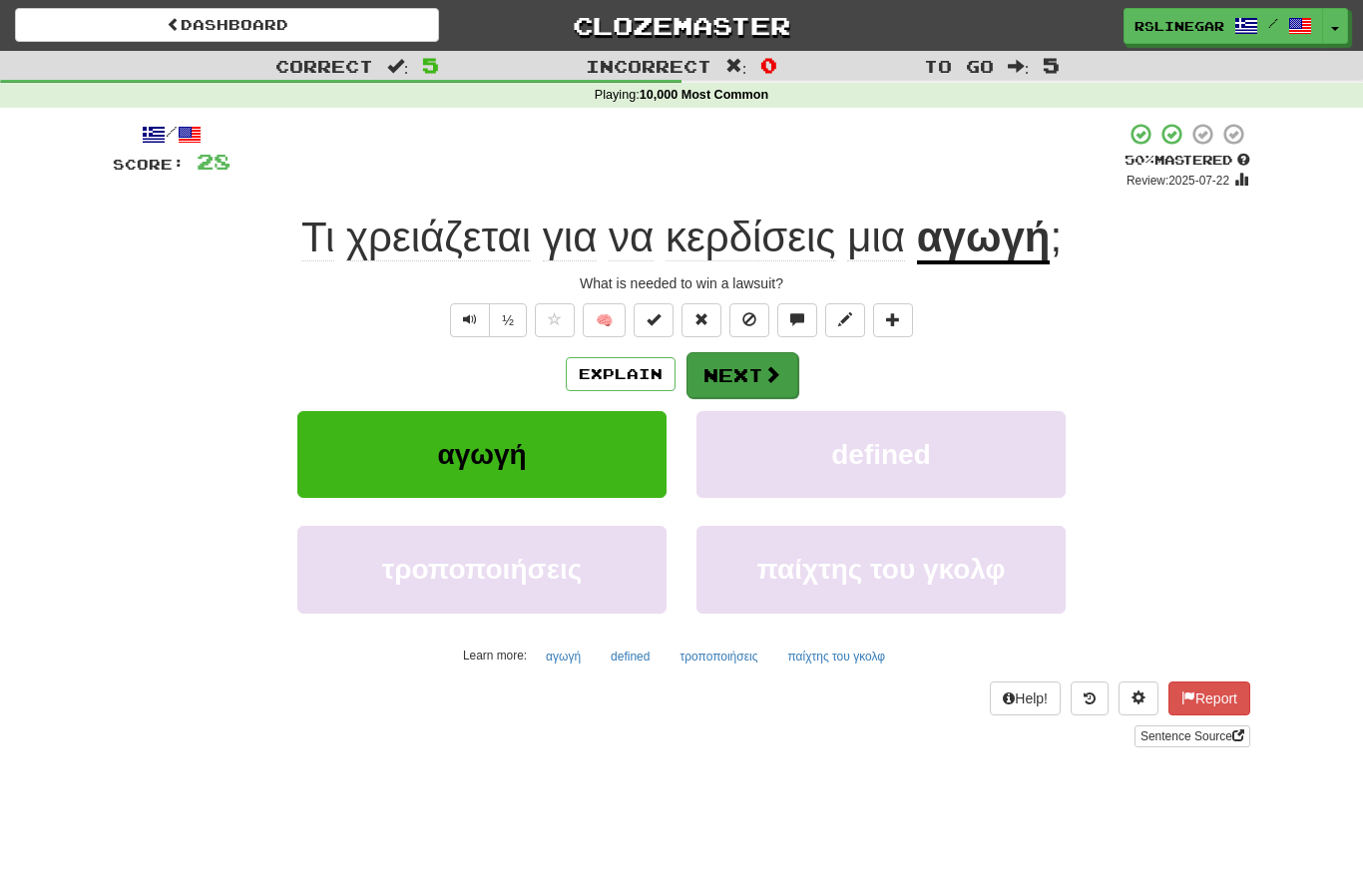 click on "Next" at bounding box center (742, 375) 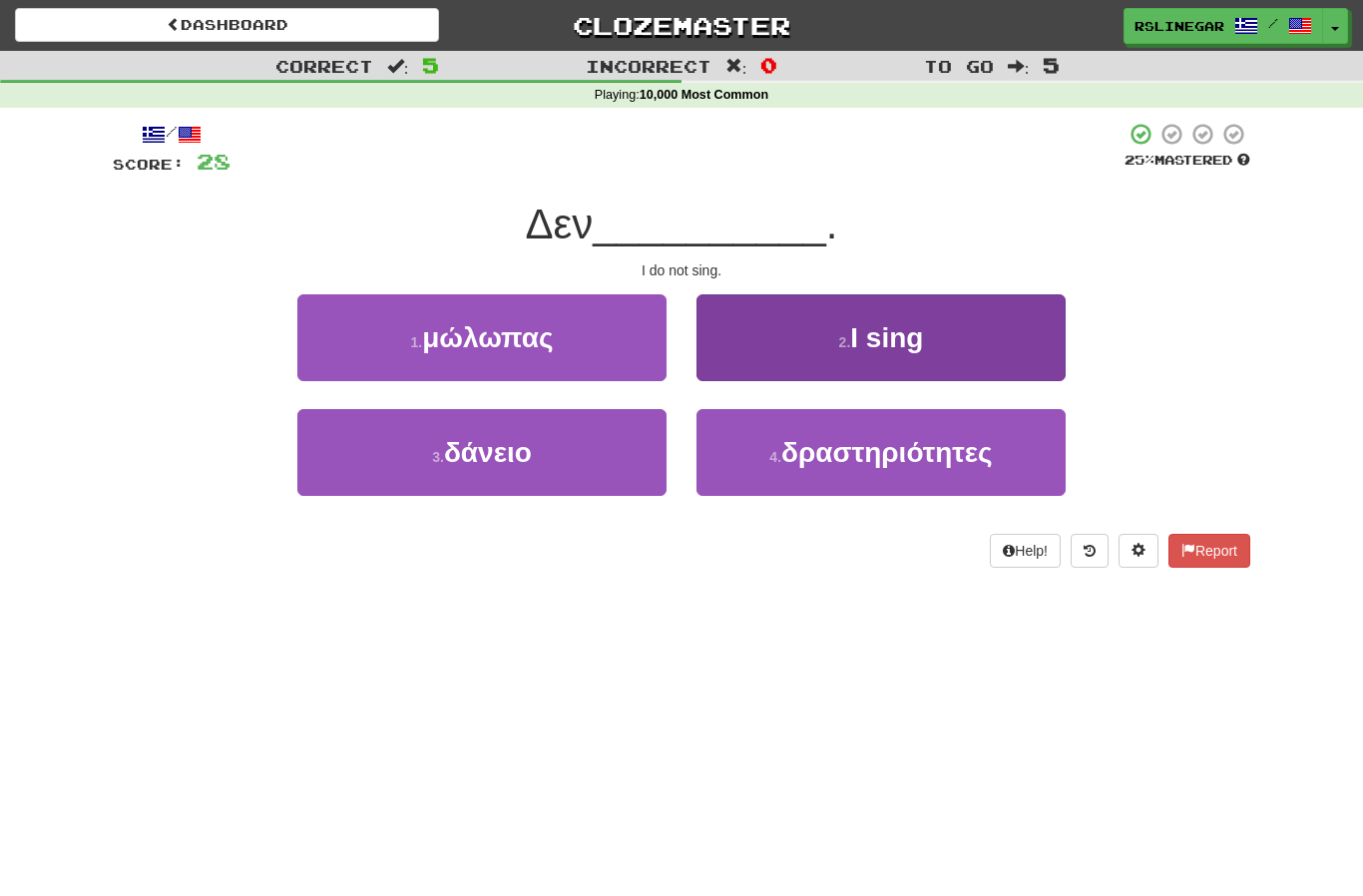click on "2 .  τραγουδάω" at bounding box center [881, 337] 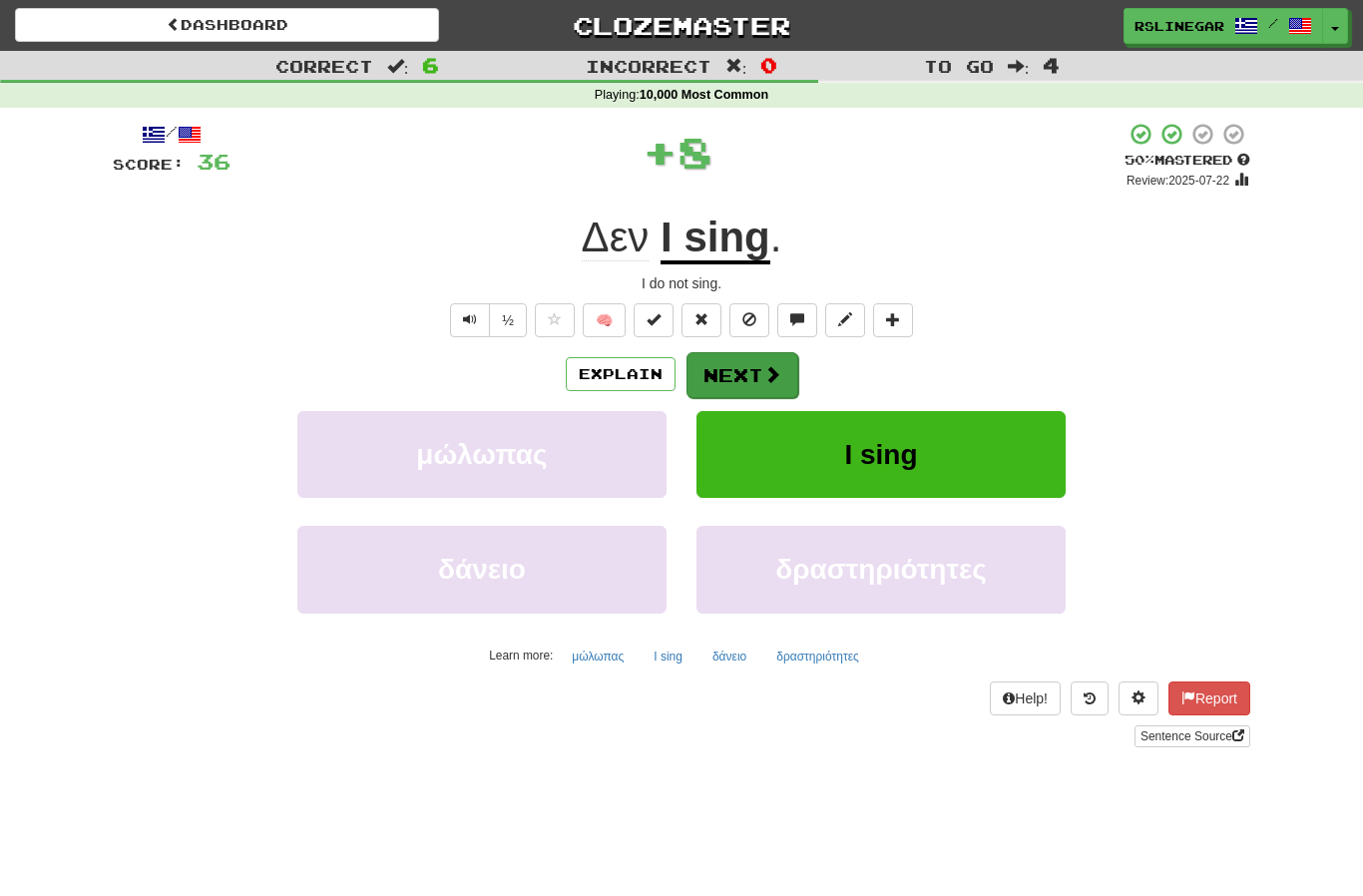 click on "Next" at bounding box center [742, 375] 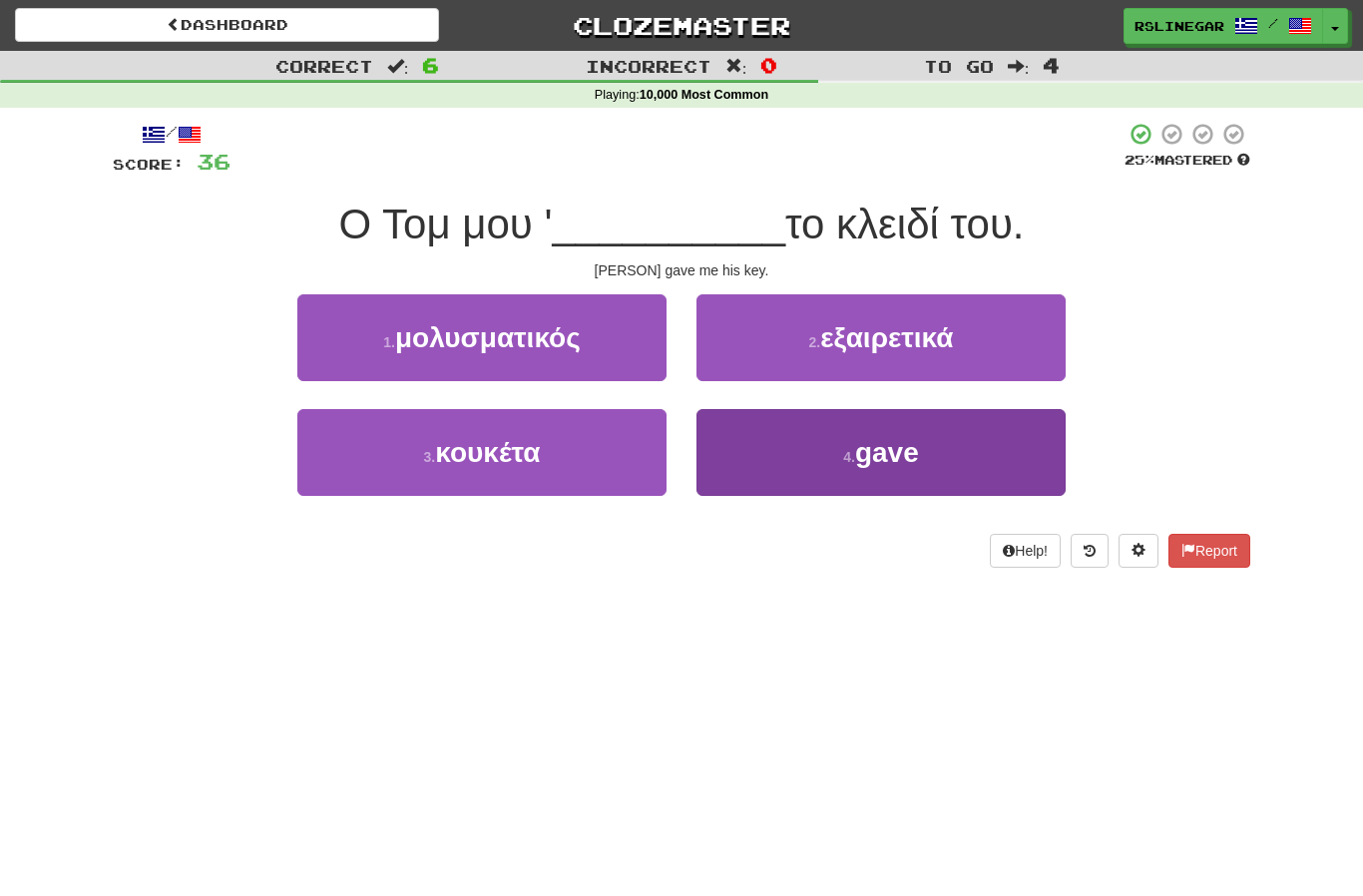 click on "gave" at bounding box center [887, 452] 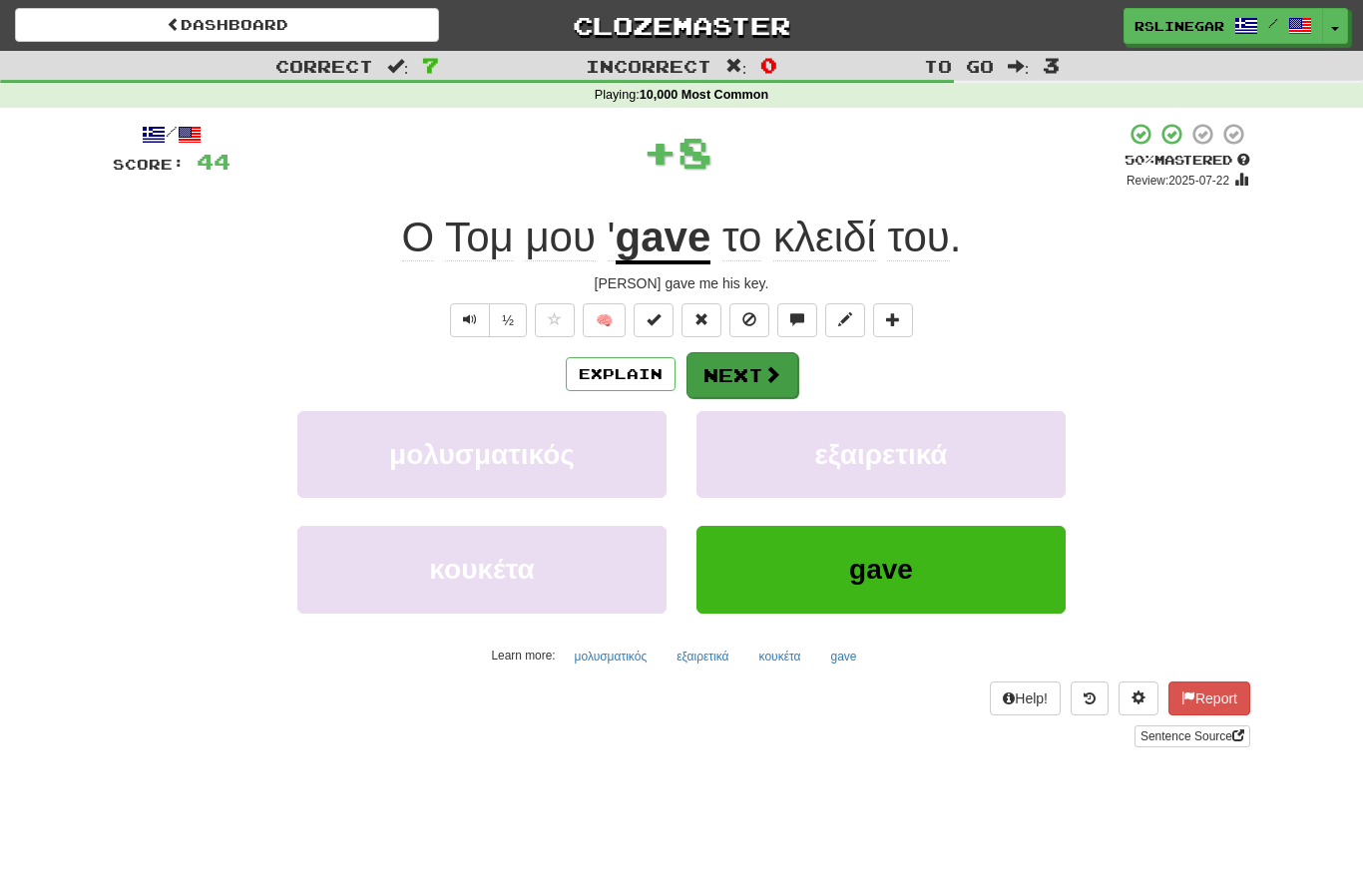 click on "Next" at bounding box center (742, 375) 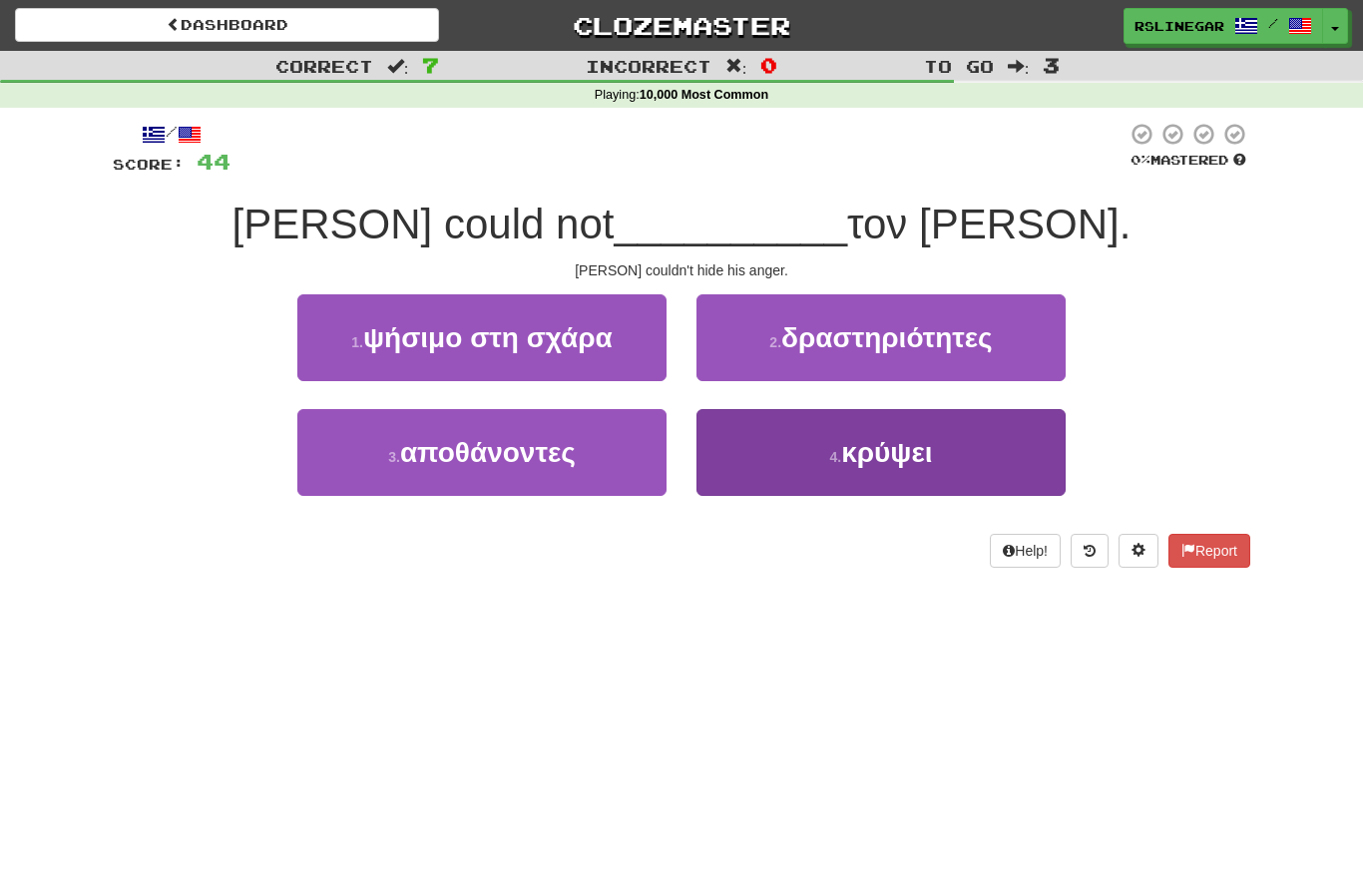 click on "κρύψει" at bounding box center [886, 452] 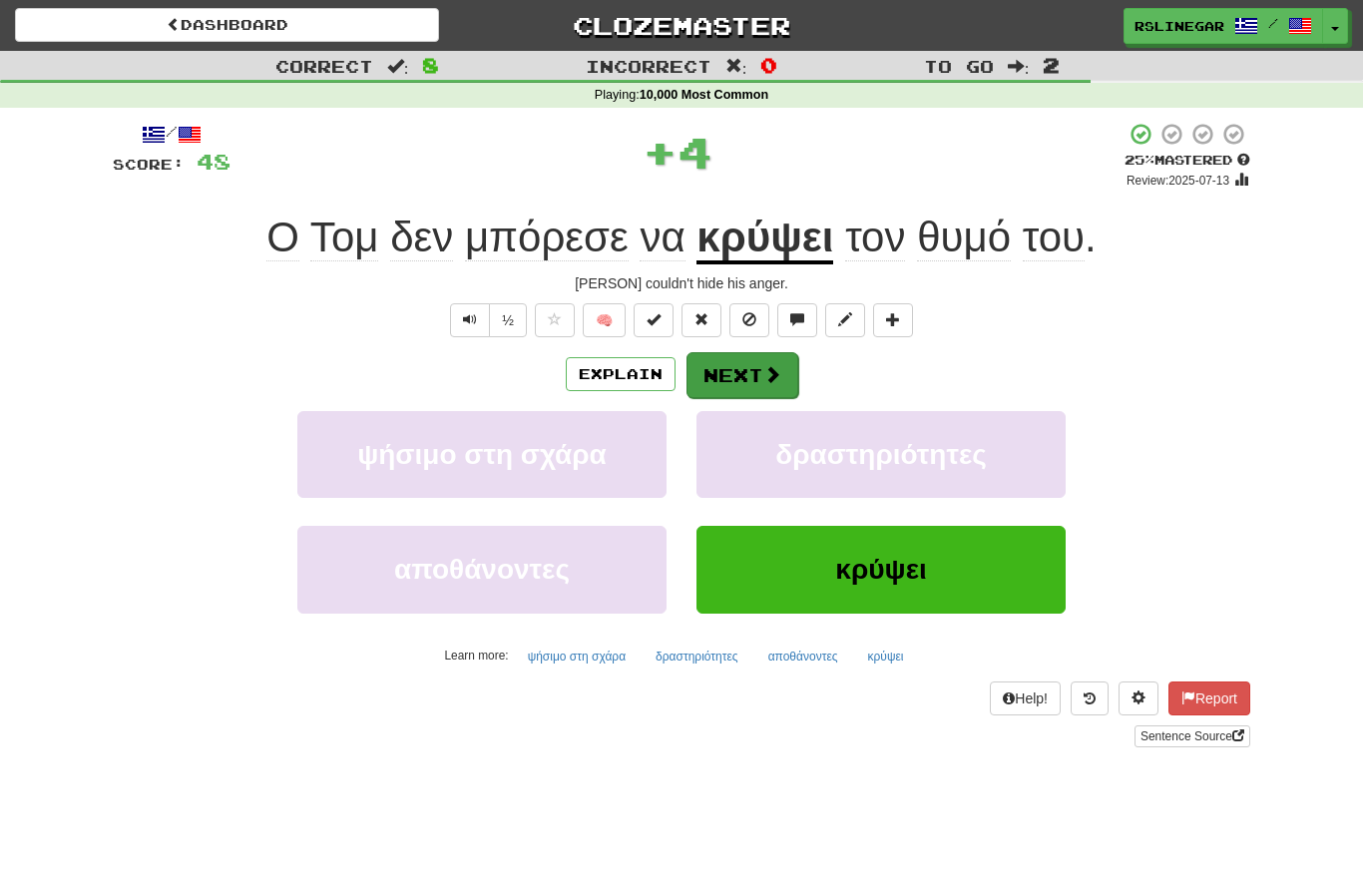 click on "Next" at bounding box center [742, 375] 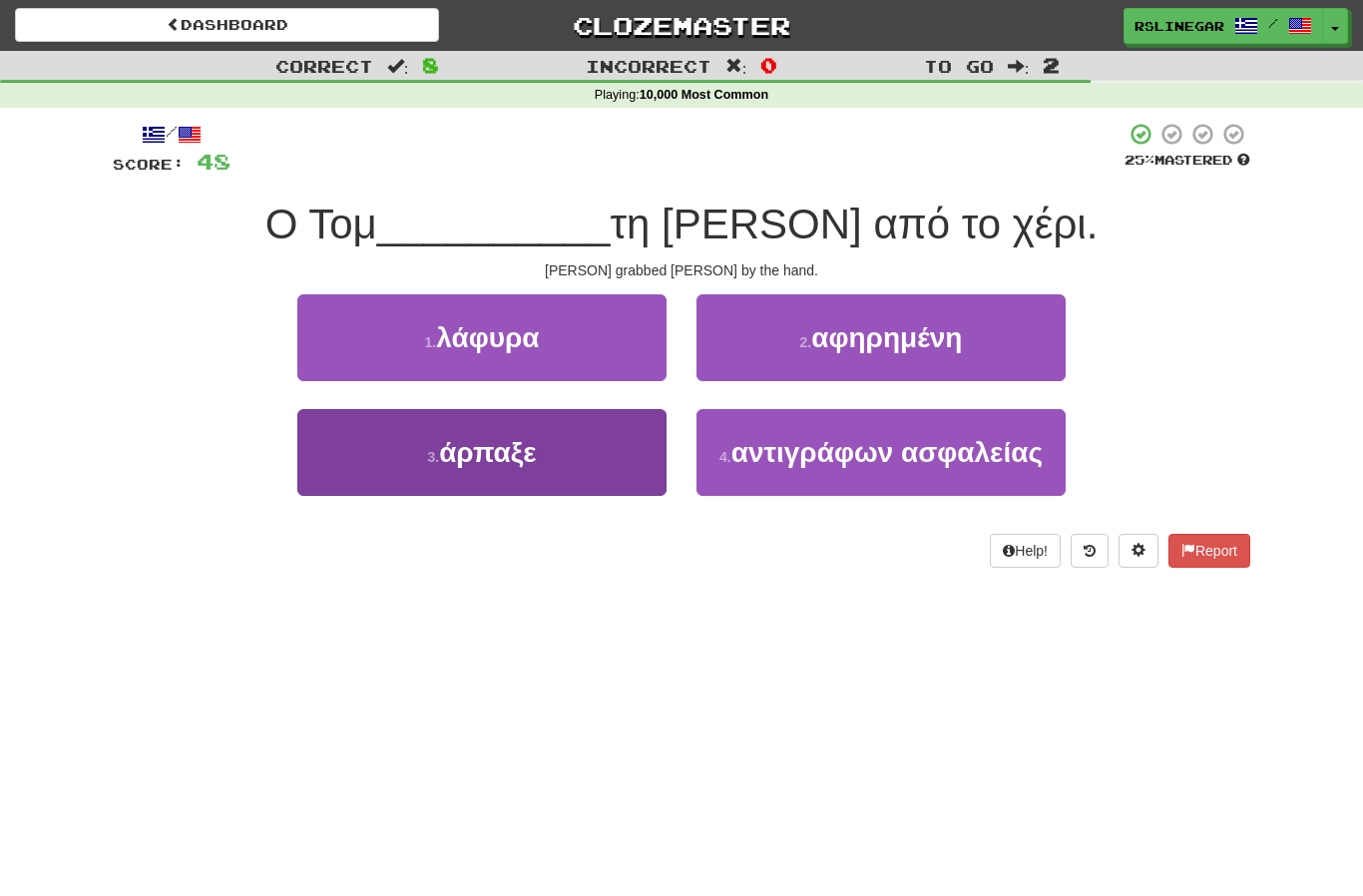 click on "3 .  άρπαξε" at bounding box center [482, 452] 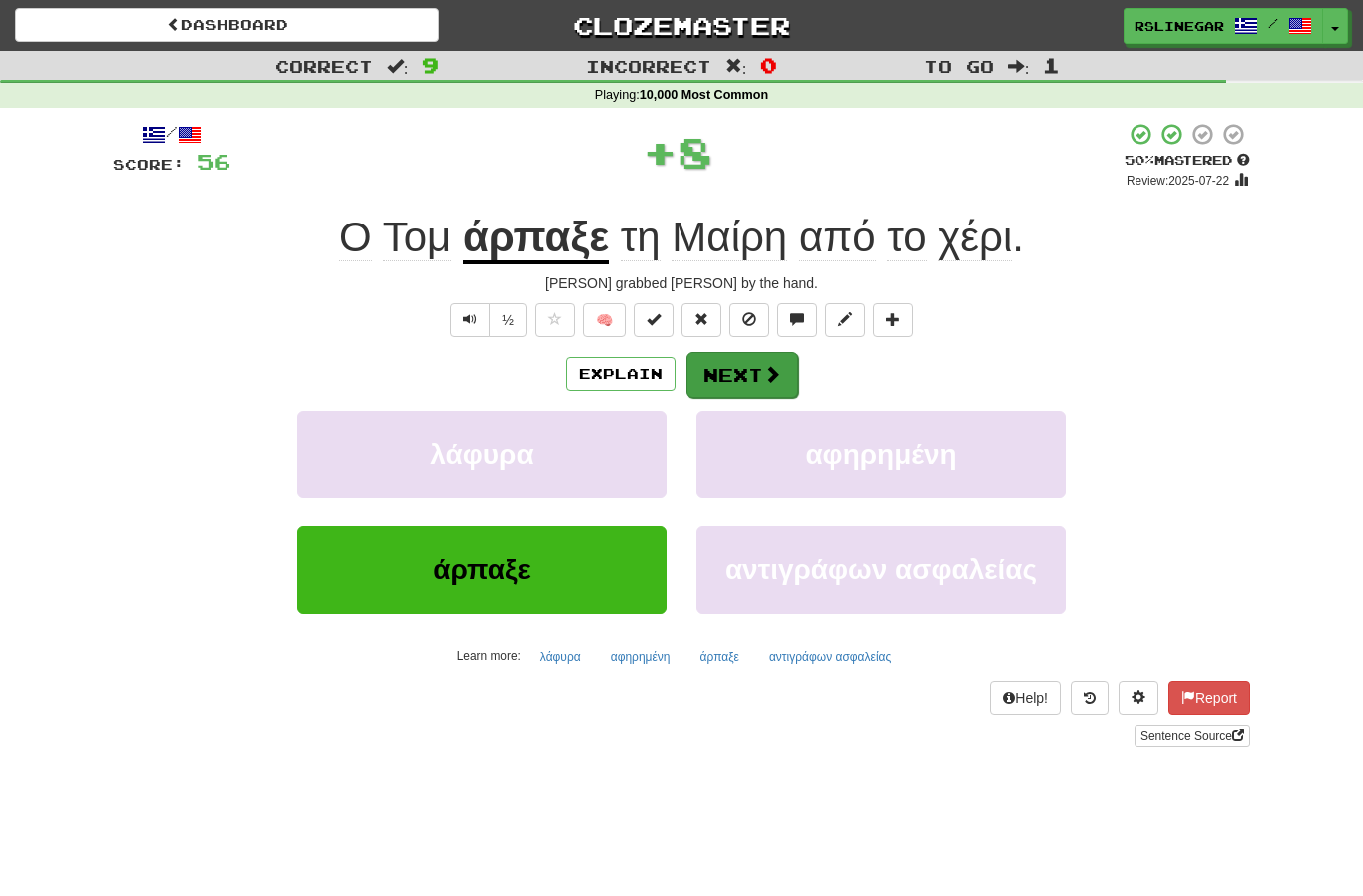 click on "Next" at bounding box center [742, 375] 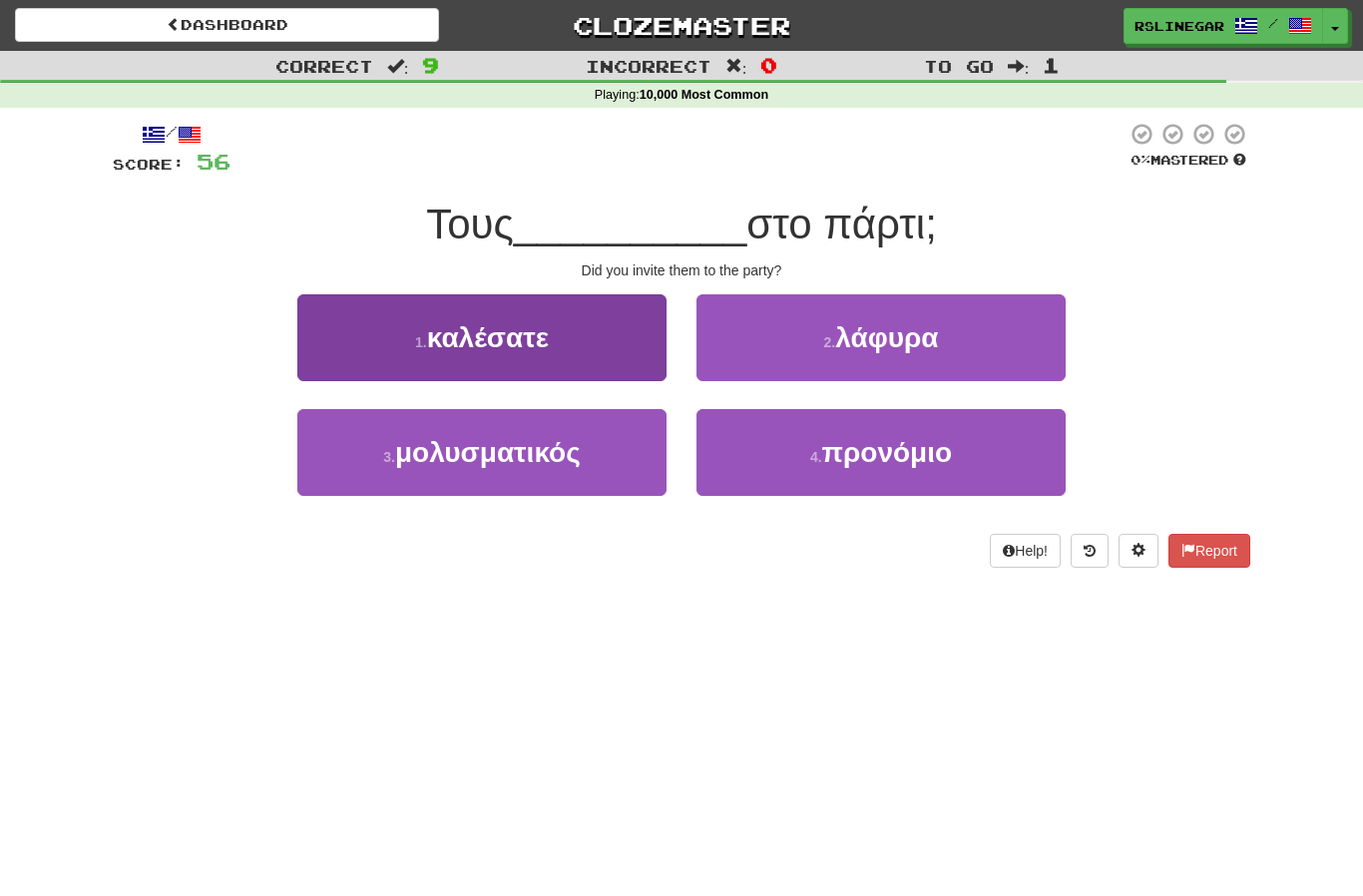 click on "1 .  καλέσατε" at bounding box center (482, 337) 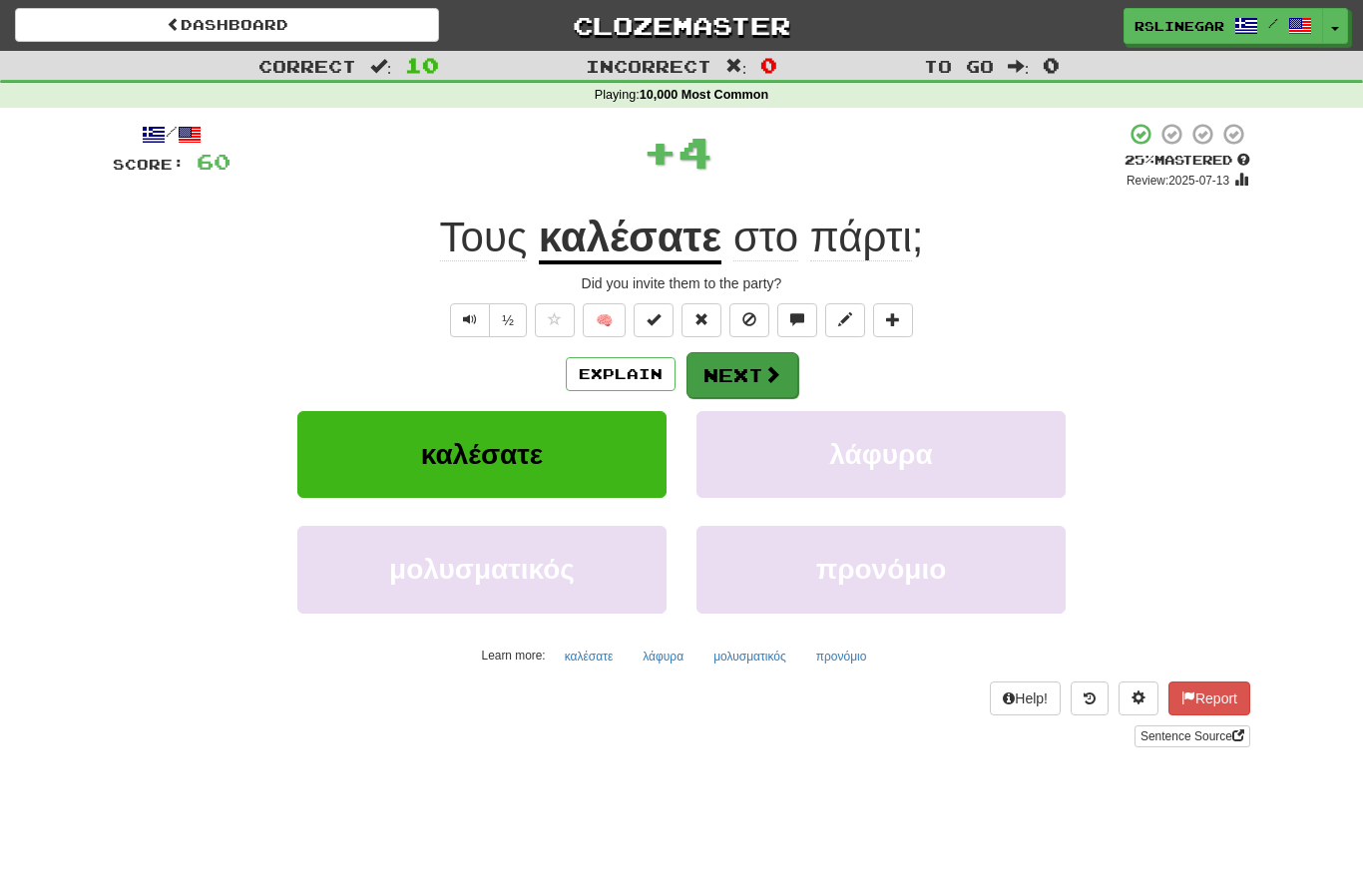 click on "Next" at bounding box center [742, 375] 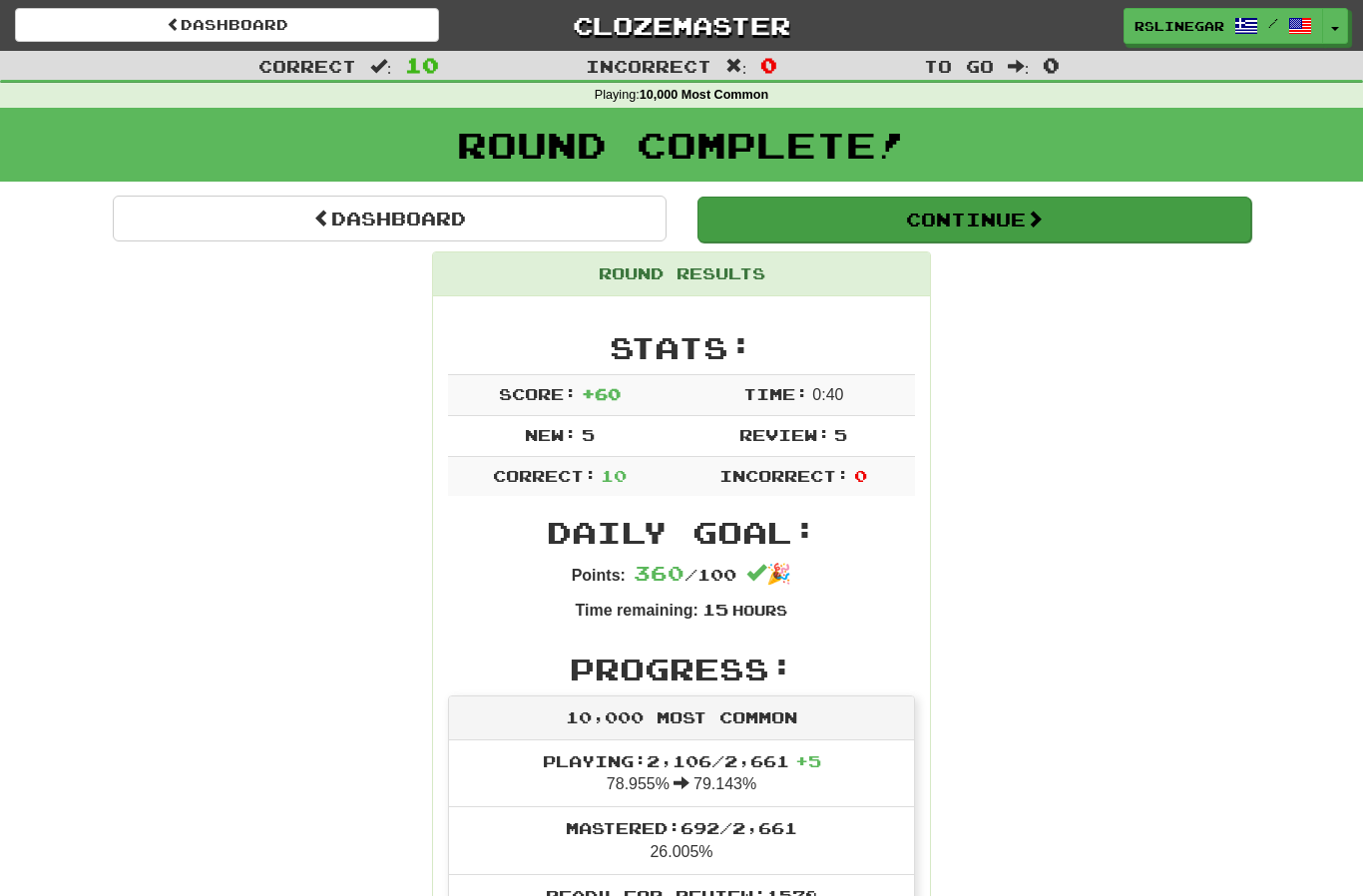 click on "Continue" at bounding box center [974, 220] 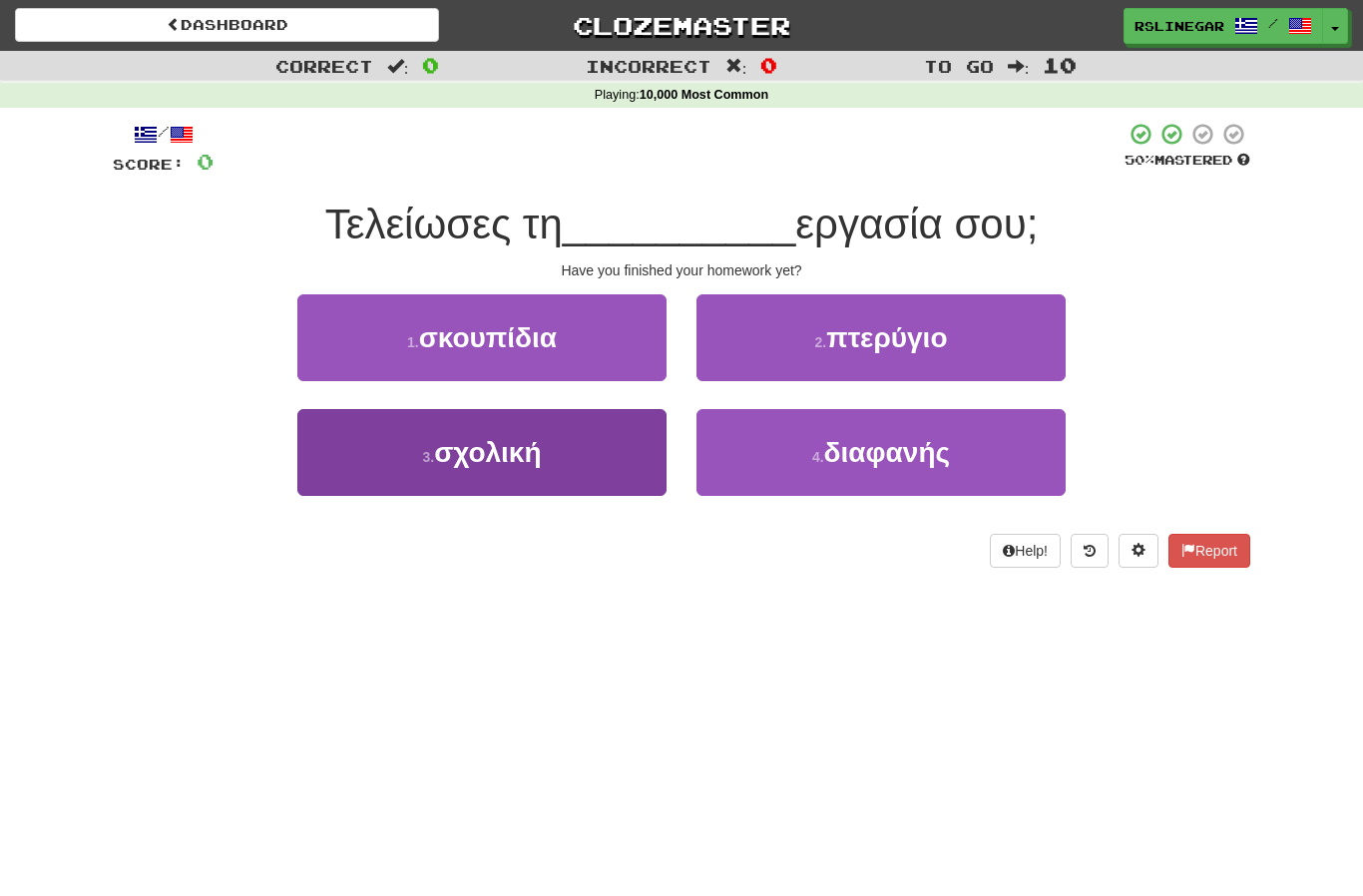 click on "3 .  σχολική" at bounding box center [482, 452] 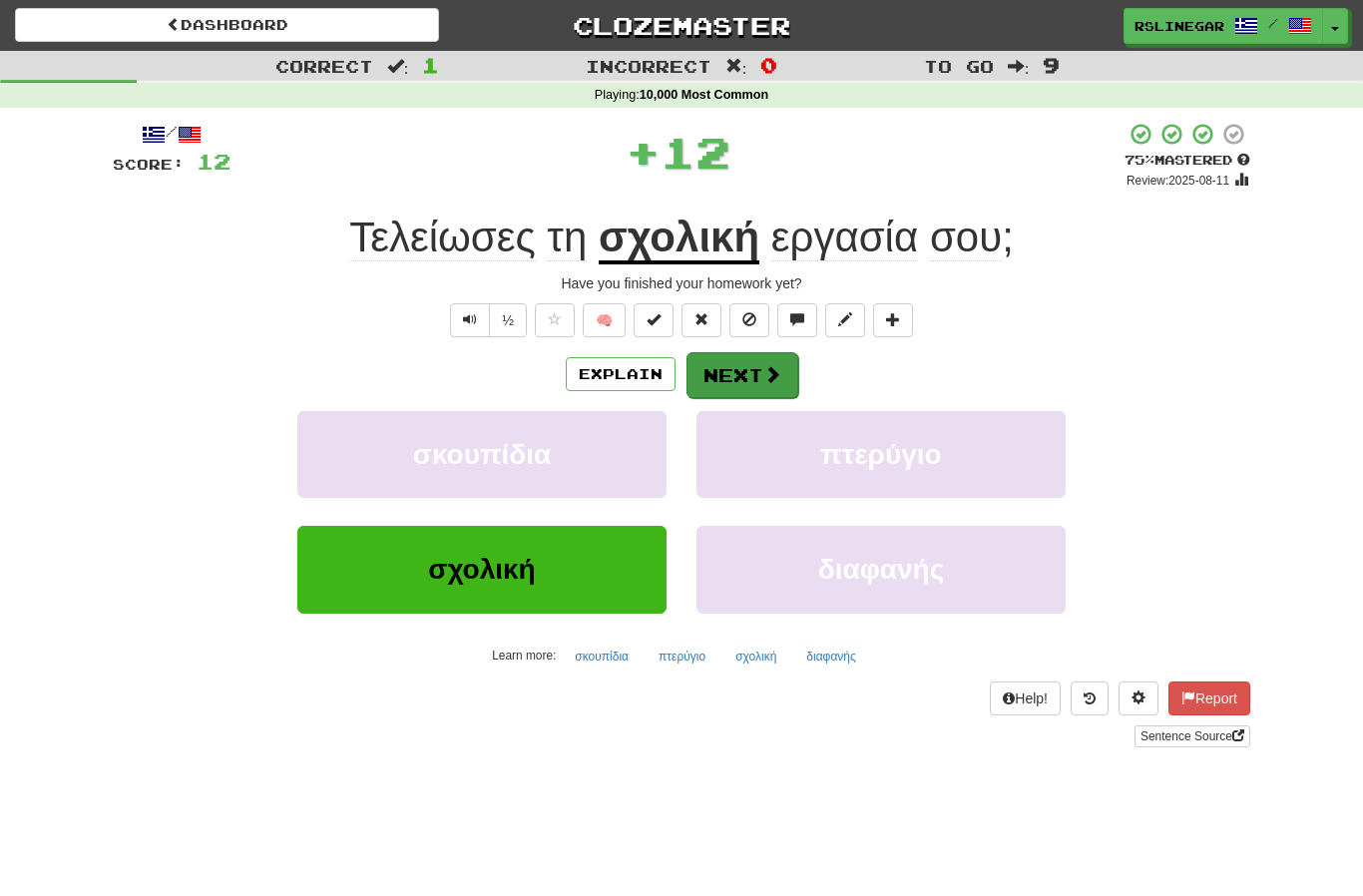 click on "Next" at bounding box center (742, 375) 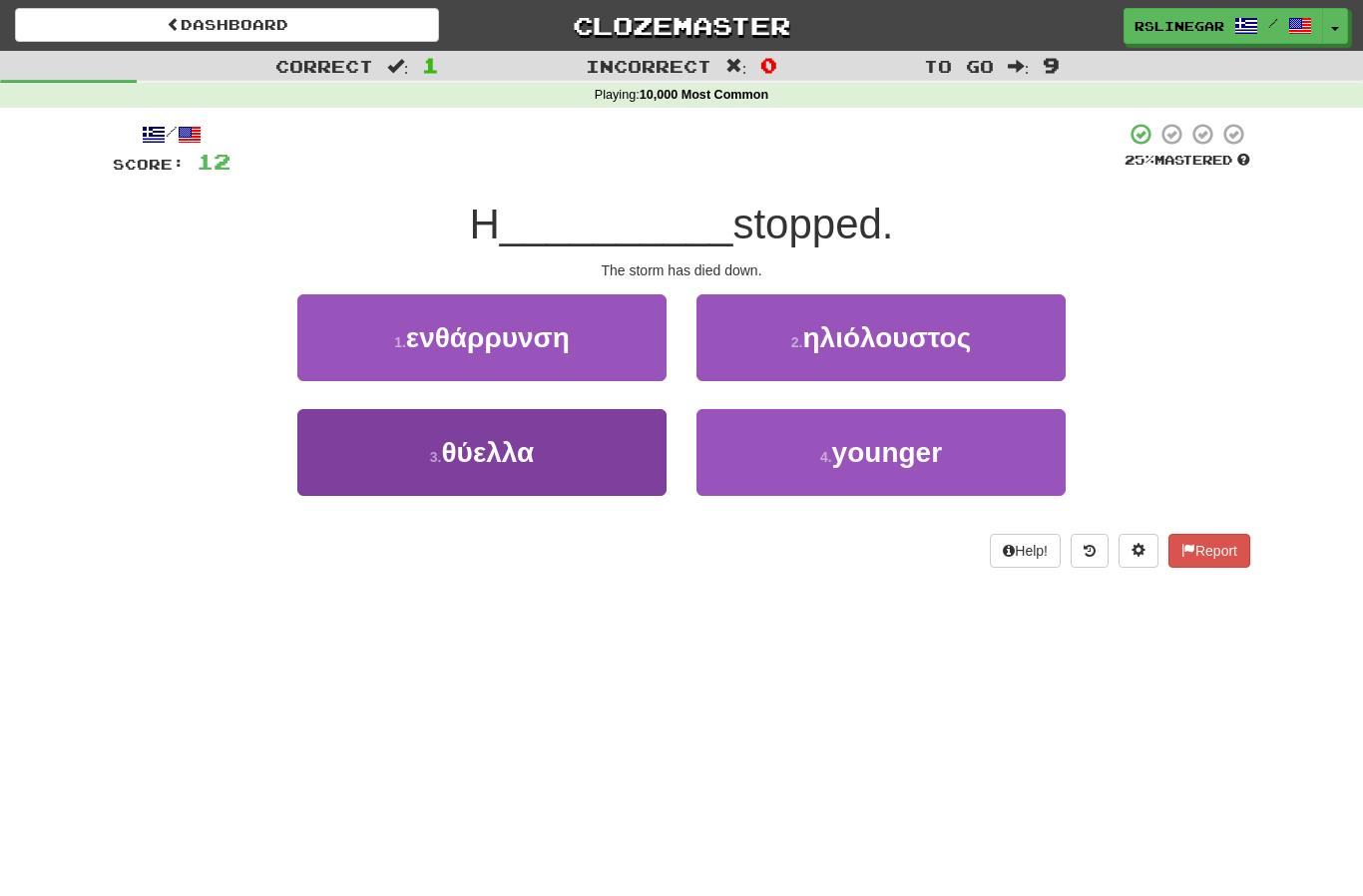 click on "3 .  θύελλα" at bounding box center (482, 452) 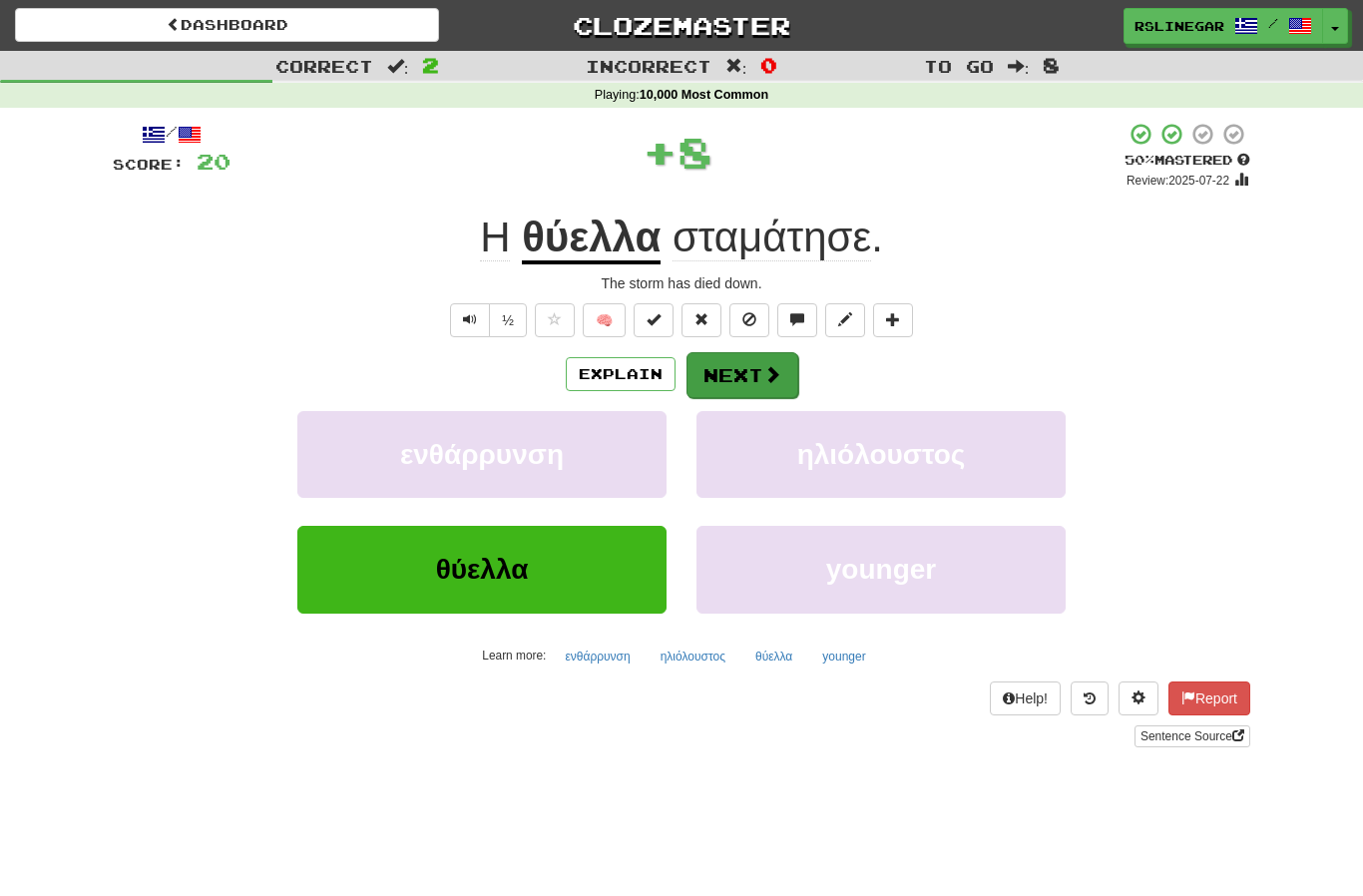 click on "Next" at bounding box center [742, 375] 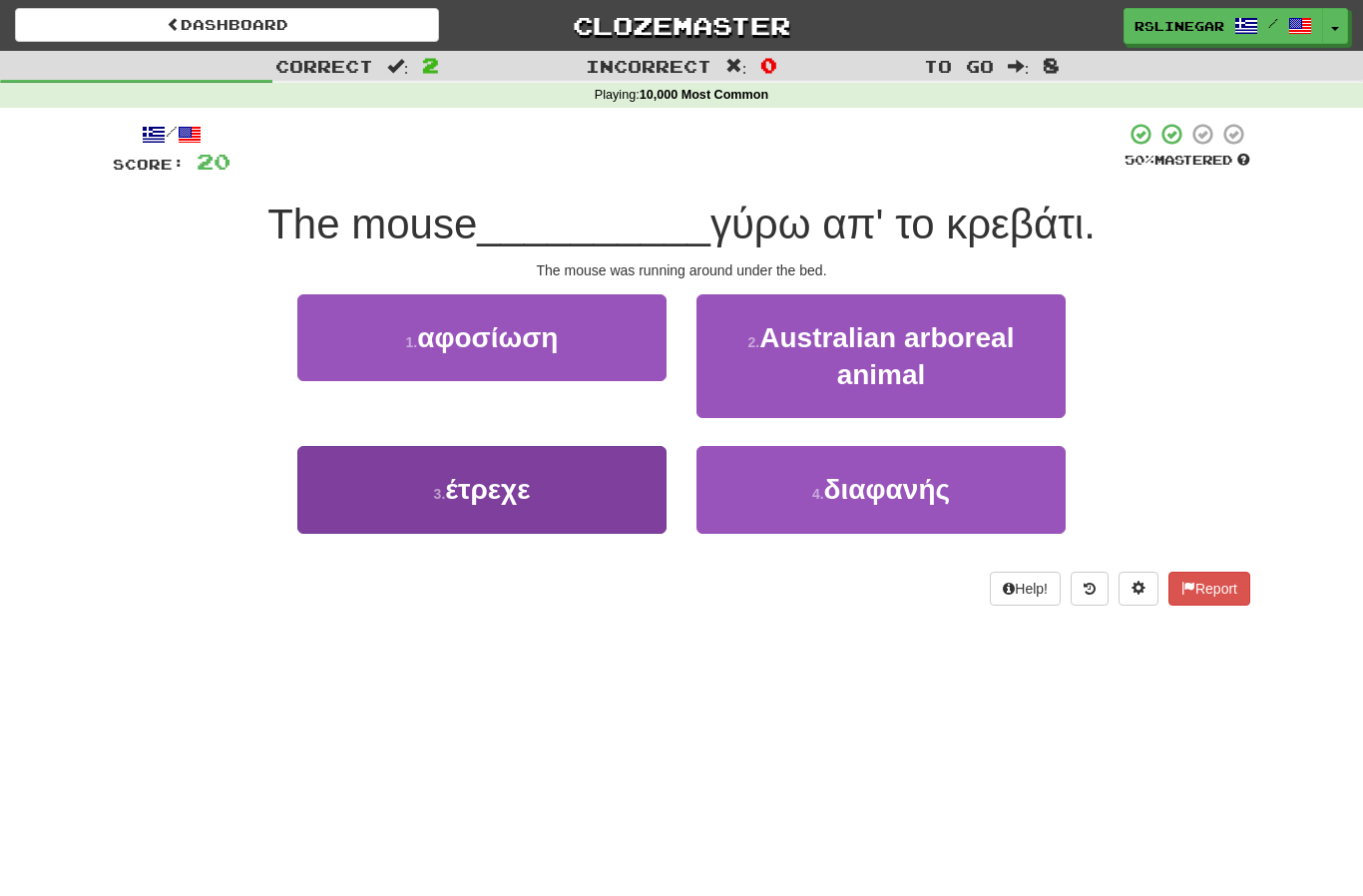 click on "ran" at bounding box center [482, 489] 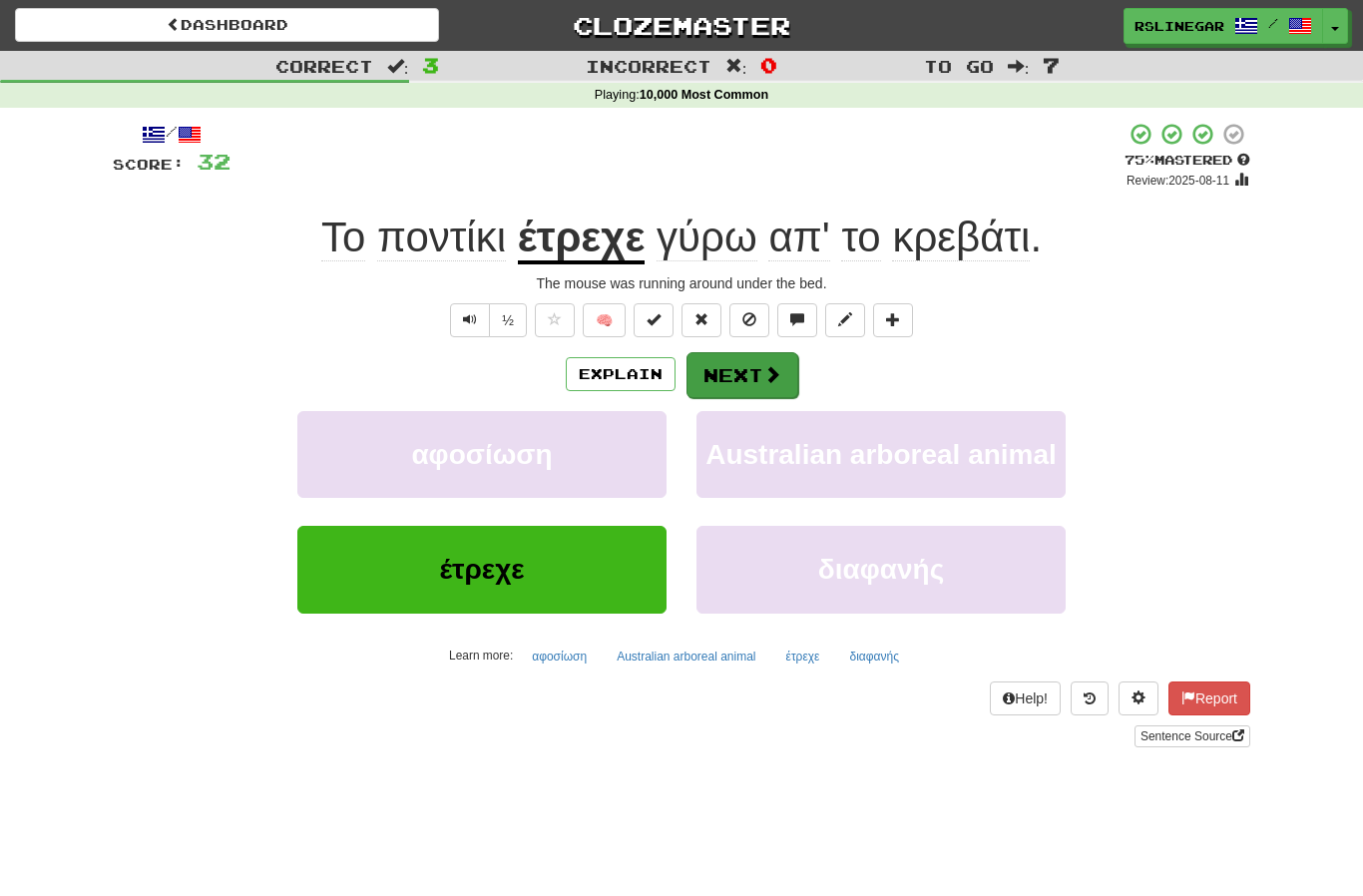 click on "Next" at bounding box center (742, 375) 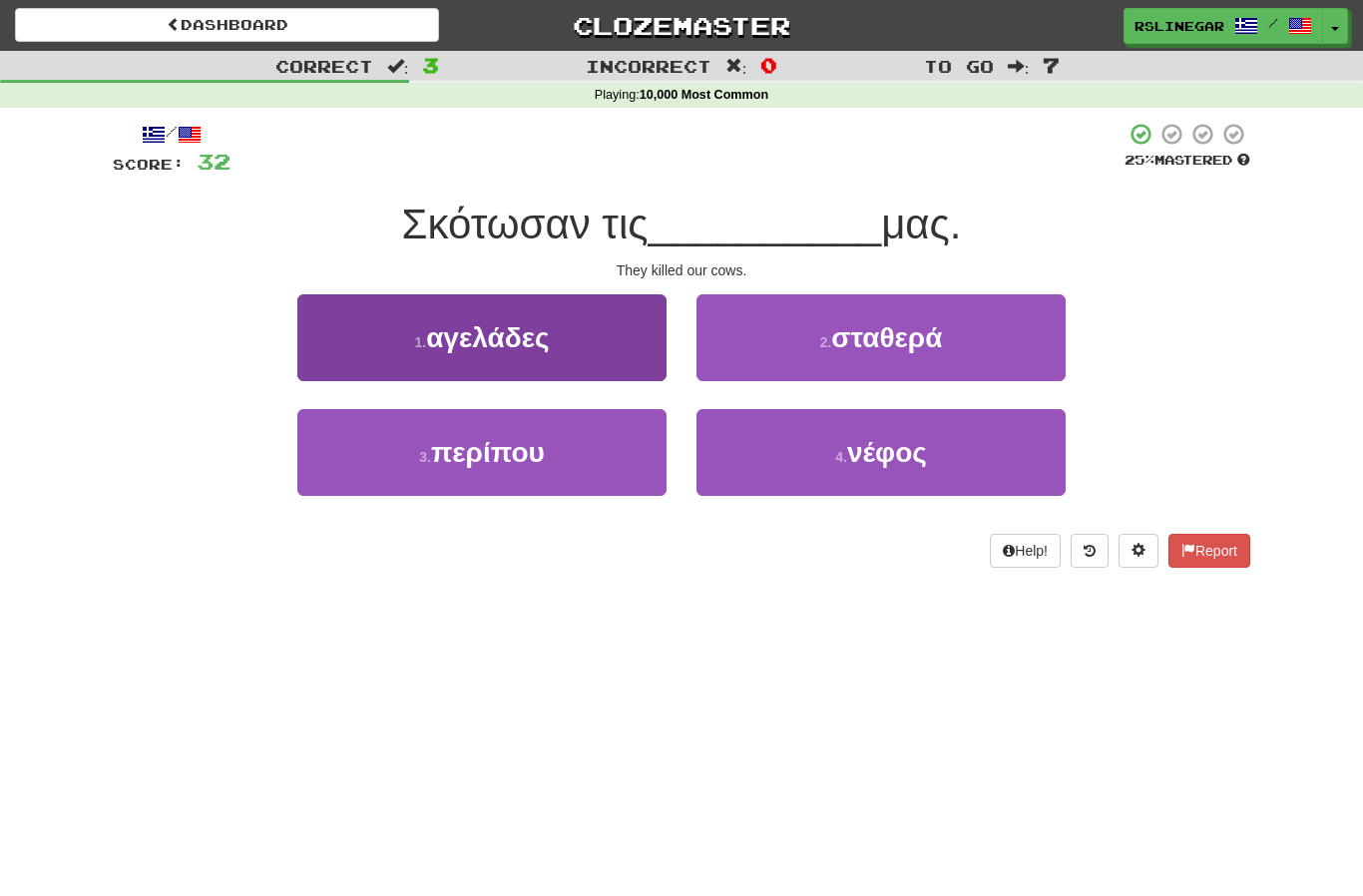click on "αγελάδες" at bounding box center [487, 337] 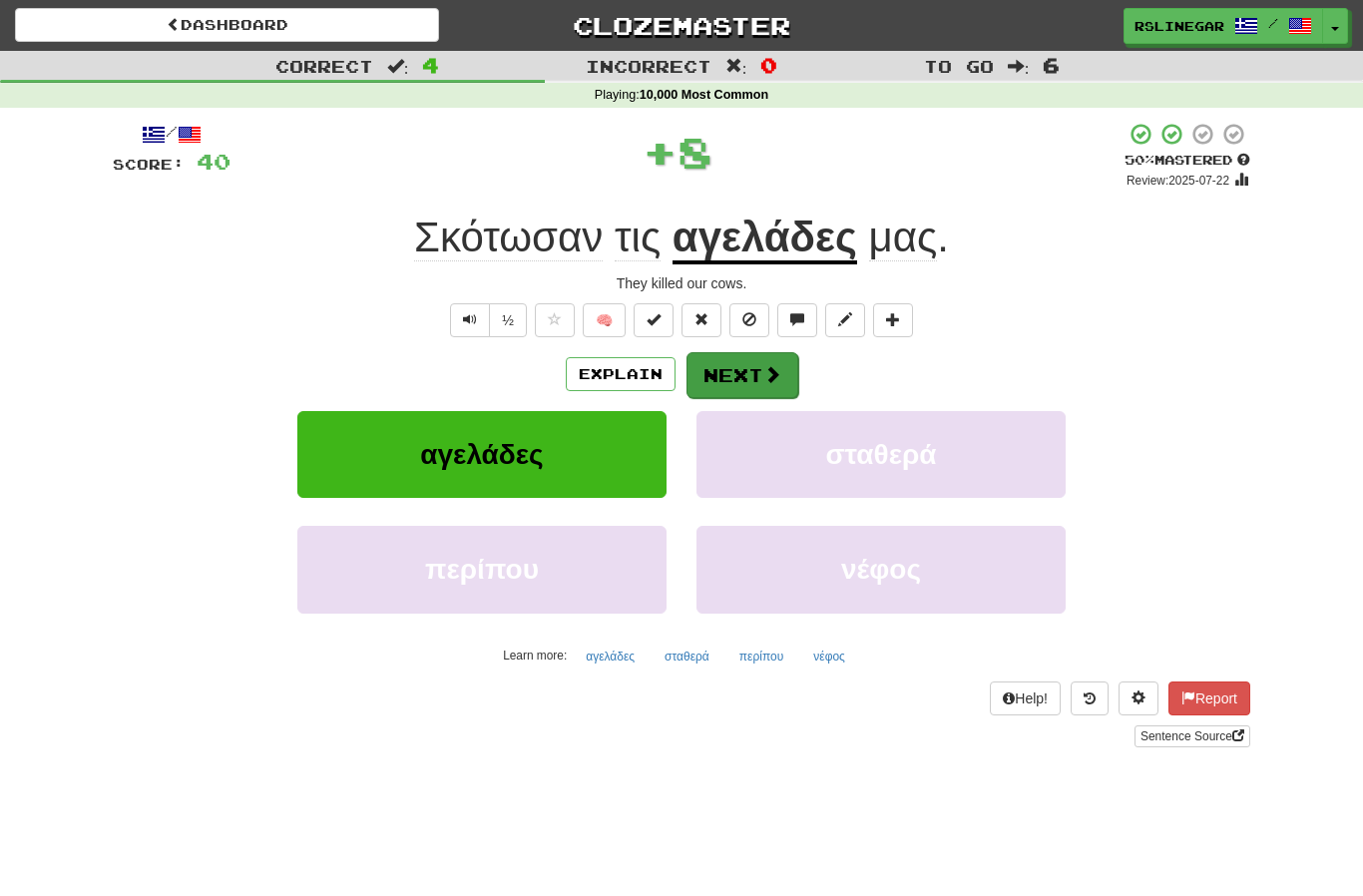 click at bounding box center [772, 374] 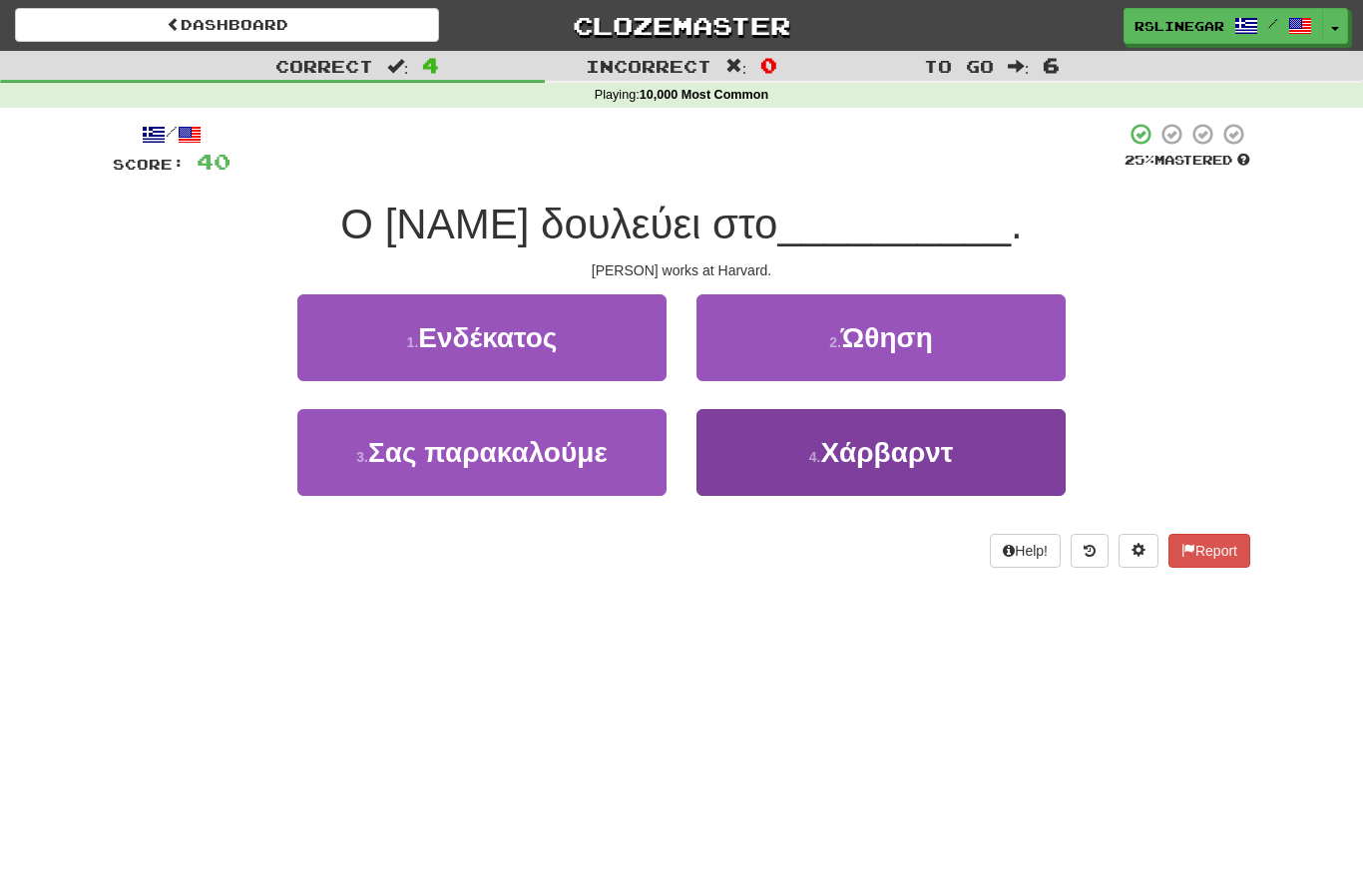 click on "Χάρβαρντ" at bounding box center (886, 452) 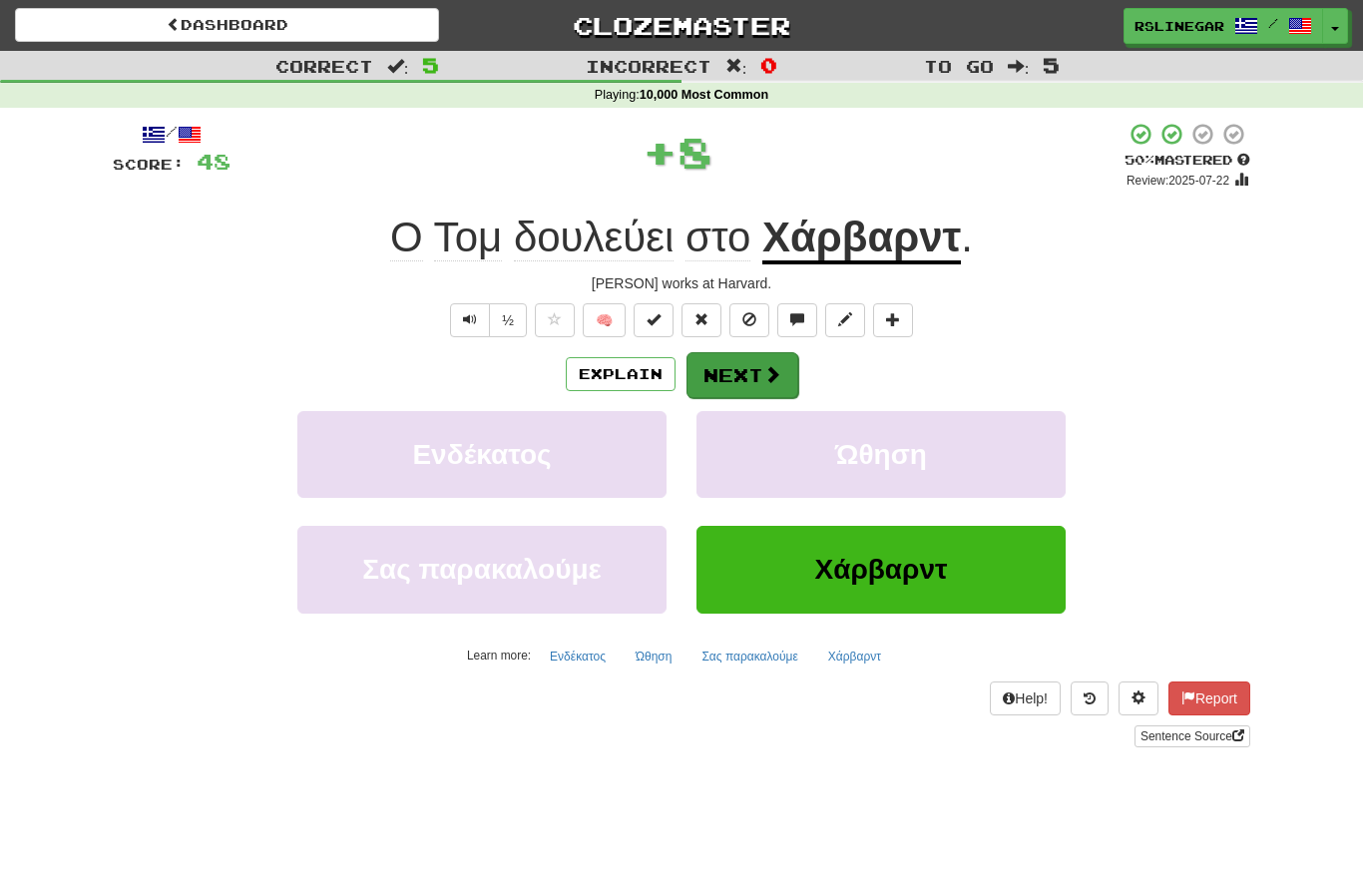click on "Next" at bounding box center (742, 375) 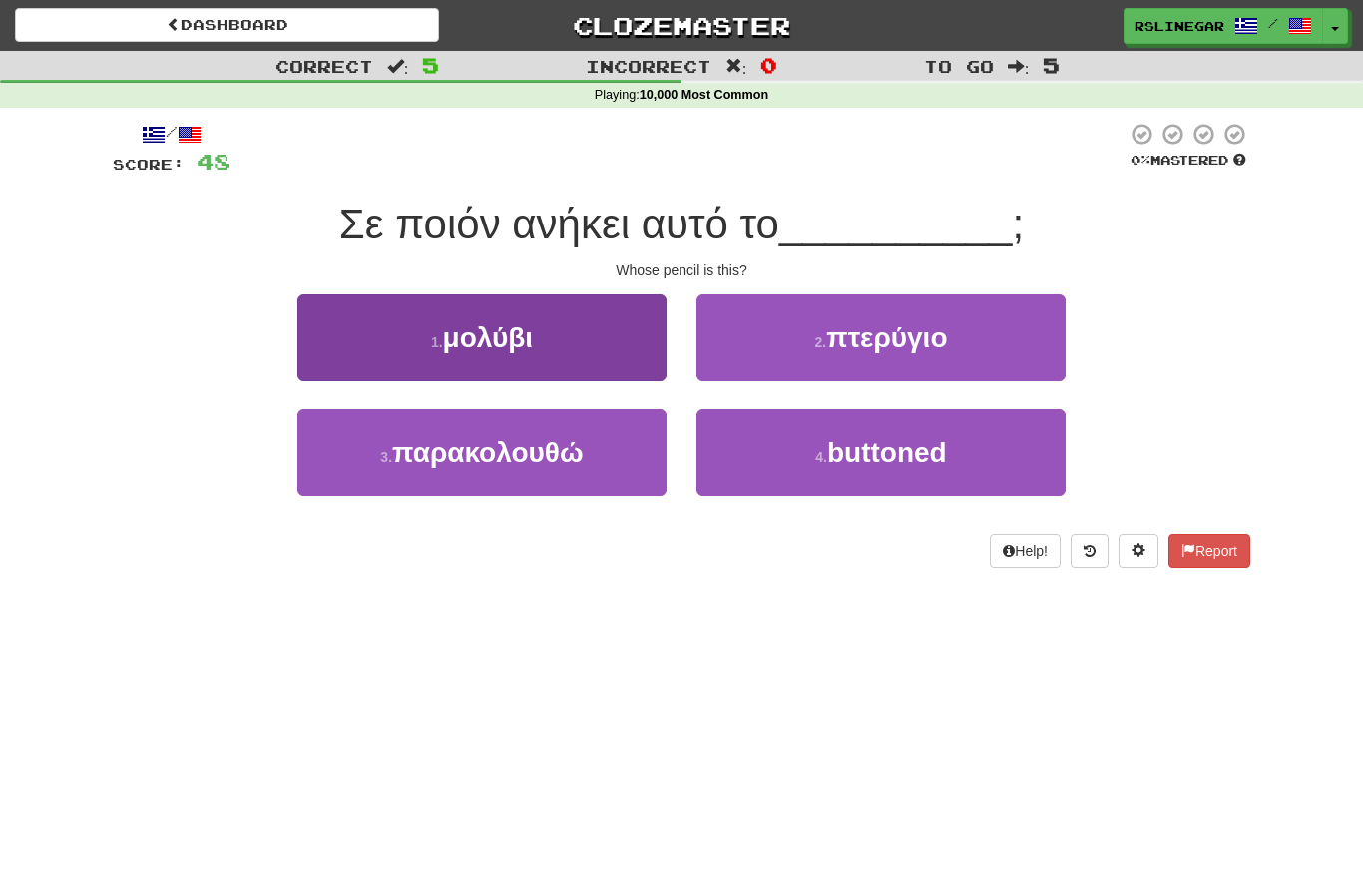 click on "1 .  μολύβι" at bounding box center (482, 337) 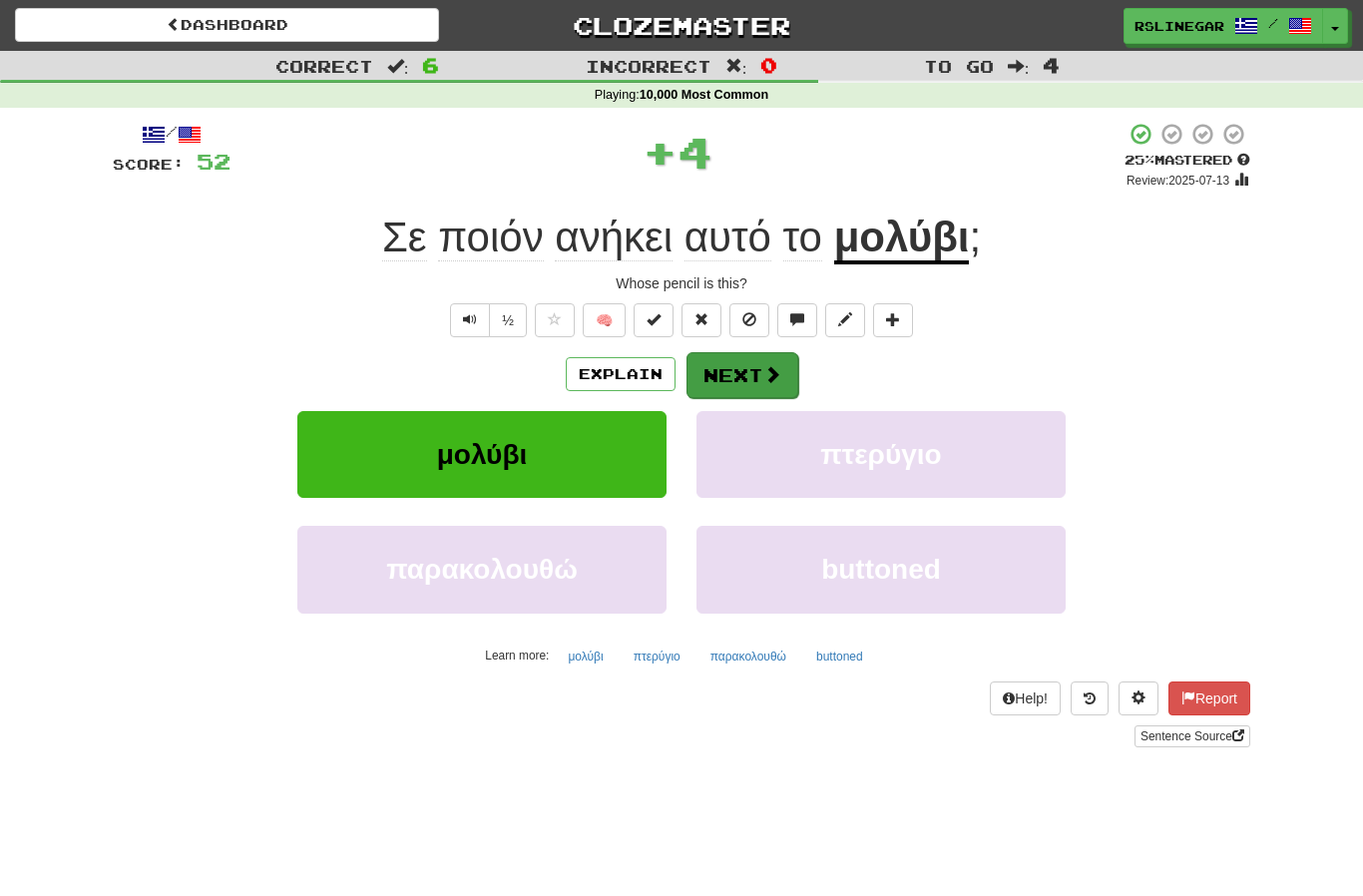 click on "Next" at bounding box center [742, 375] 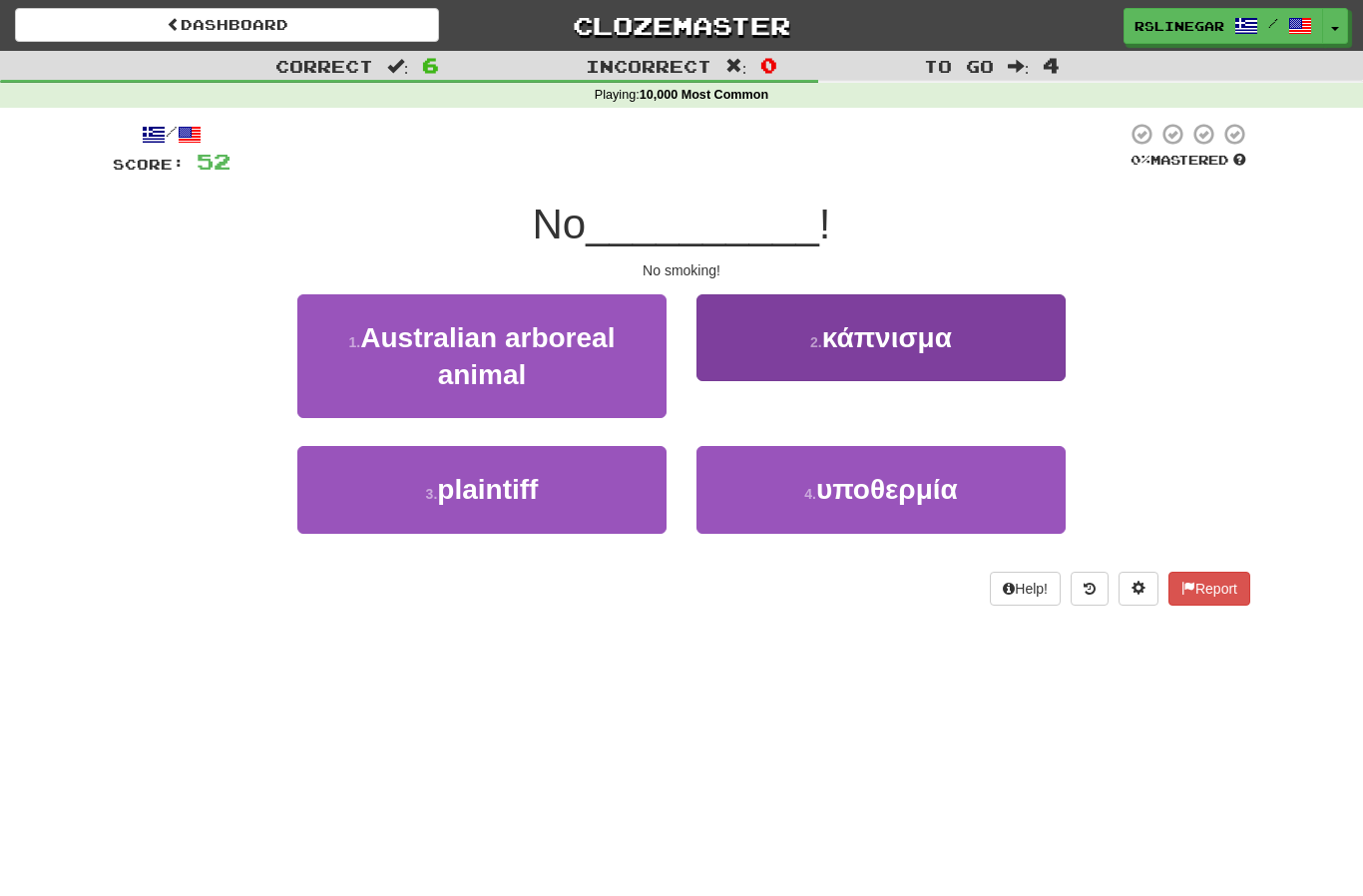 click on "κάπνισμα" at bounding box center [887, 337] 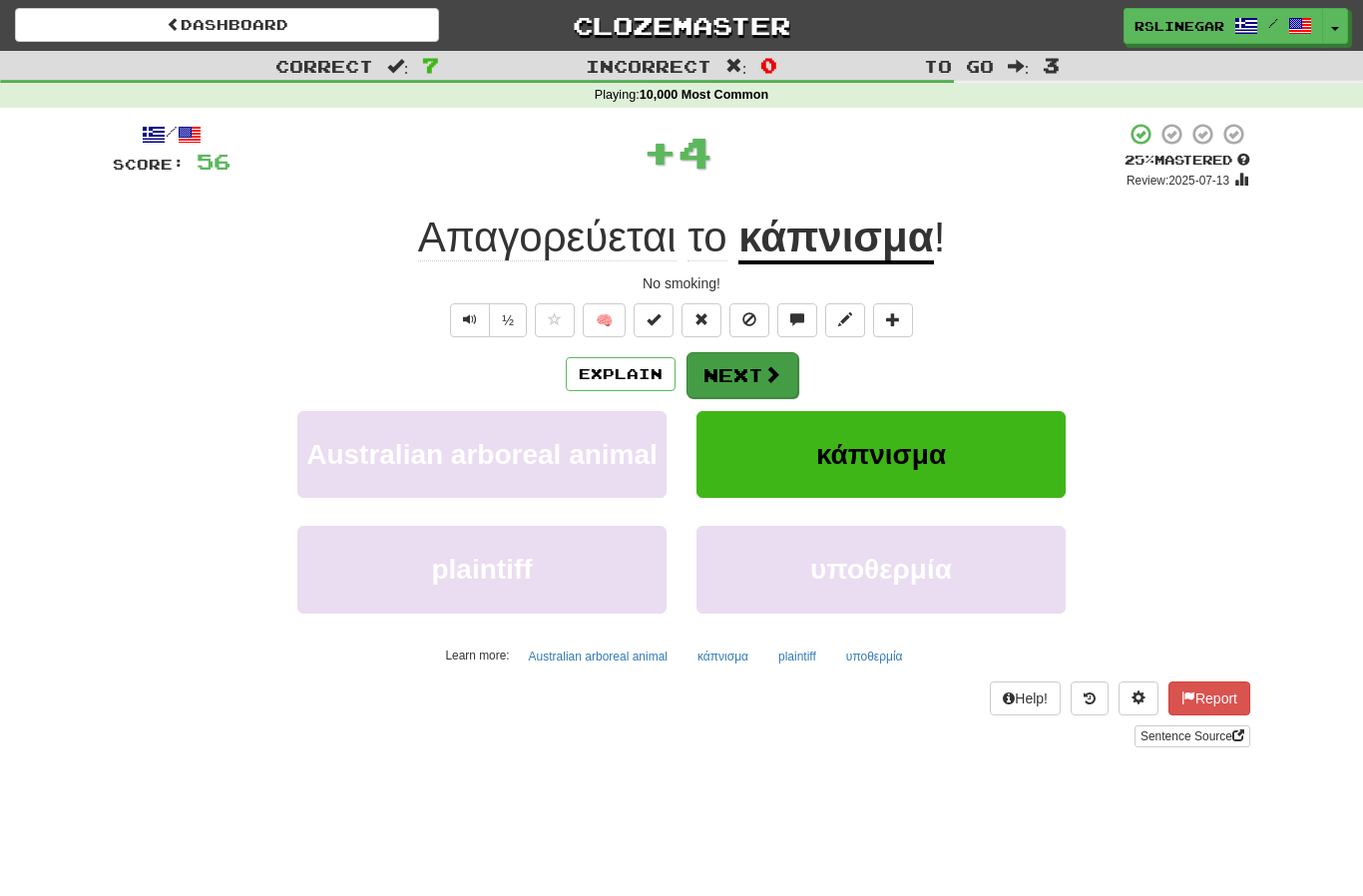 click at bounding box center (772, 374) 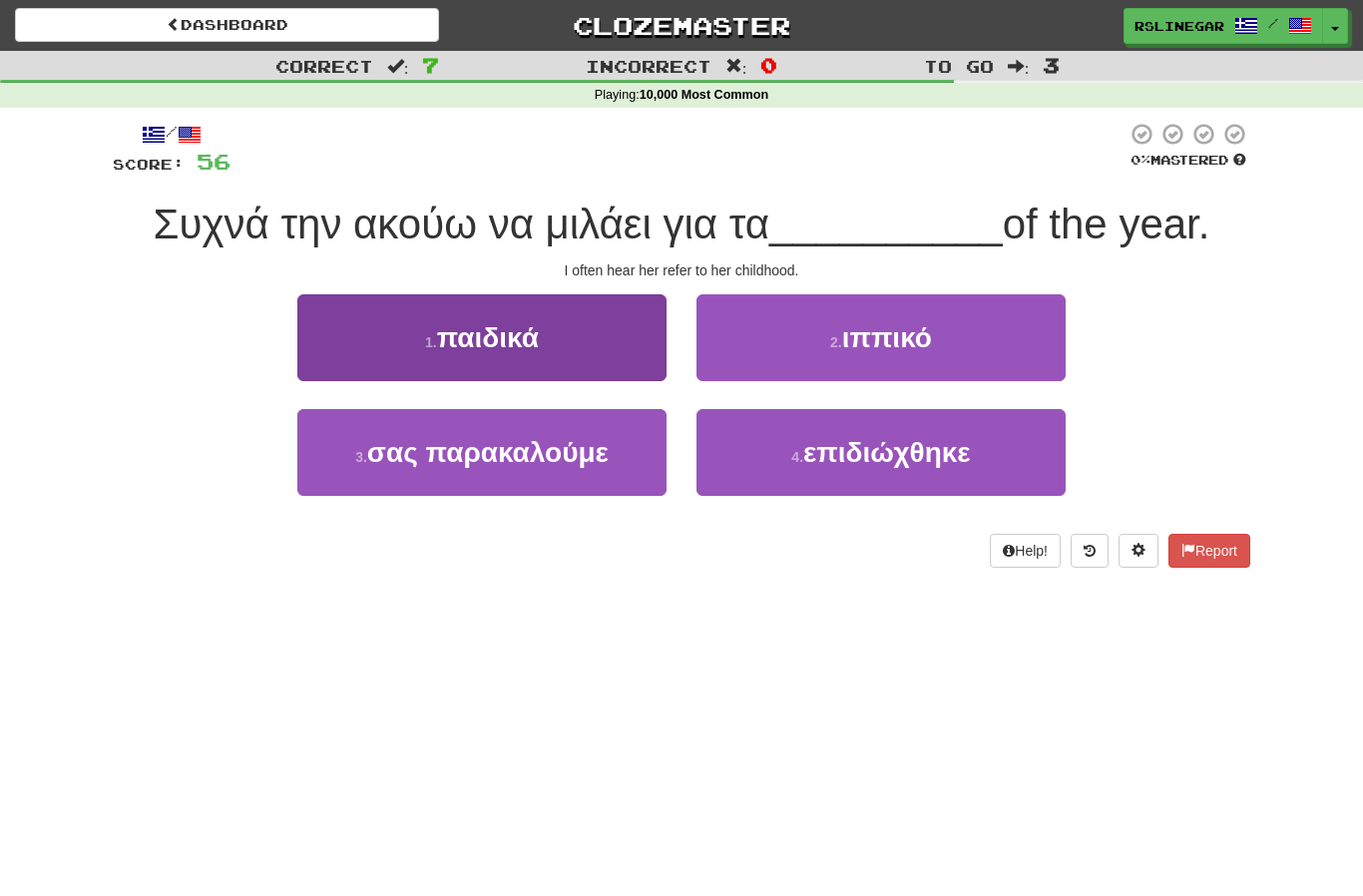 click on "1 .  παιδικά" at bounding box center (482, 337) 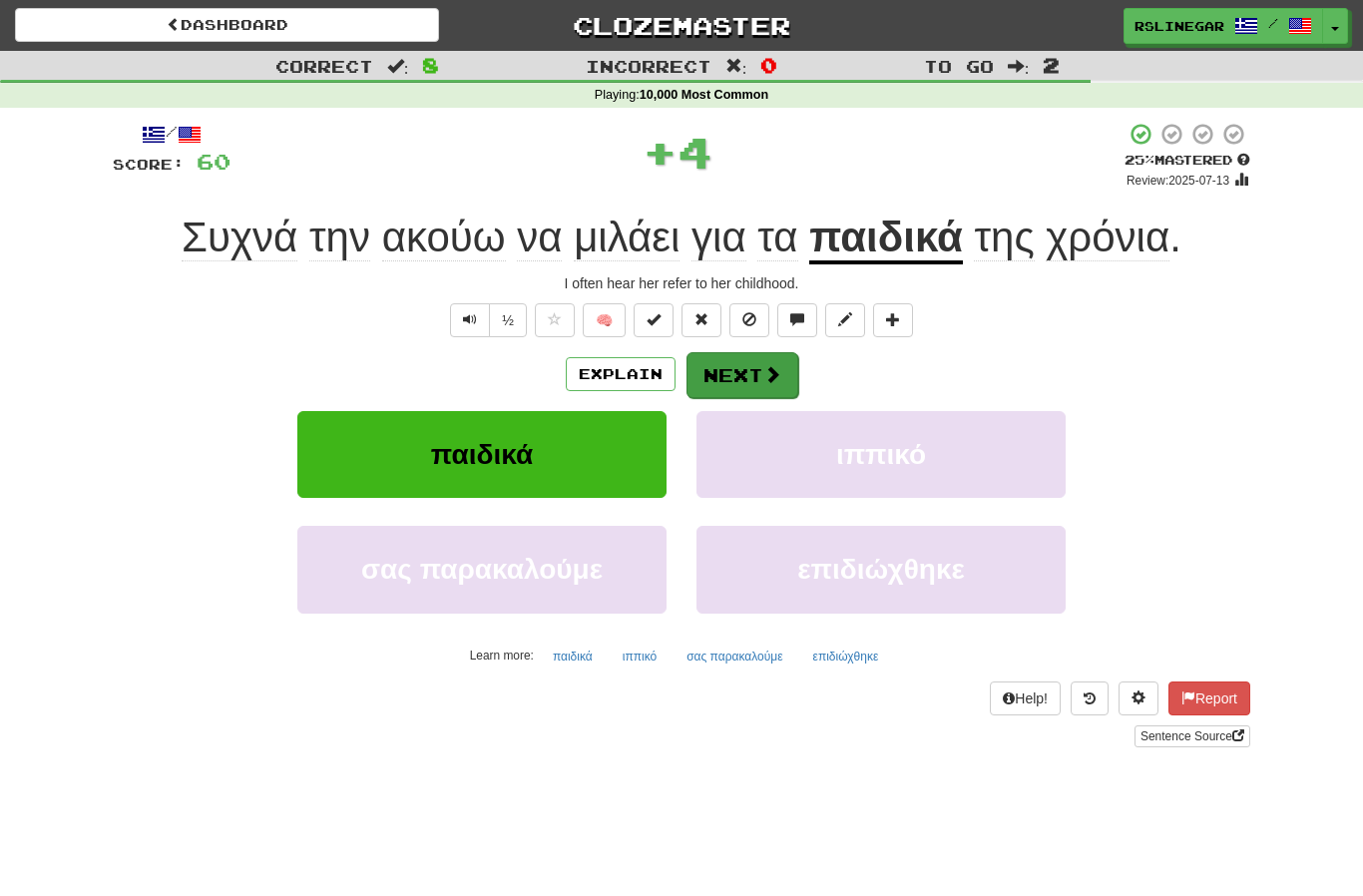 click on "Next" at bounding box center (742, 375) 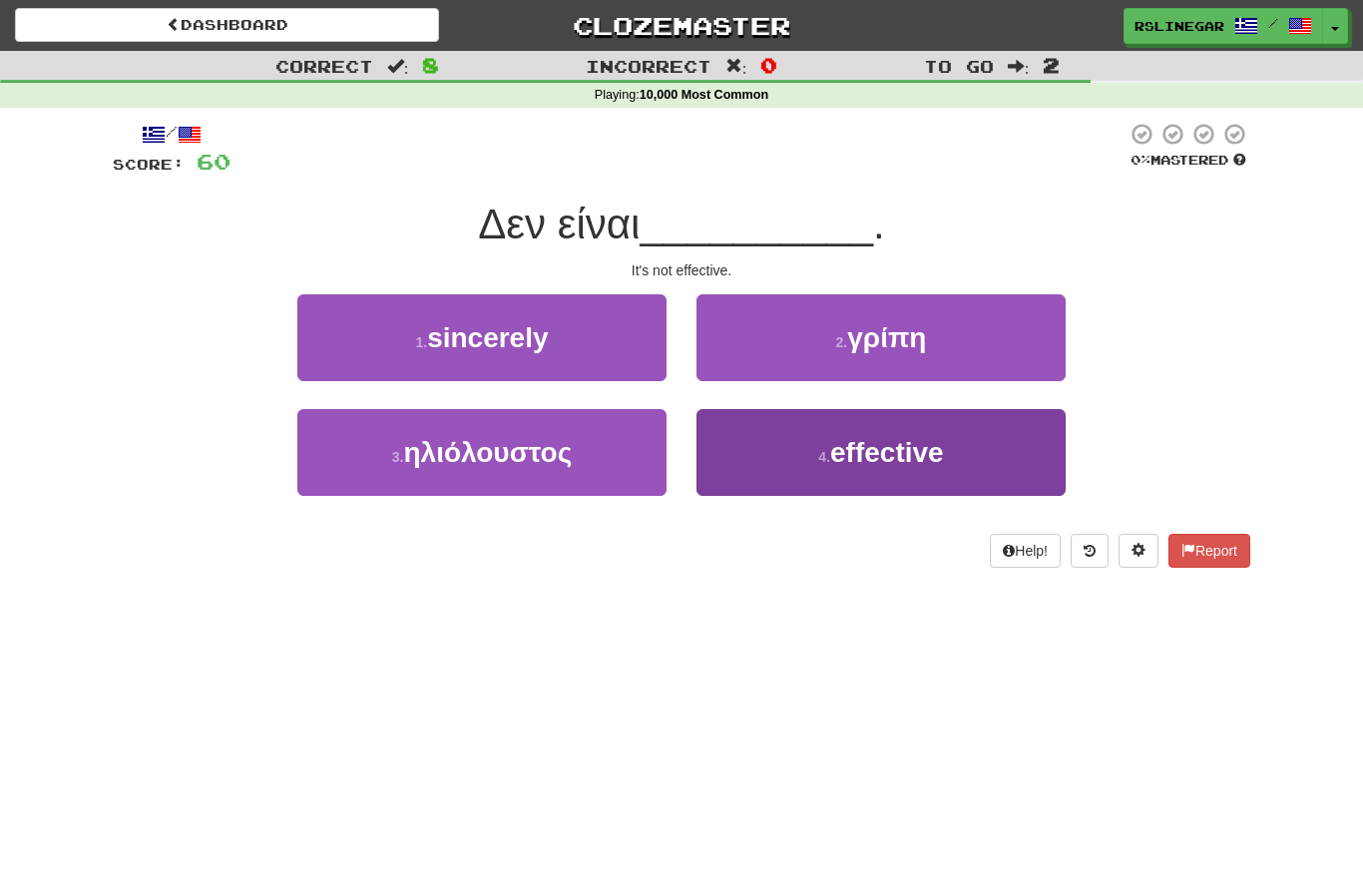click on "4 .  αποτελεσματικό" at bounding box center [881, 452] 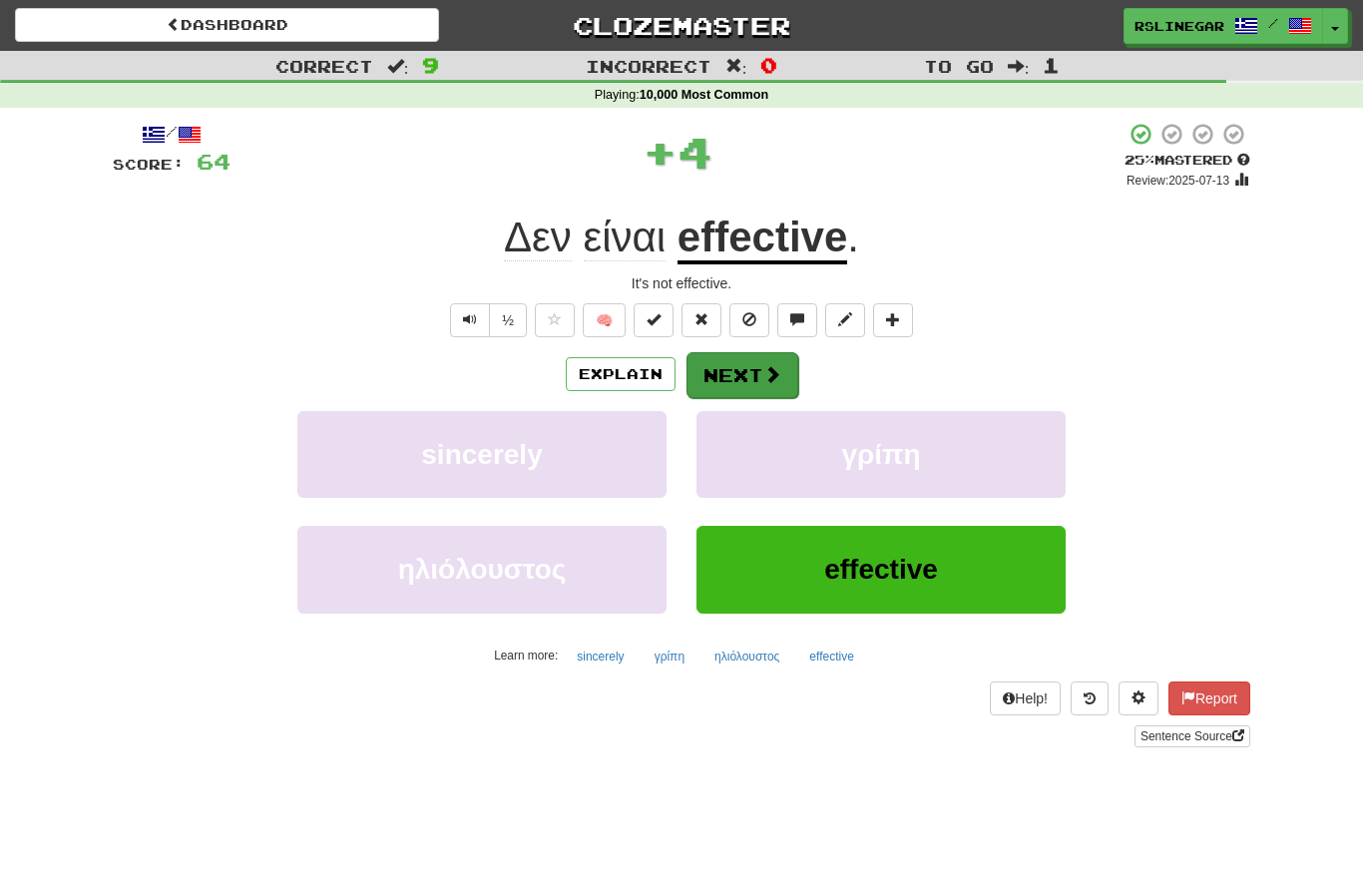 click on "Next" at bounding box center [742, 375] 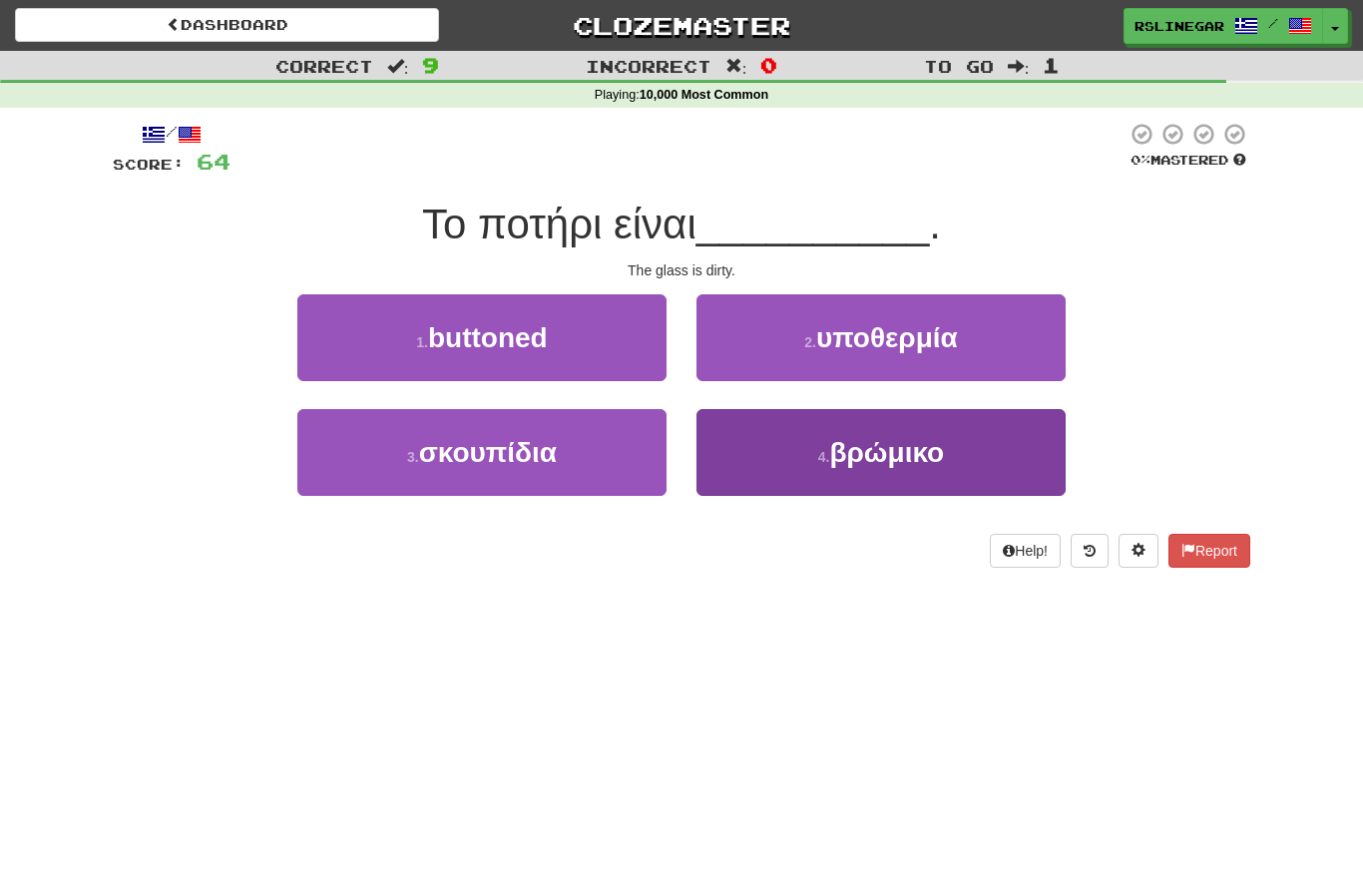 click on "βρώμικο" at bounding box center (886, 452) 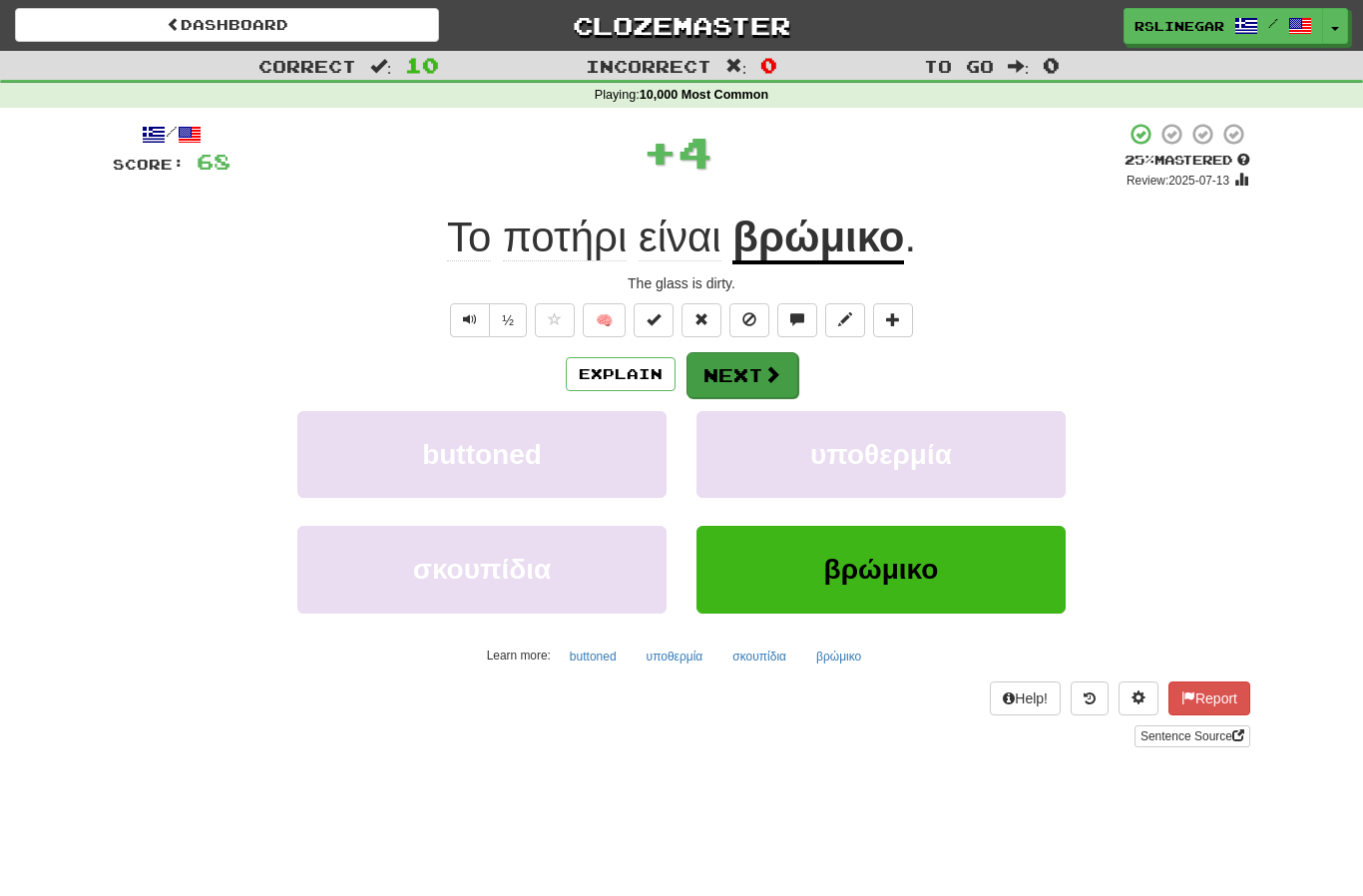 click on "Next" at bounding box center (742, 375) 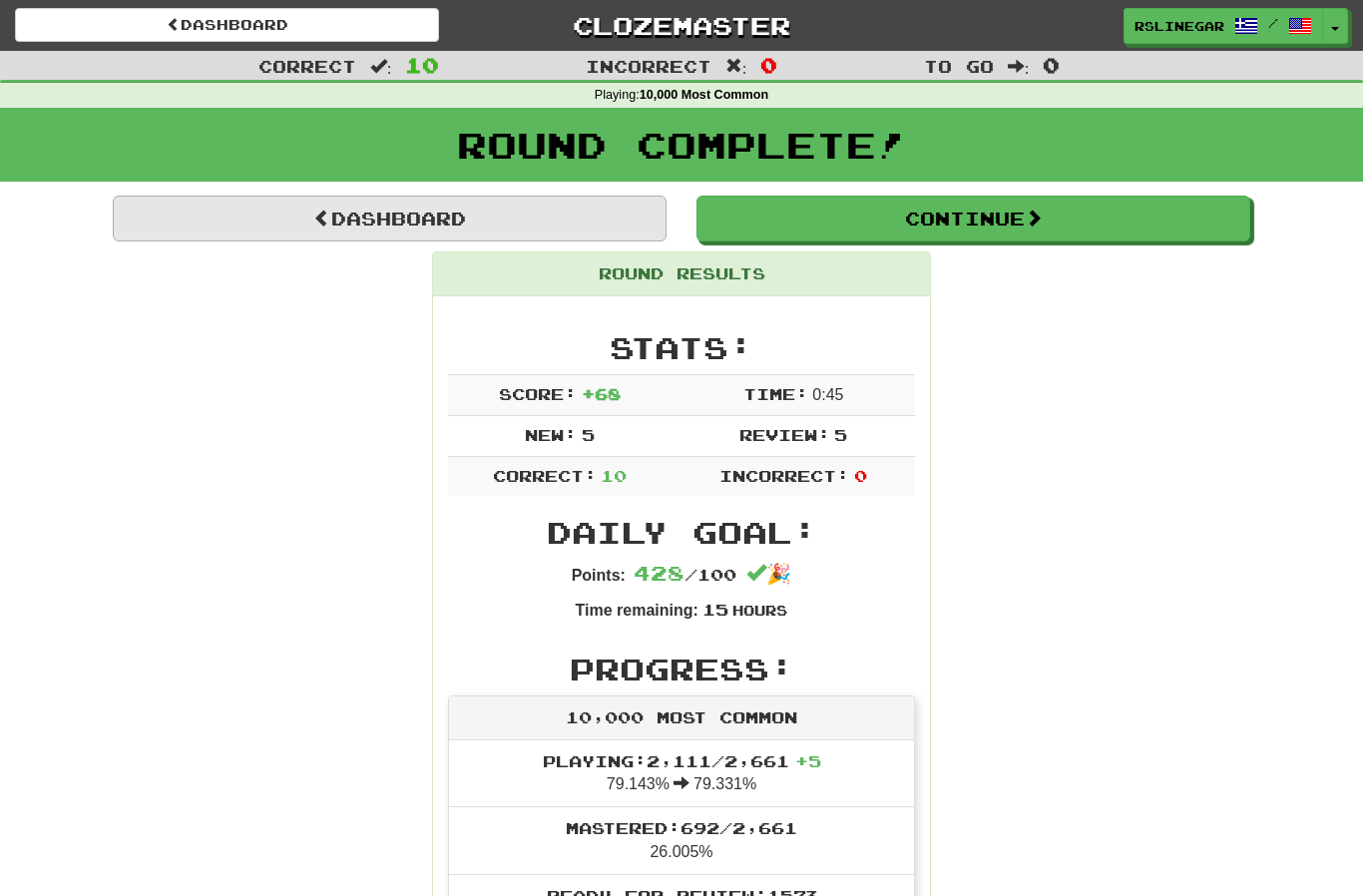 click on "Dashboard" at bounding box center (389, 219) 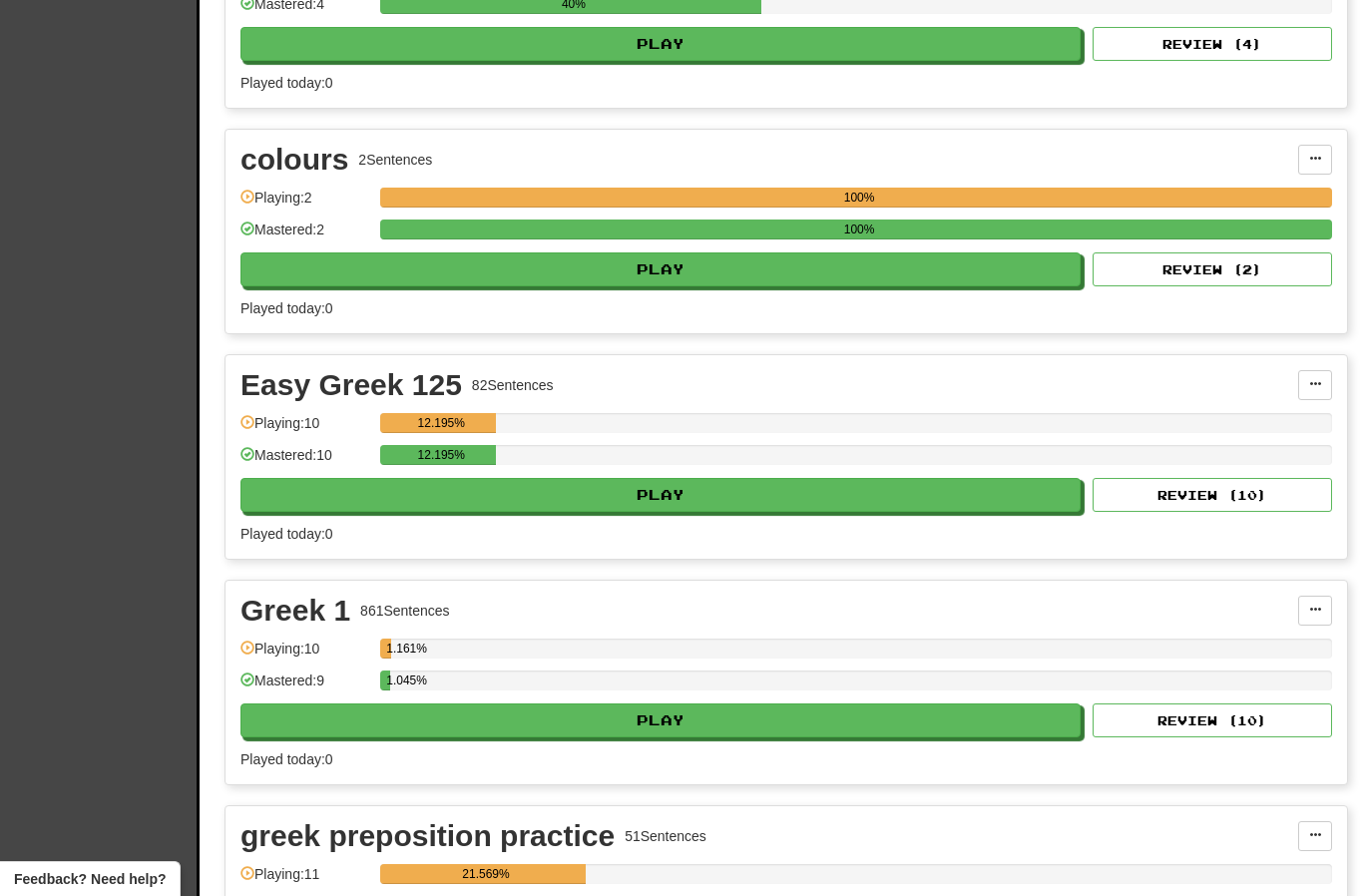 scroll, scrollTop: 3036, scrollLeft: 0, axis: vertical 